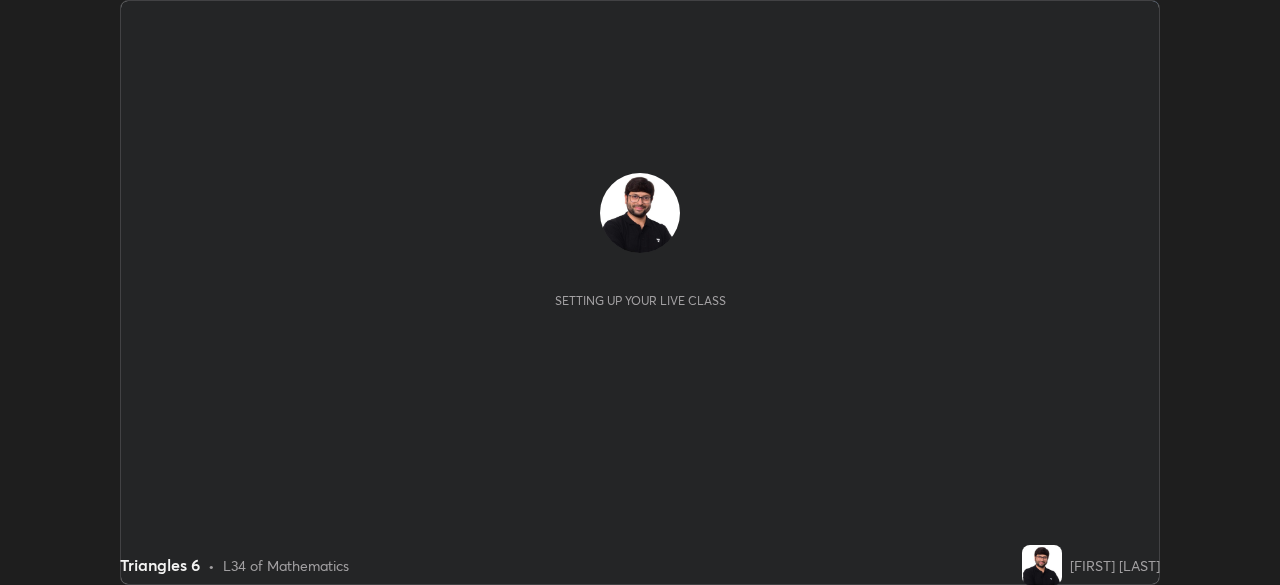 scroll, scrollTop: 0, scrollLeft: 0, axis: both 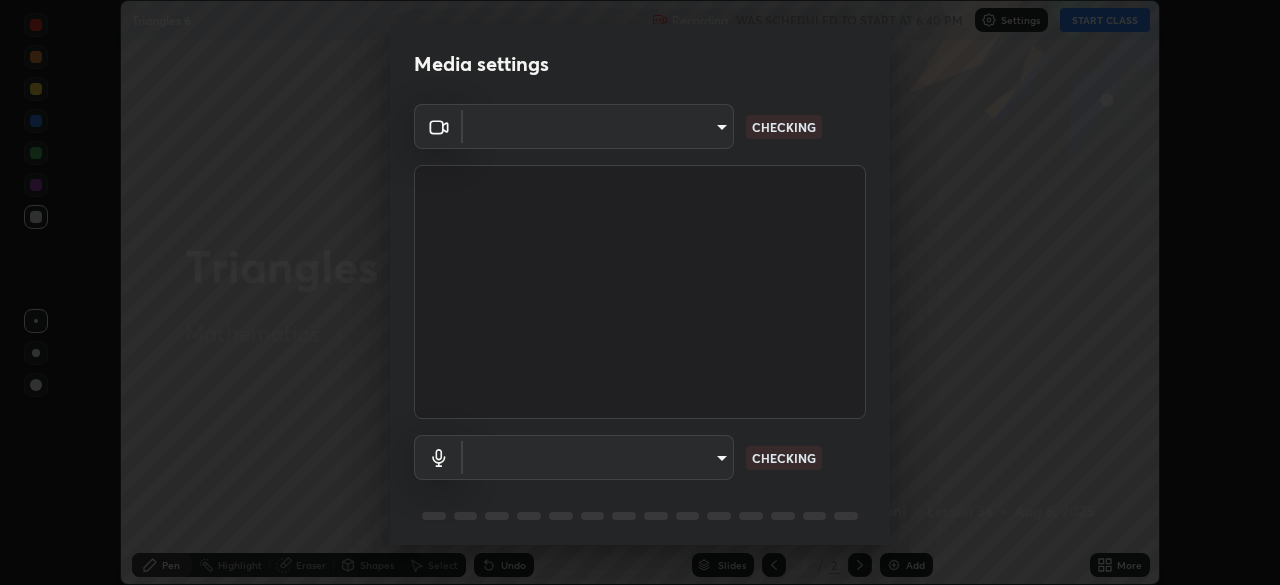 type on "8a437219b1c9d5fef93d1ec40e095ac8837f64dae60836980dab15105ba84f43" 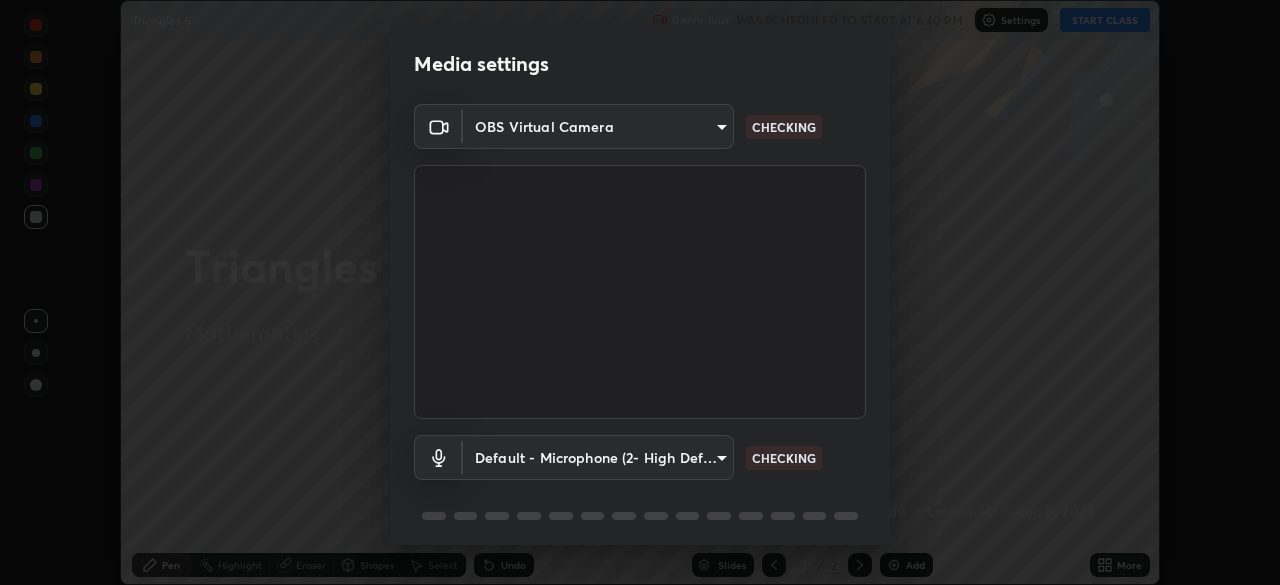 scroll, scrollTop: 71, scrollLeft: 0, axis: vertical 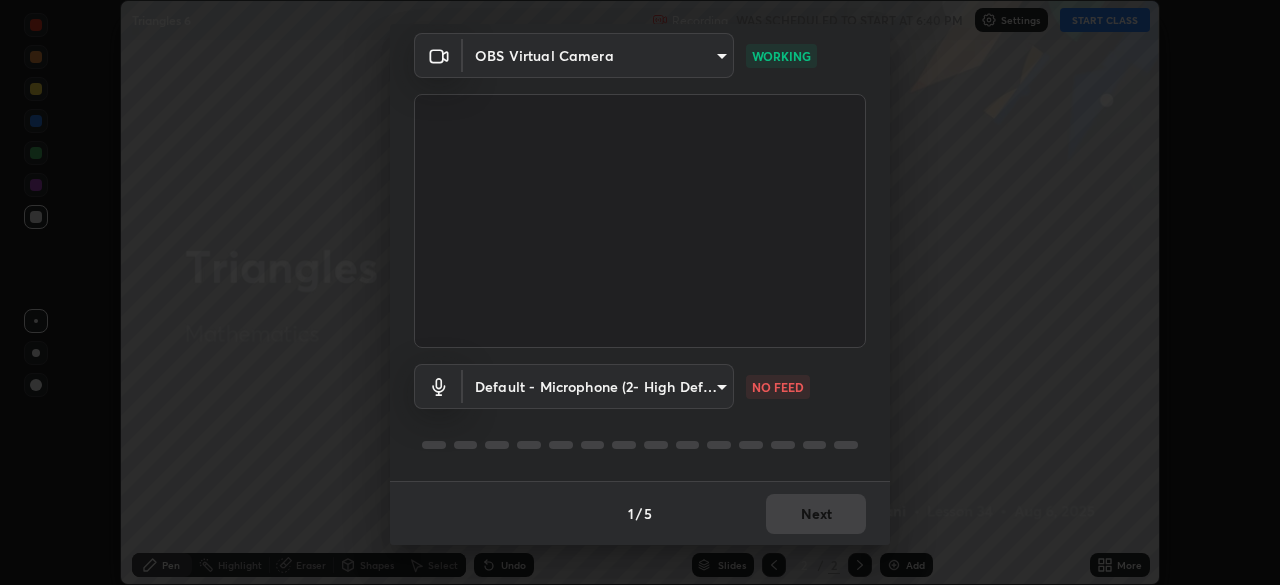 click on "Erase all Triangles 6 Recording WAS SCHEDULED TO START AT 6:40 PM Settings START CLASS Setting up your live class Triangles 6 • L34 of Mathematics [FIRST] [LAST] Pen Highlight Eraser Shapes Select Undo Slides 2 / 2 Add More No doubts shared Encourage your learners to ask a doubt for better clarity Report an issue Reason for reporting Buffering Chat not working Audio - Video sync issue Educator video quality low ​ Attach an image Report Media settings OBS Virtual Camera [HASH]" at bounding box center [640, 292] 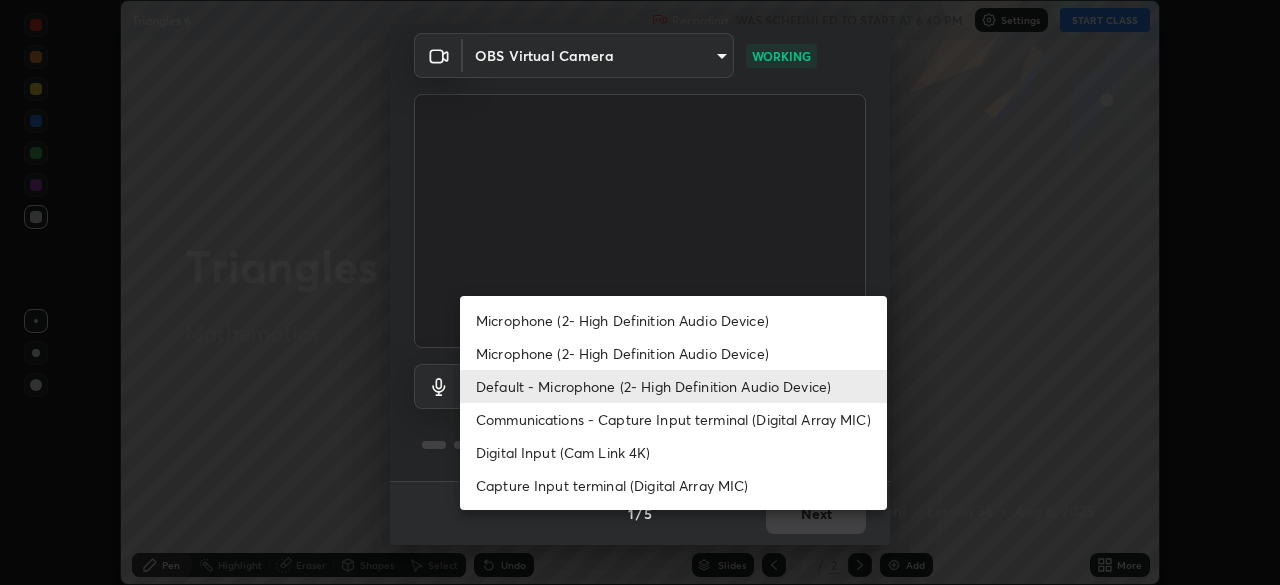 click on "Microphone (2- High Definition Audio Device)" at bounding box center [673, 320] 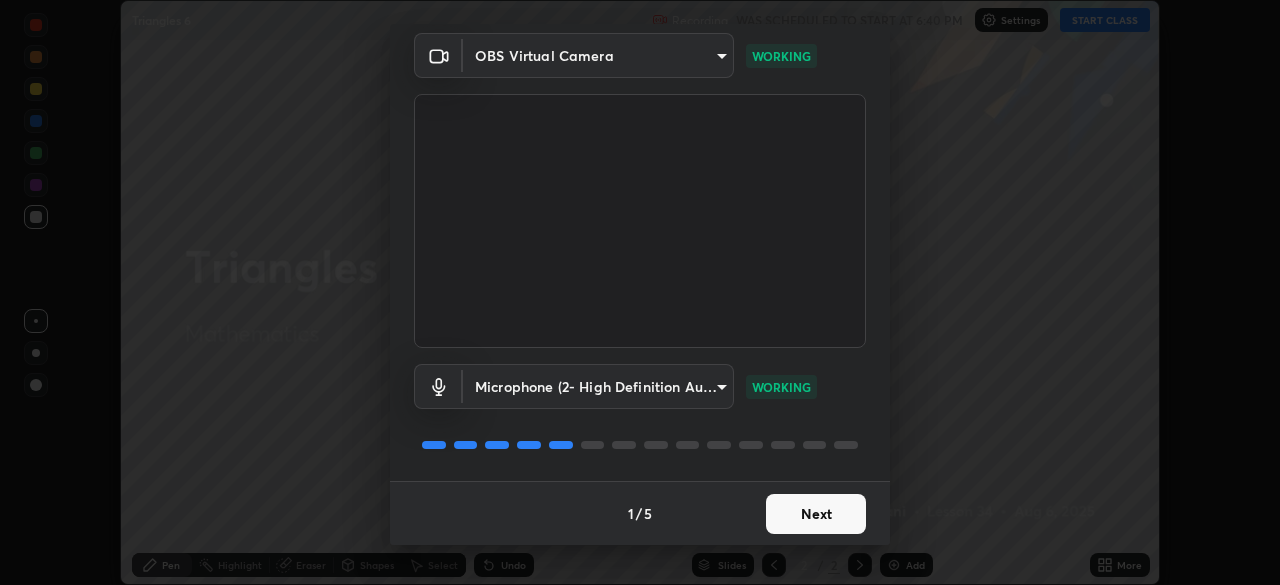 click on "Next" at bounding box center (816, 514) 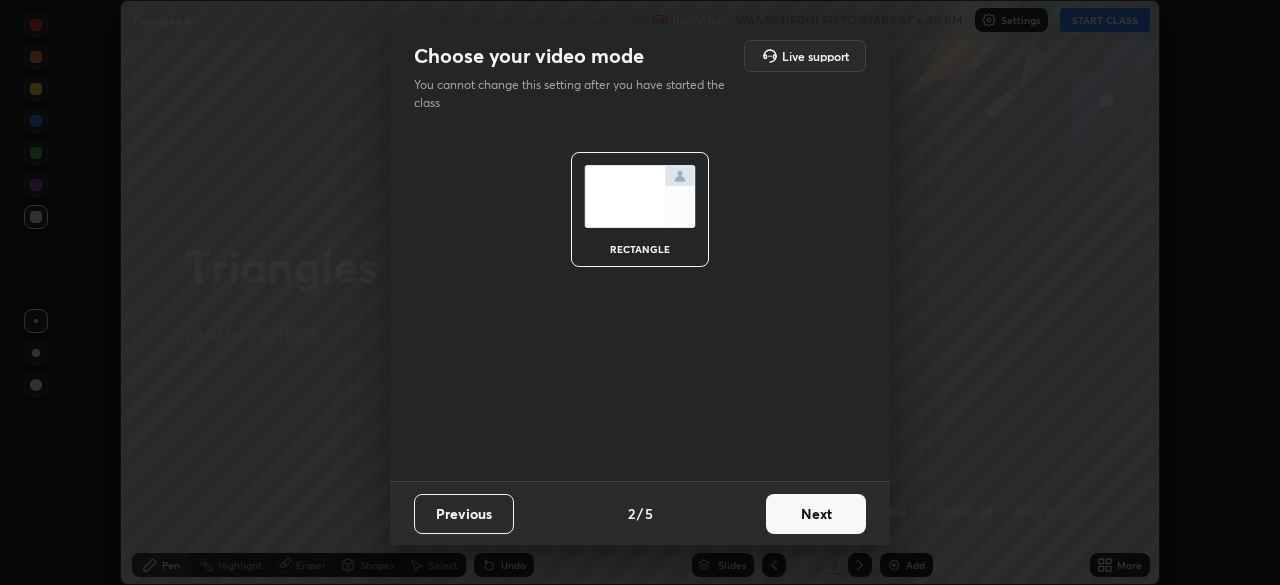 scroll, scrollTop: 0, scrollLeft: 0, axis: both 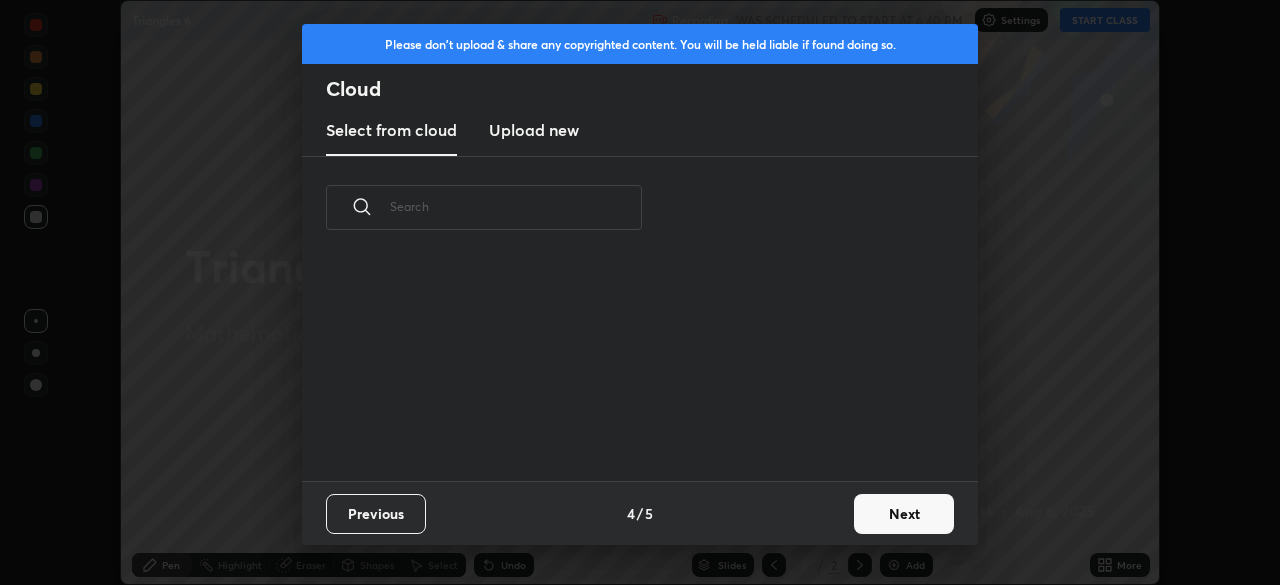 click on "Next" at bounding box center [904, 514] 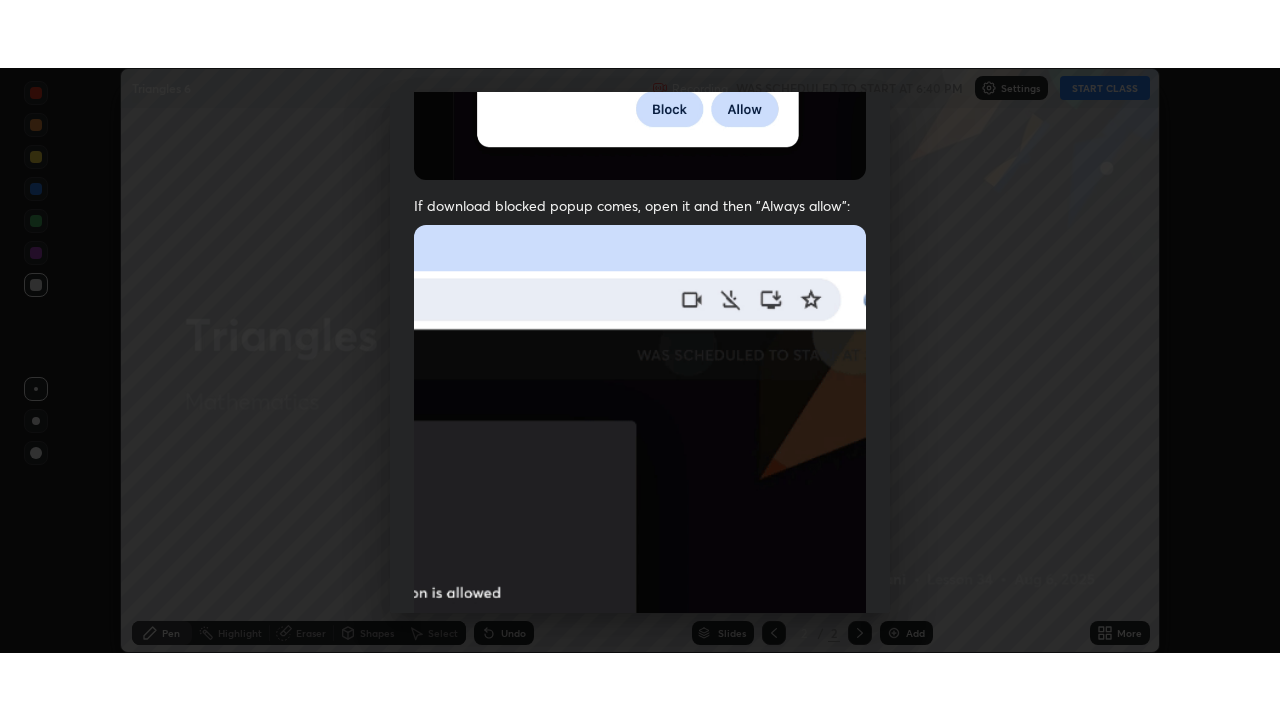 scroll, scrollTop: 479, scrollLeft: 0, axis: vertical 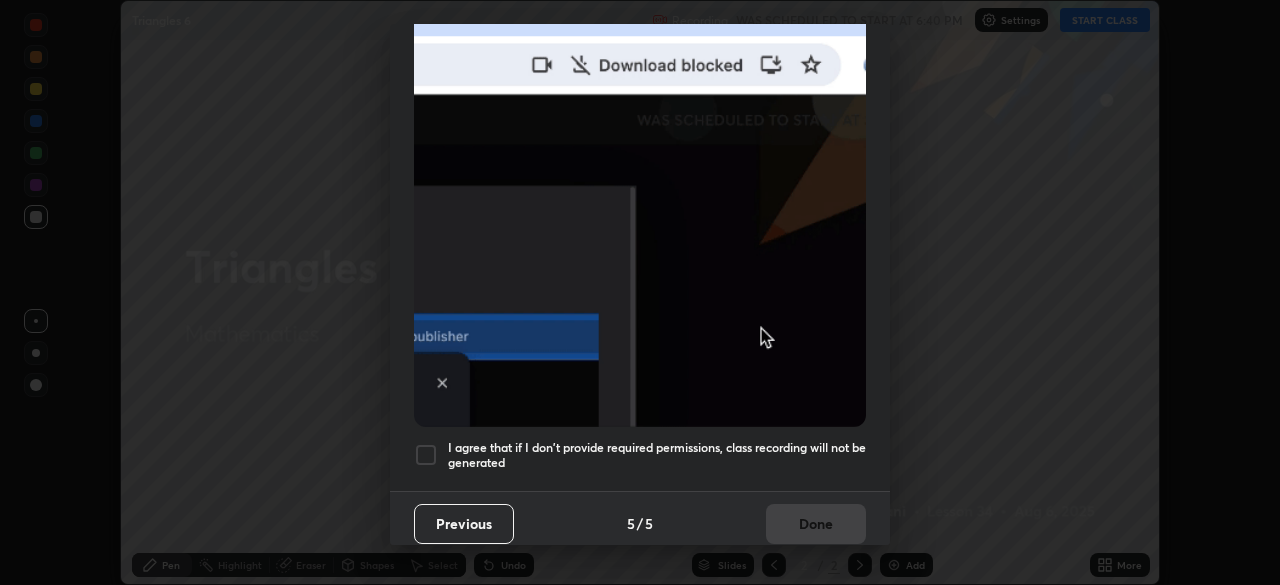 click on "I agree that if I don't provide required permissions, class recording will not be generated" at bounding box center [640, 455] 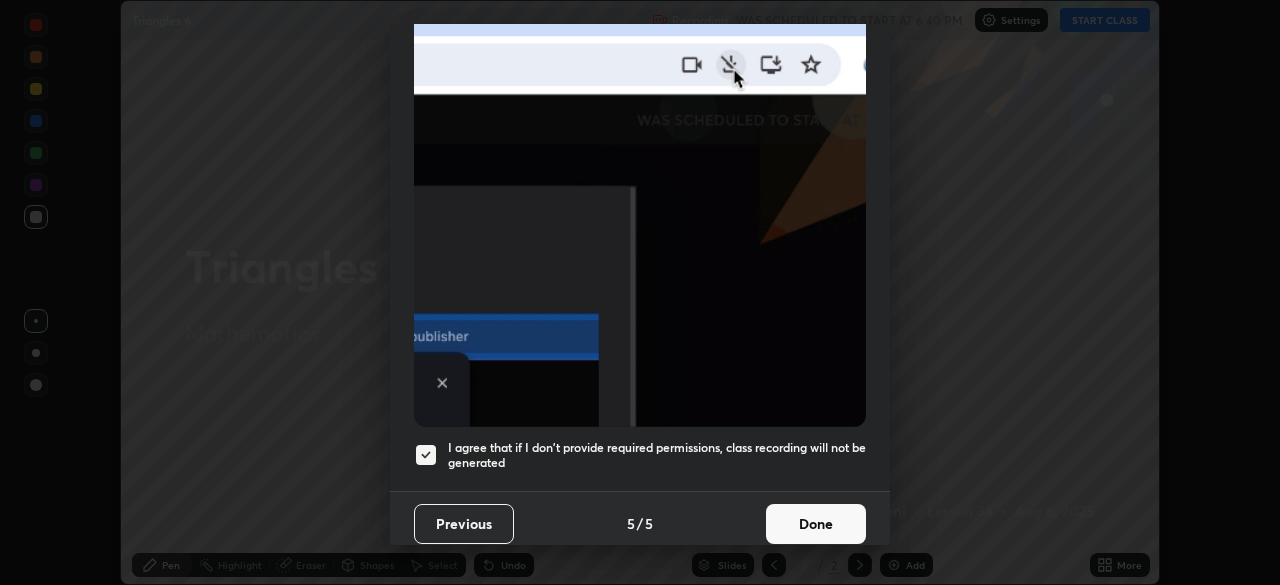 click on "Done" at bounding box center [816, 524] 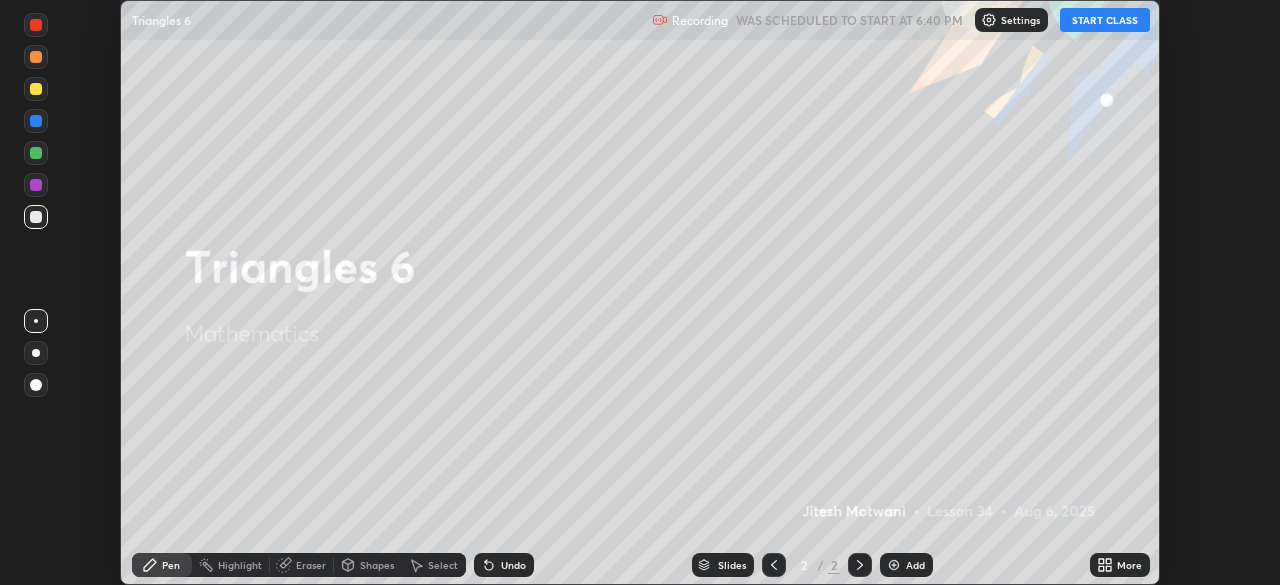 click on "START CLASS" at bounding box center [1105, 20] 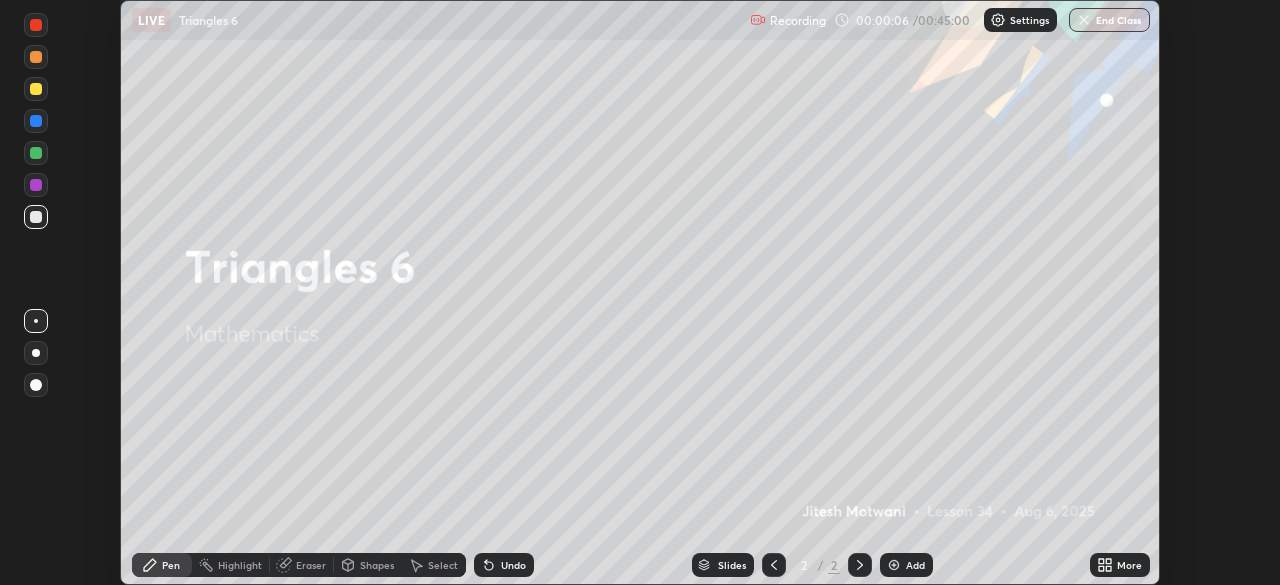 click on "More" at bounding box center [1129, 565] 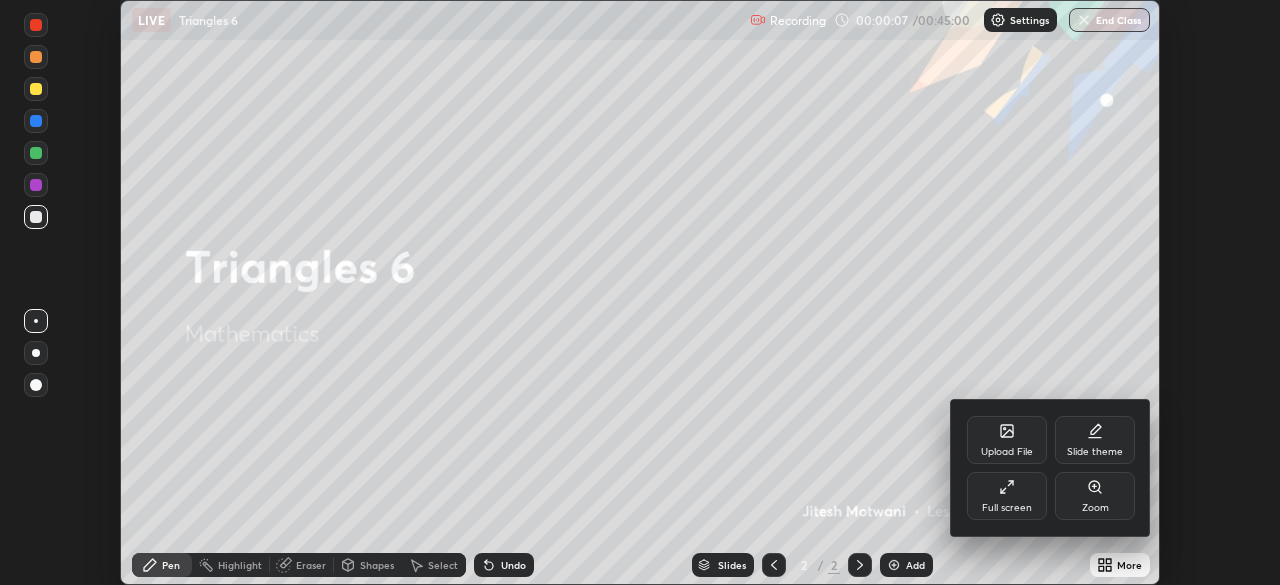 click on "Full screen" at bounding box center (1007, 508) 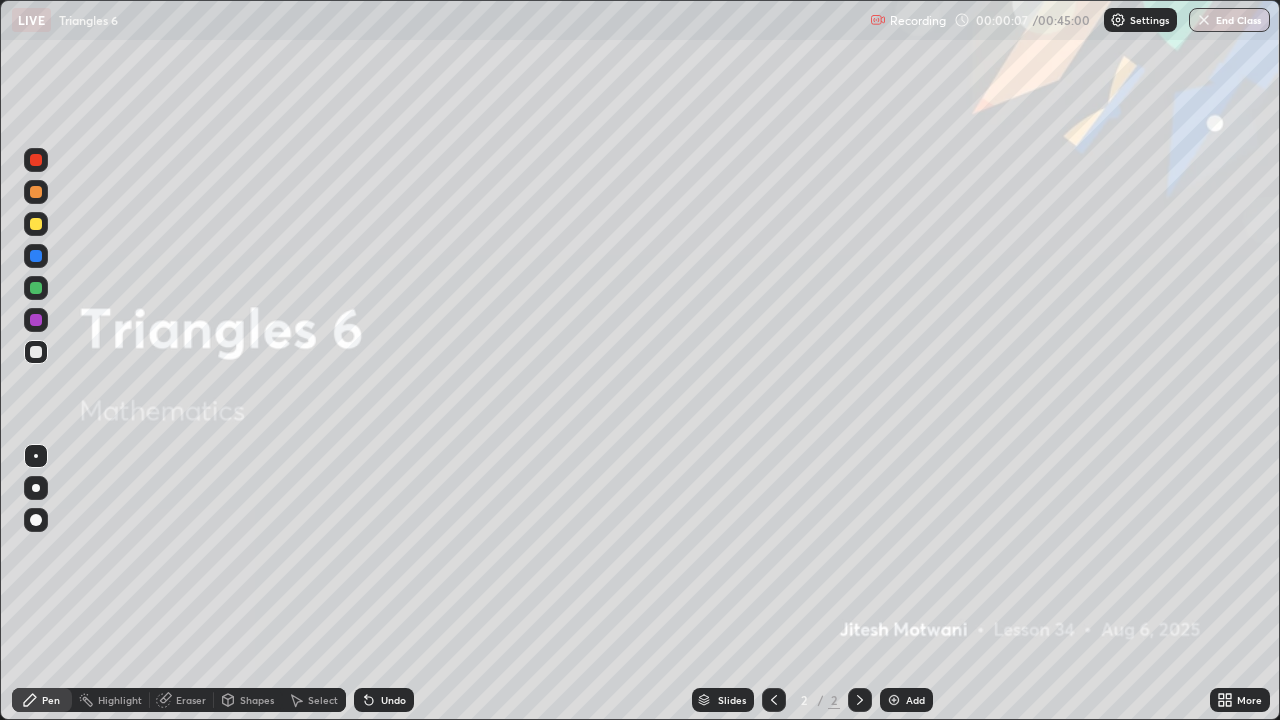 scroll, scrollTop: 99280, scrollLeft: 98720, axis: both 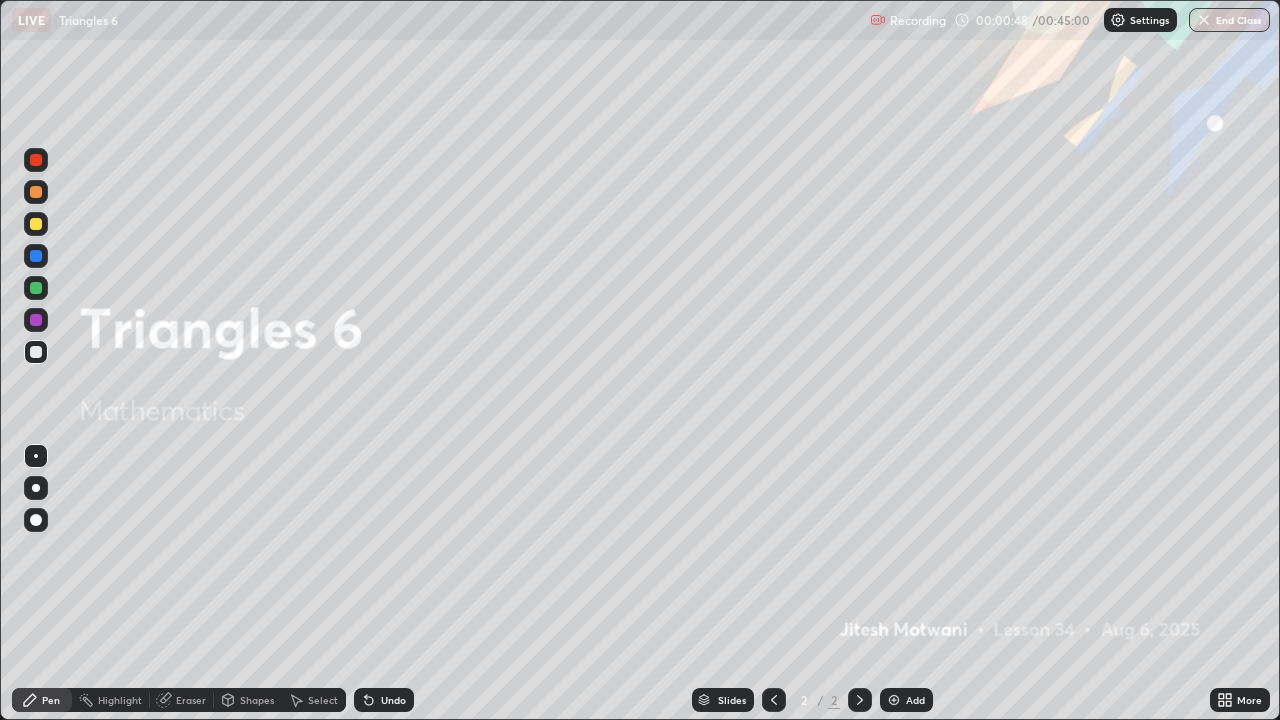 click on "Add" at bounding box center (915, 700) 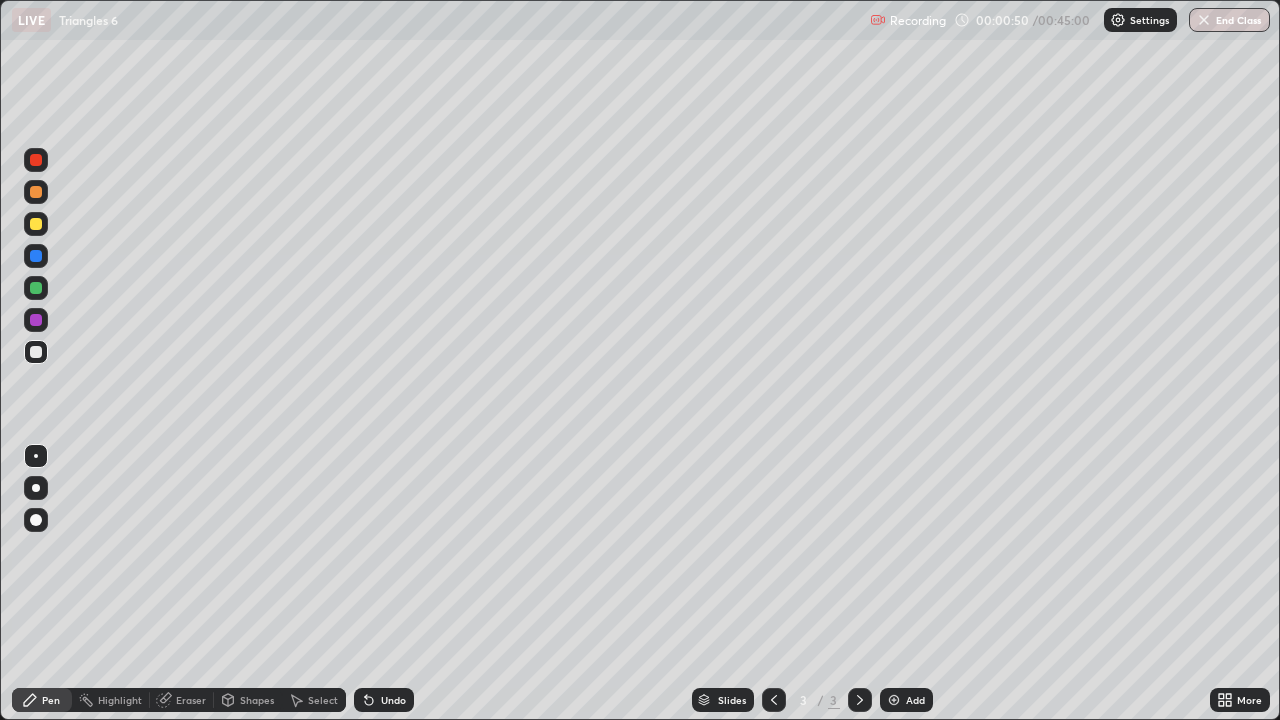 click at bounding box center (774, 700) 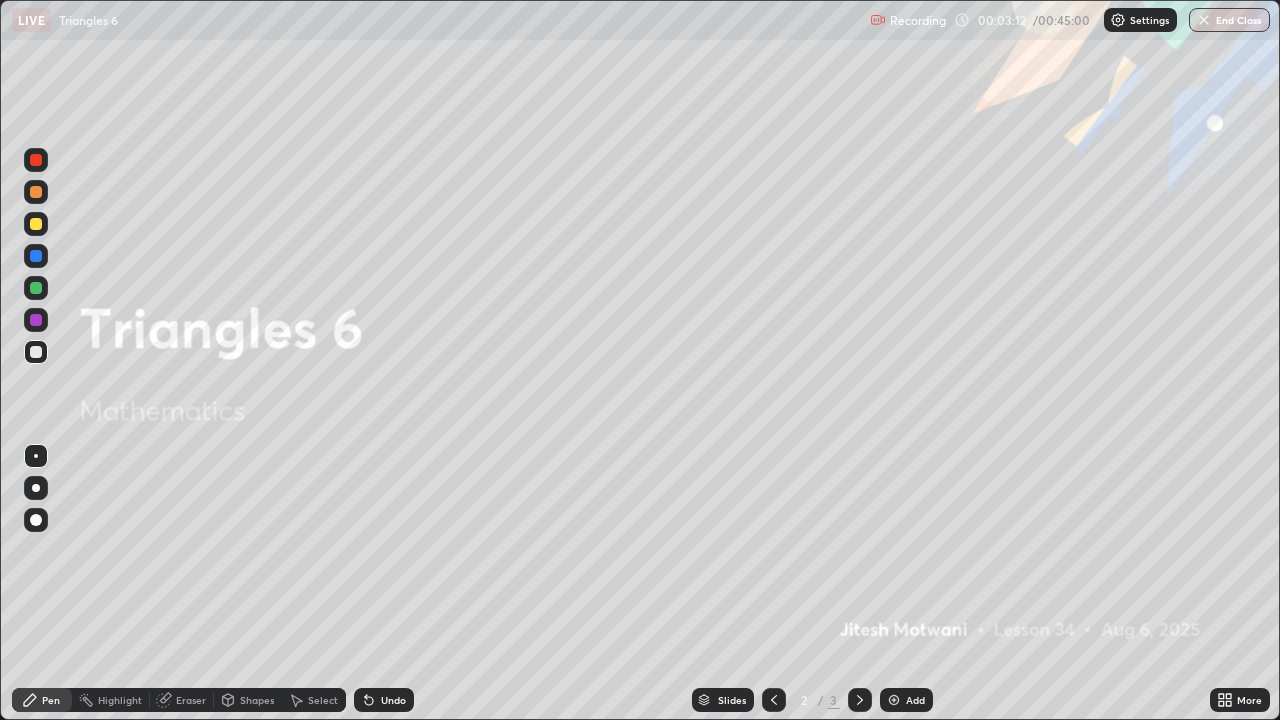 click on "More" at bounding box center (1249, 700) 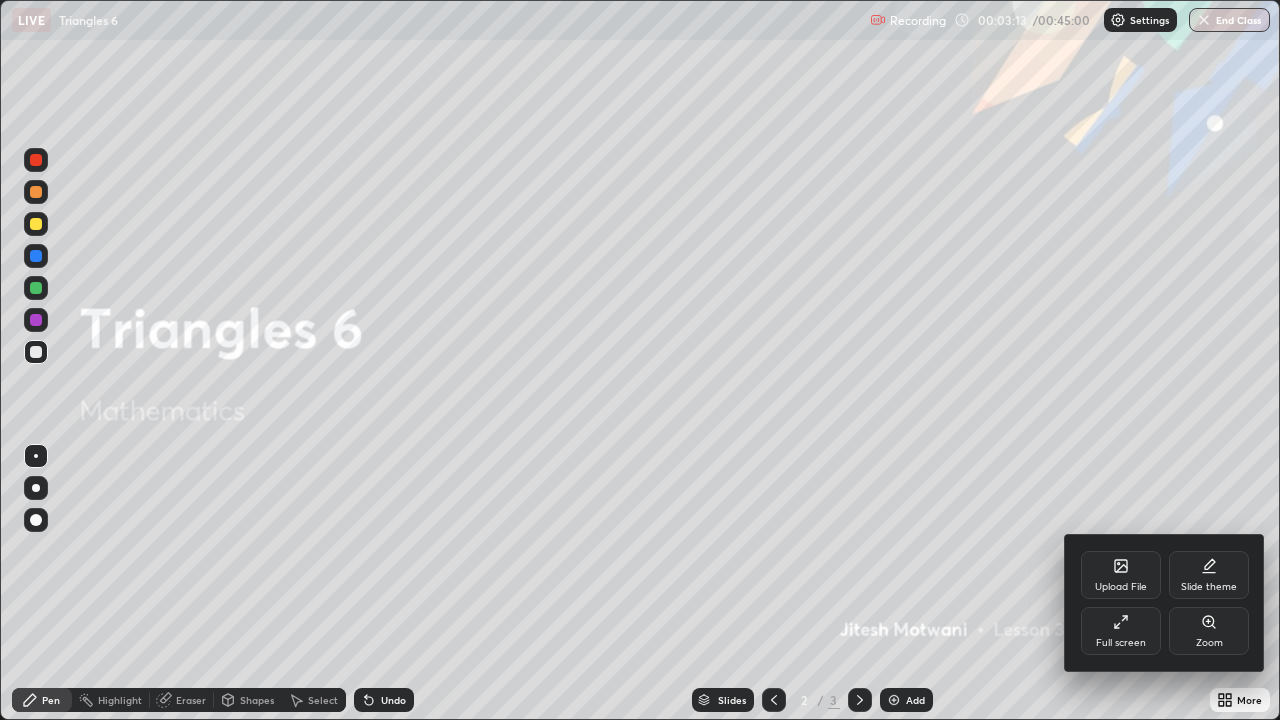 click 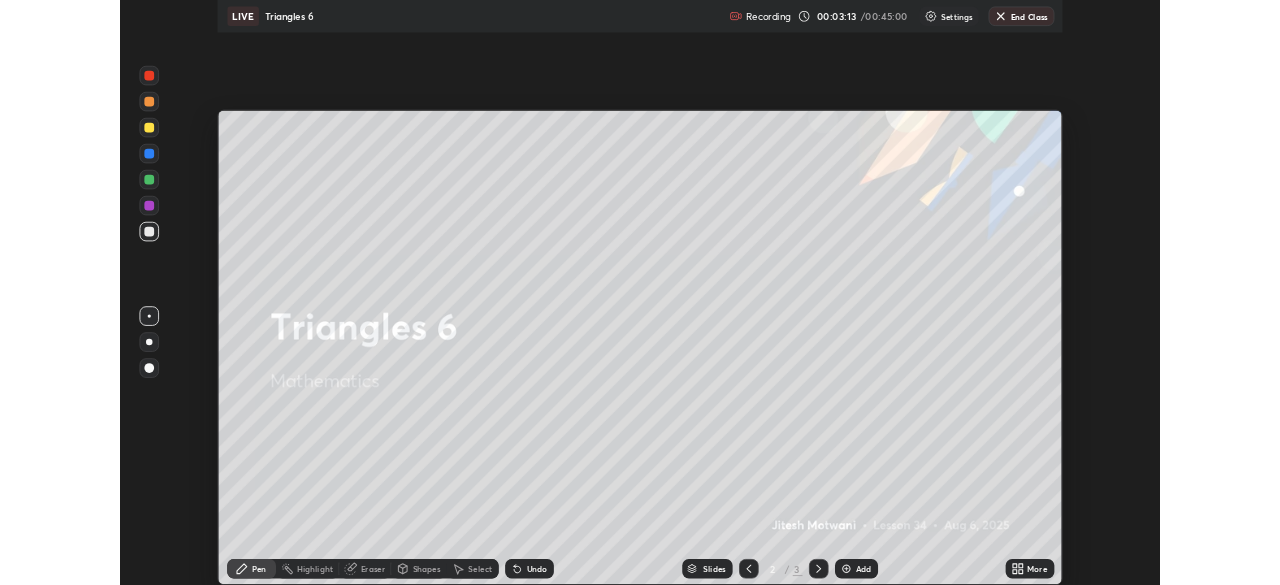 scroll, scrollTop: 585, scrollLeft: 1280, axis: both 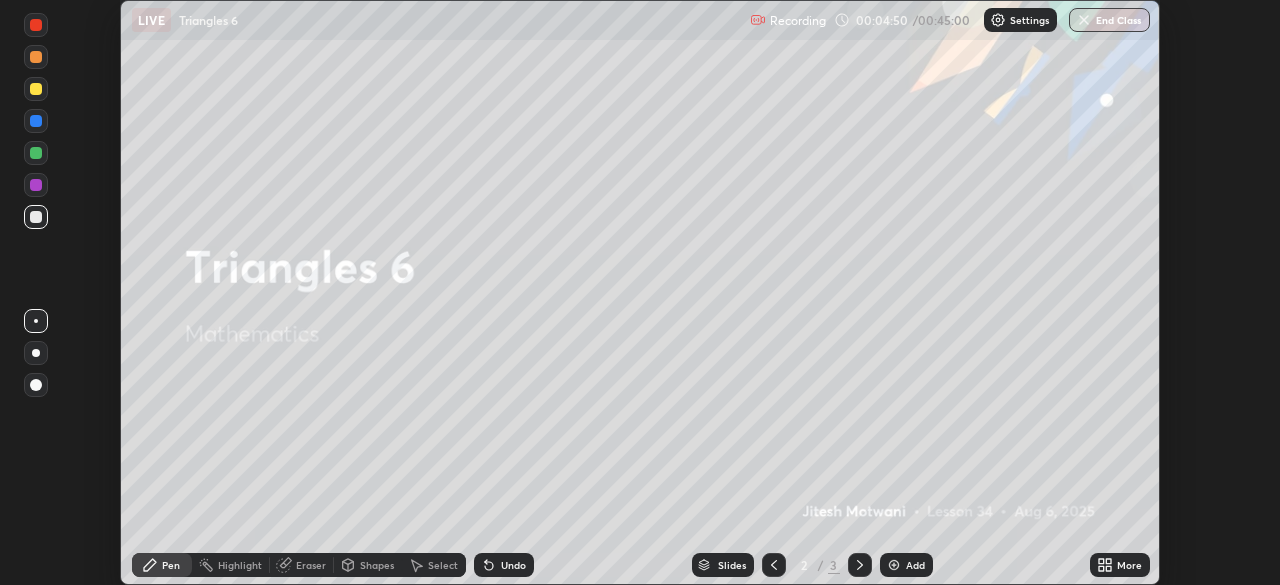 click 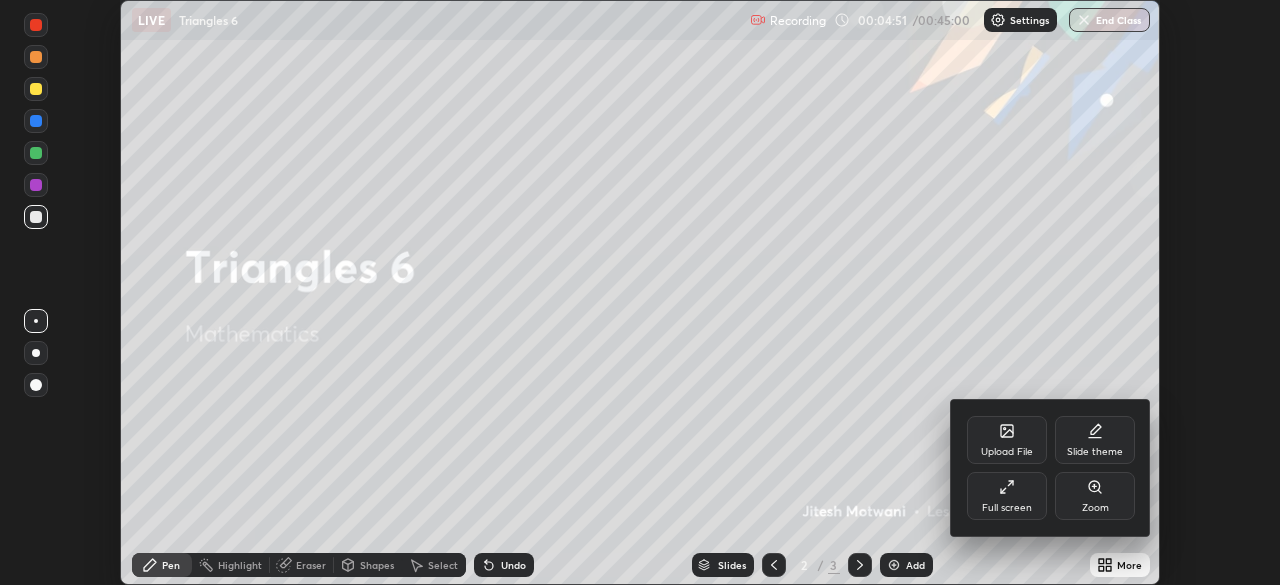 click on "Upload File" at bounding box center [1007, 440] 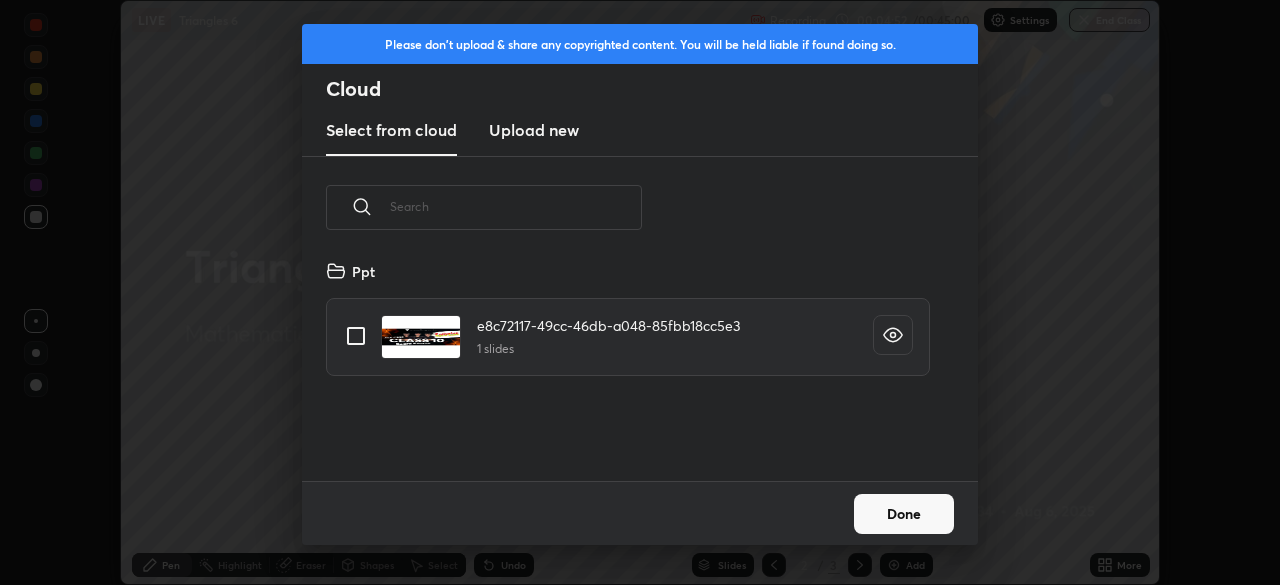 scroll, scrollTop: 7, scrollLeft: 11, axis: both 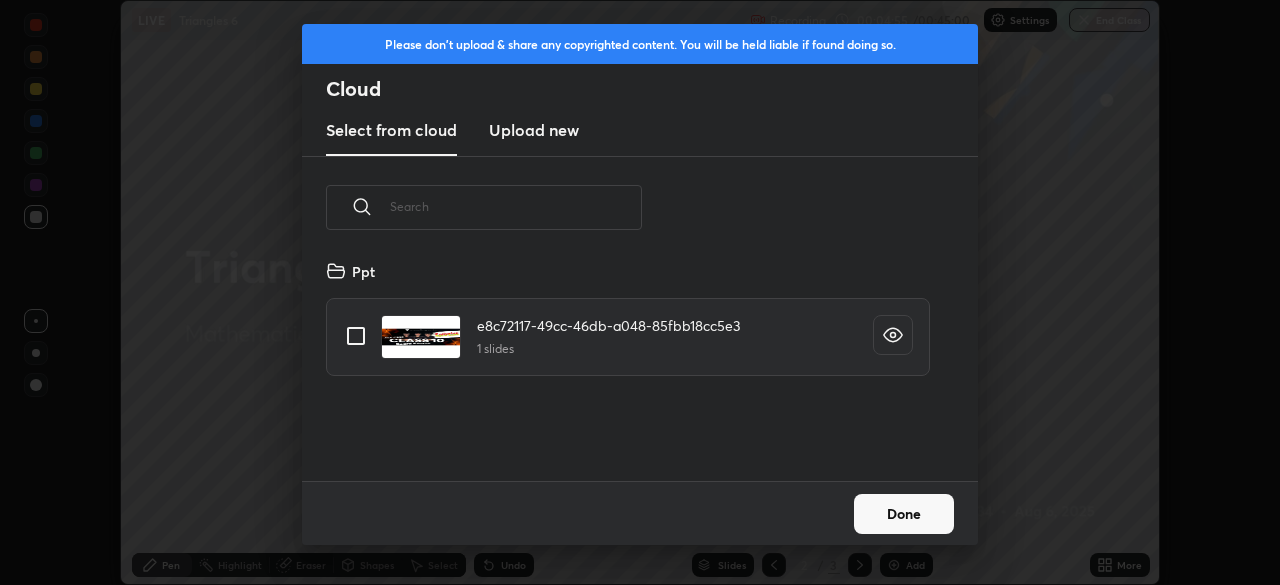 click on "Upload new" at bounding box center [534, 130] 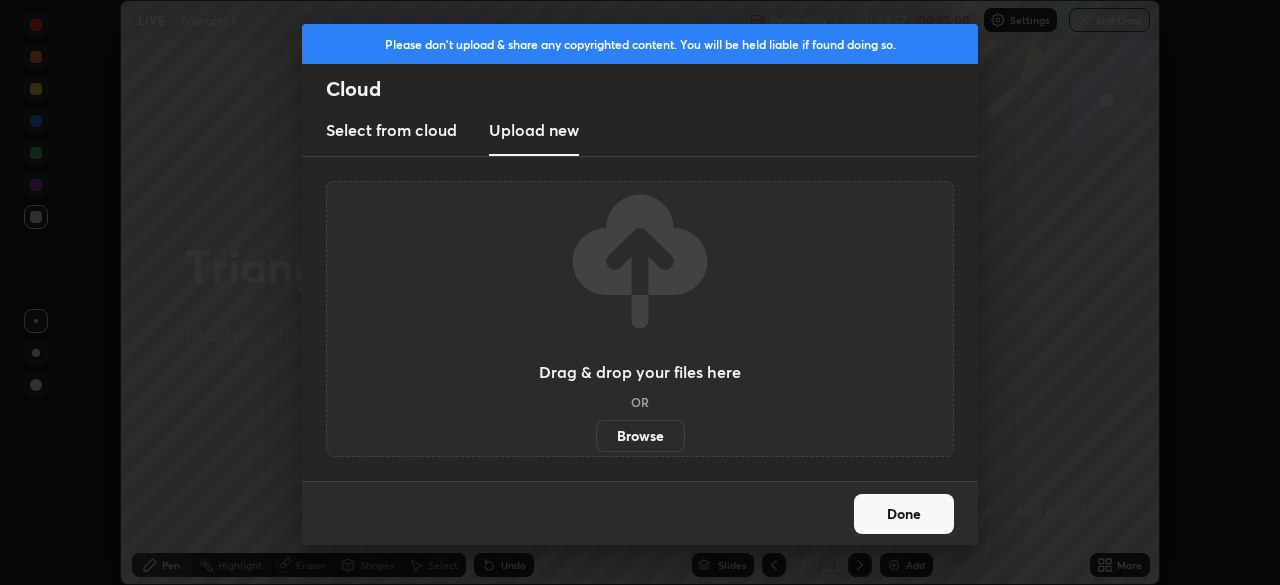click on "Browse" at bounding box center (640, 436) 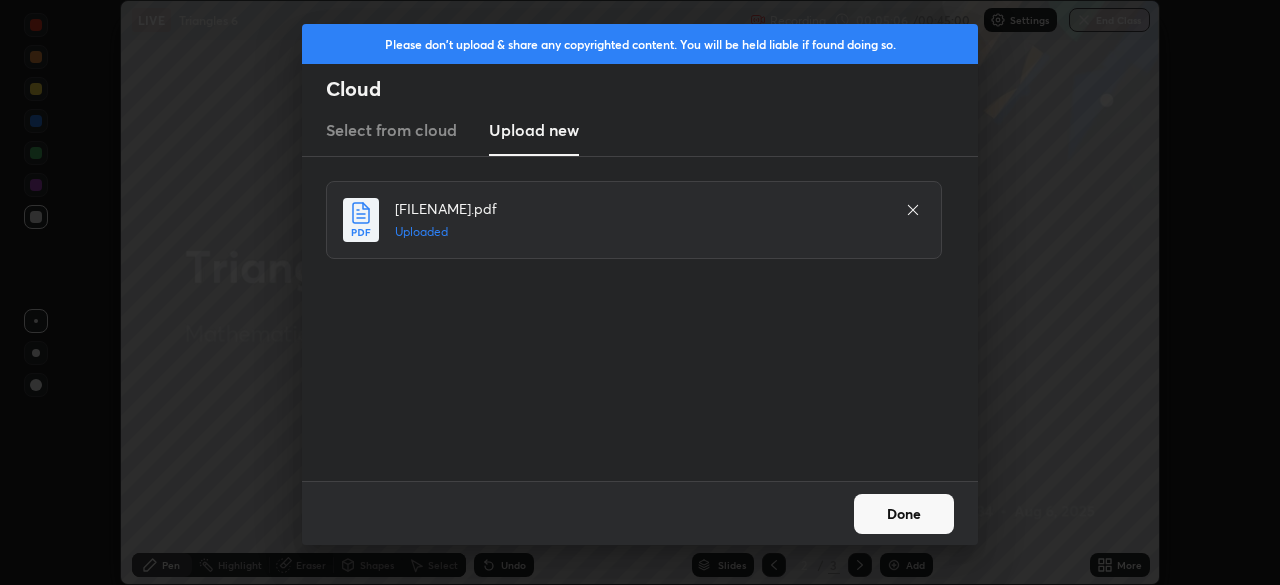 click on "Done" at bounding box center [904, 514] 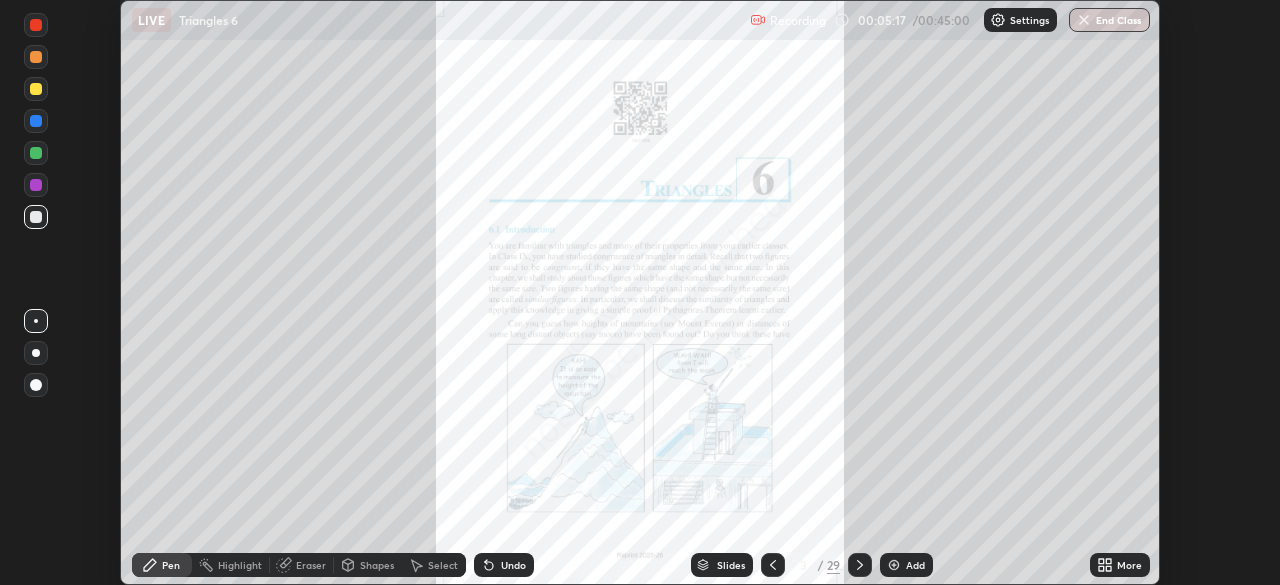 click on "More" at bounding box center (1120, 565) 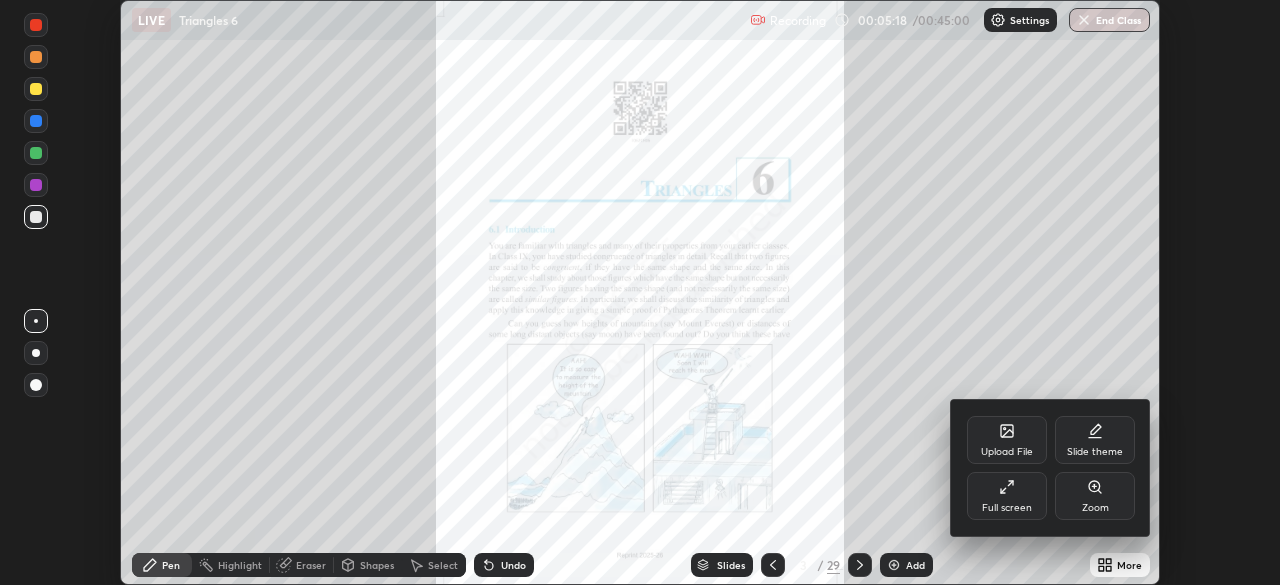 click on "Full screen" at bounding box center (1007, 496) 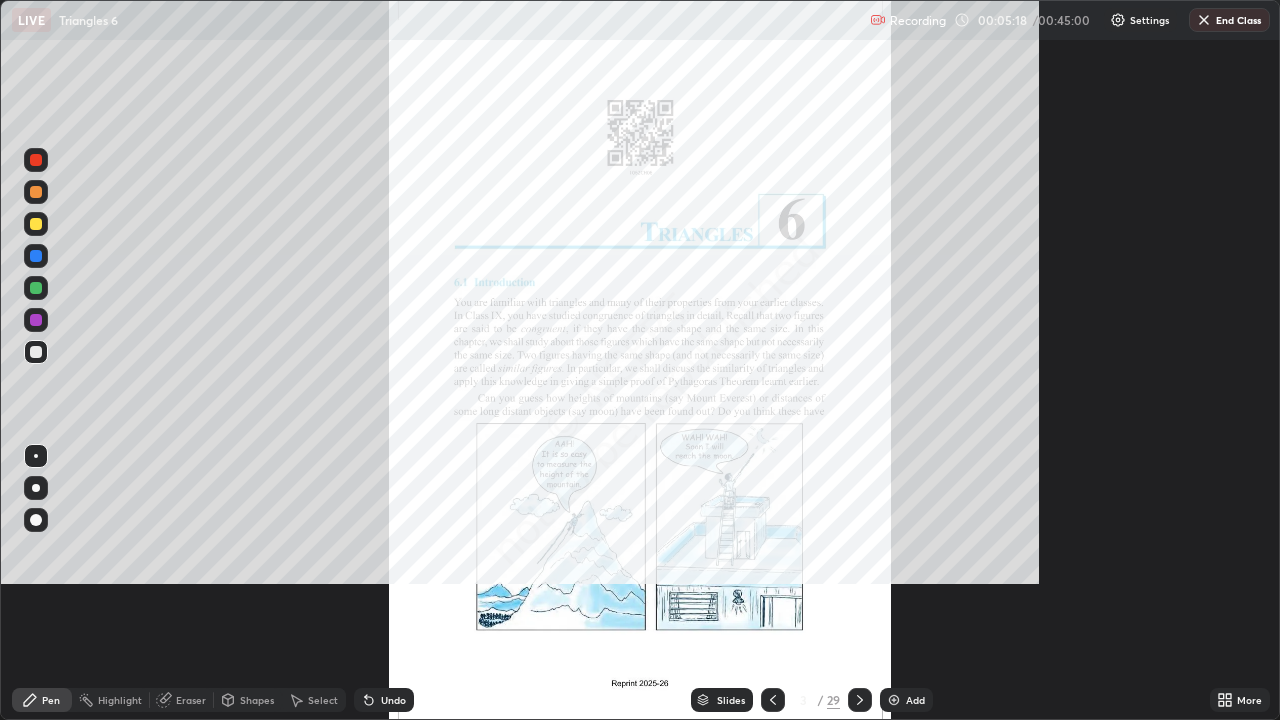 scroll, scrollTop: 99280, scrollLeft: 98720, axis: both 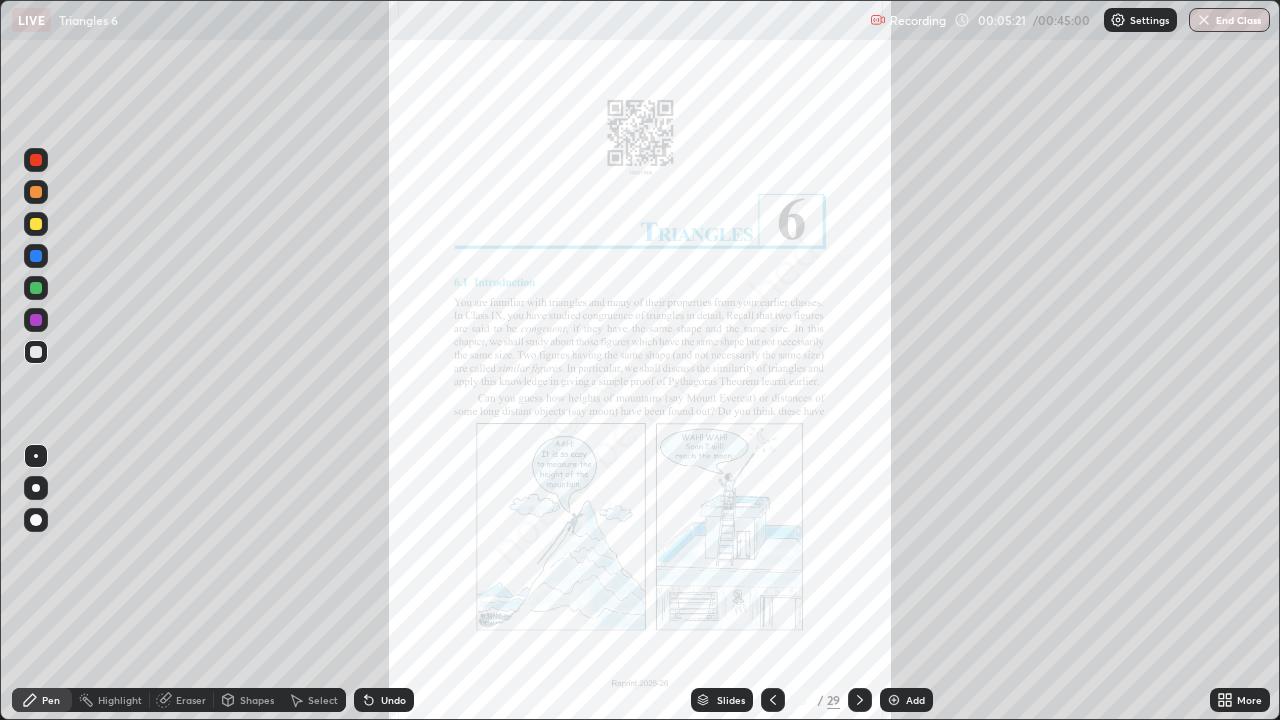 click on "Undo" at bounding box center (384, 700) 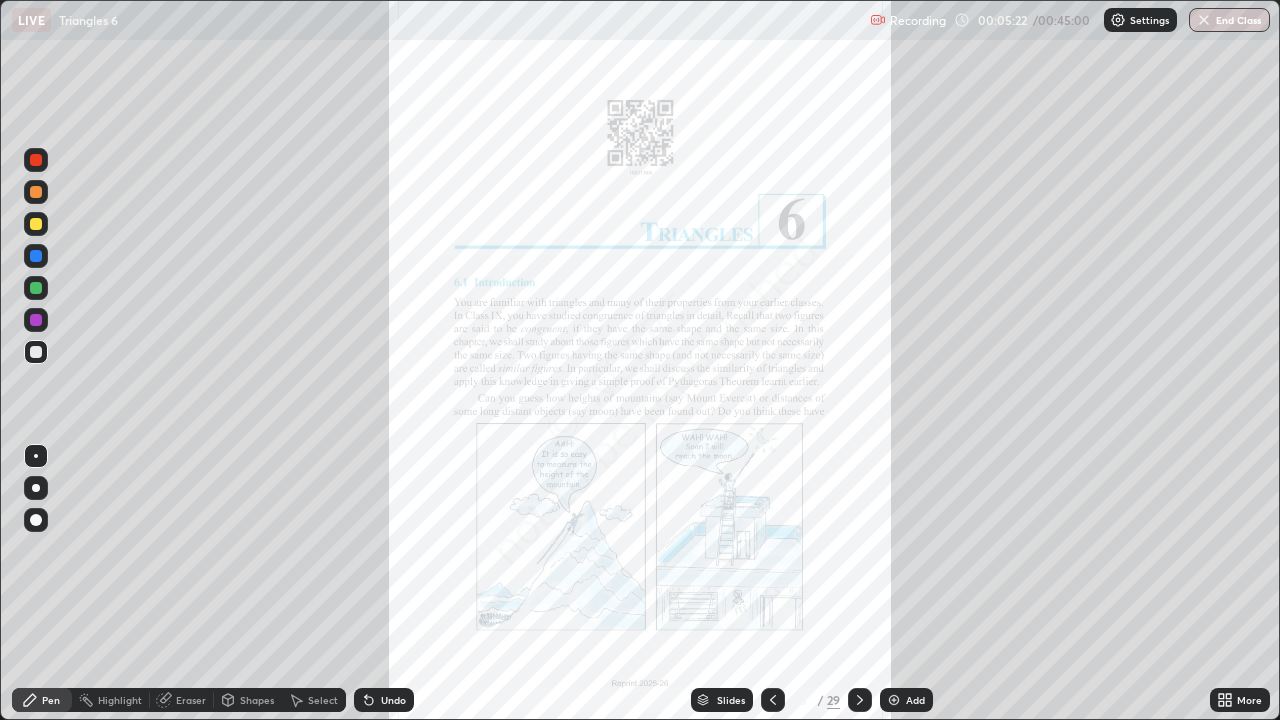 click on "Undo" at bounding box center (384, 700) 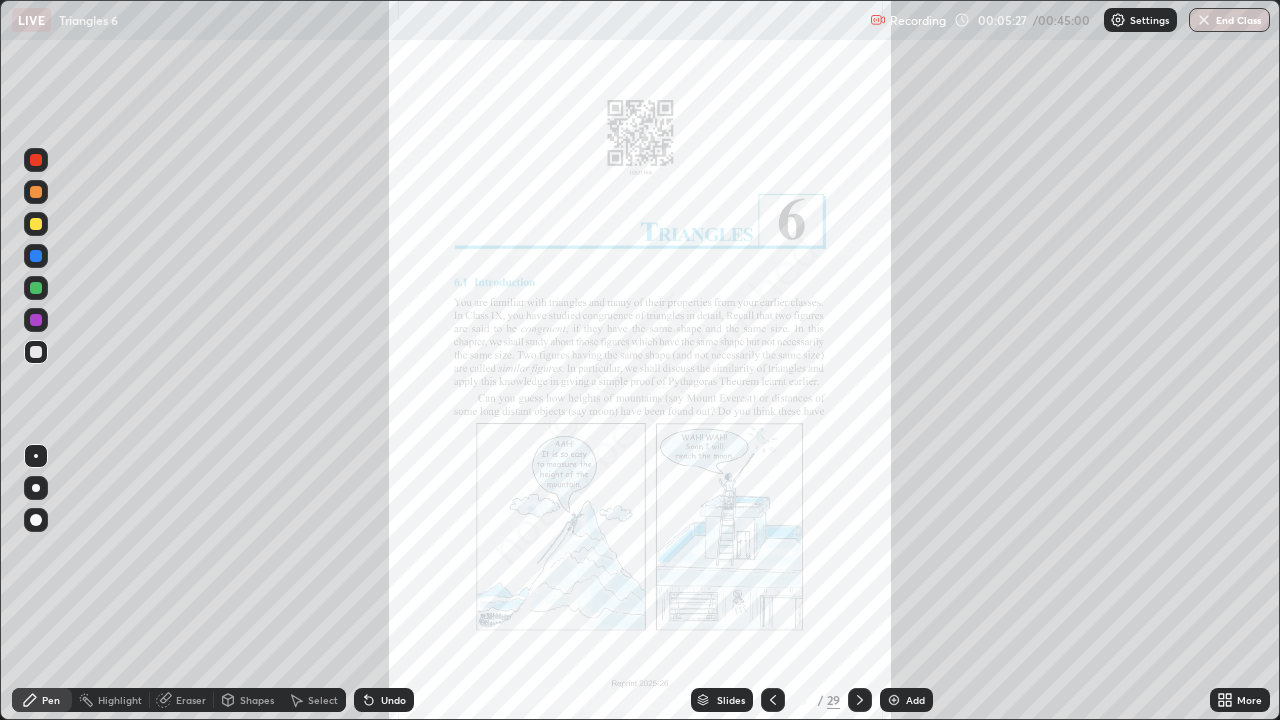 click 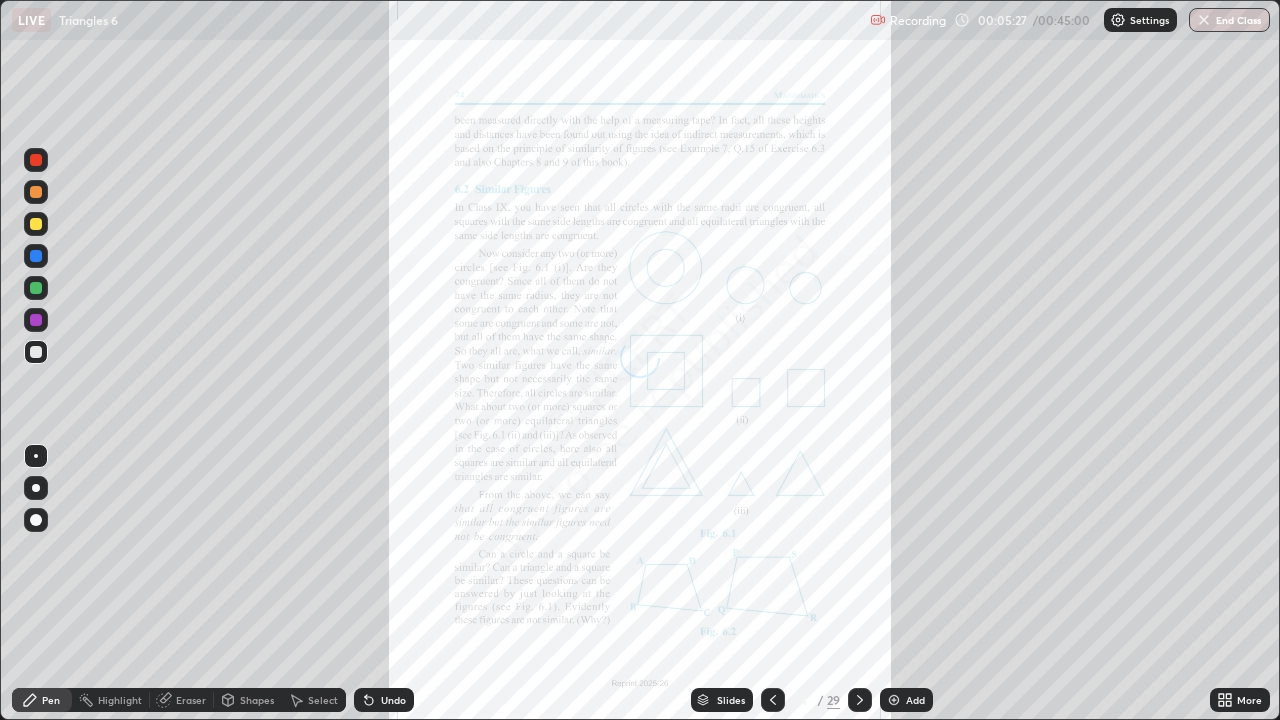 click 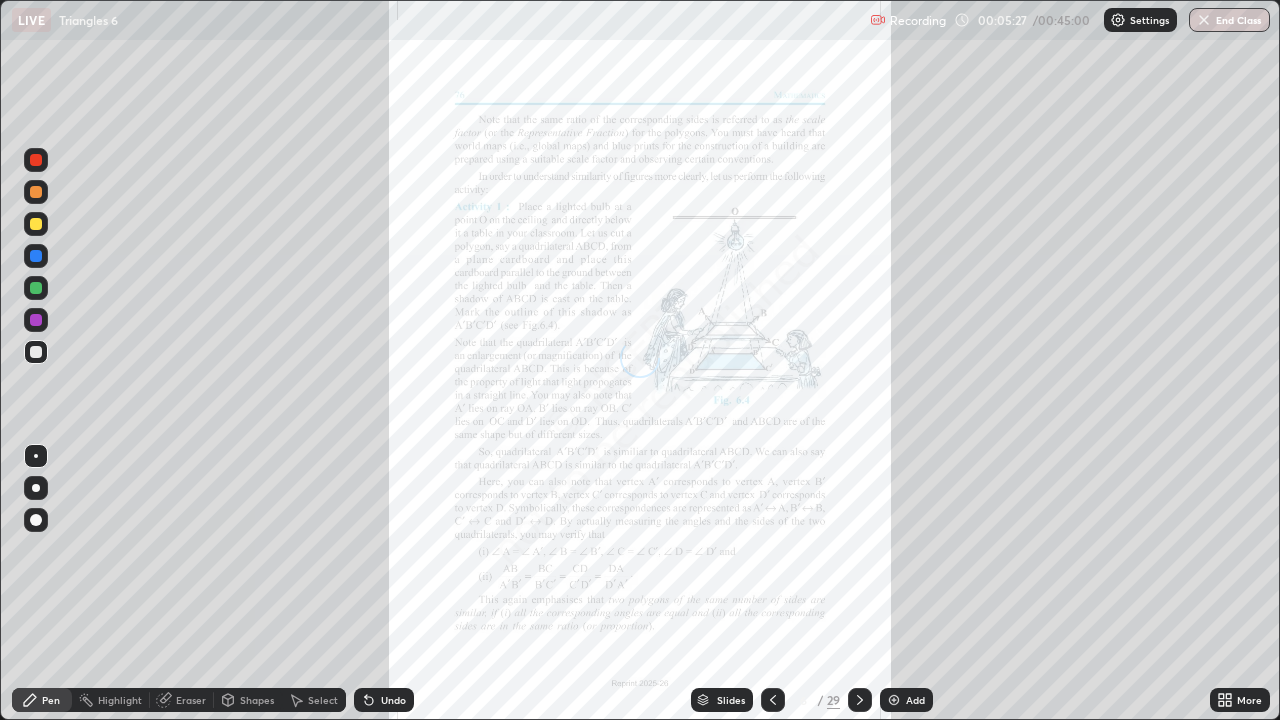 click 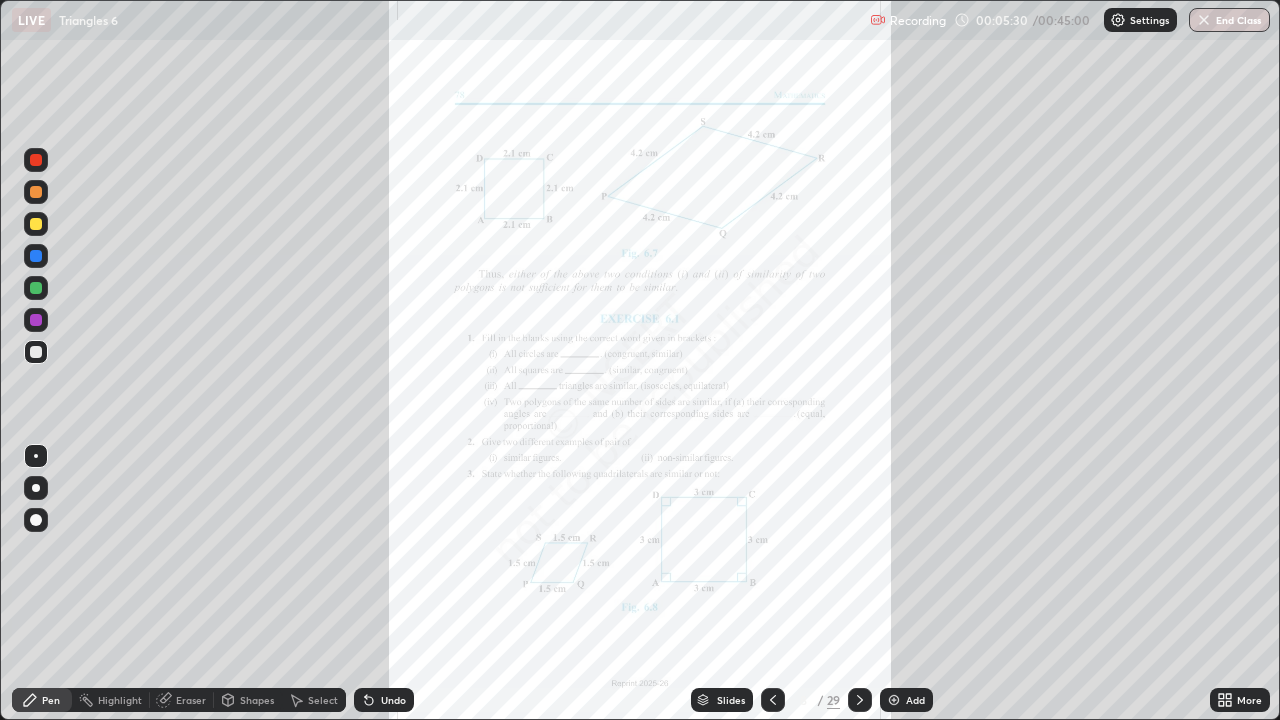 click 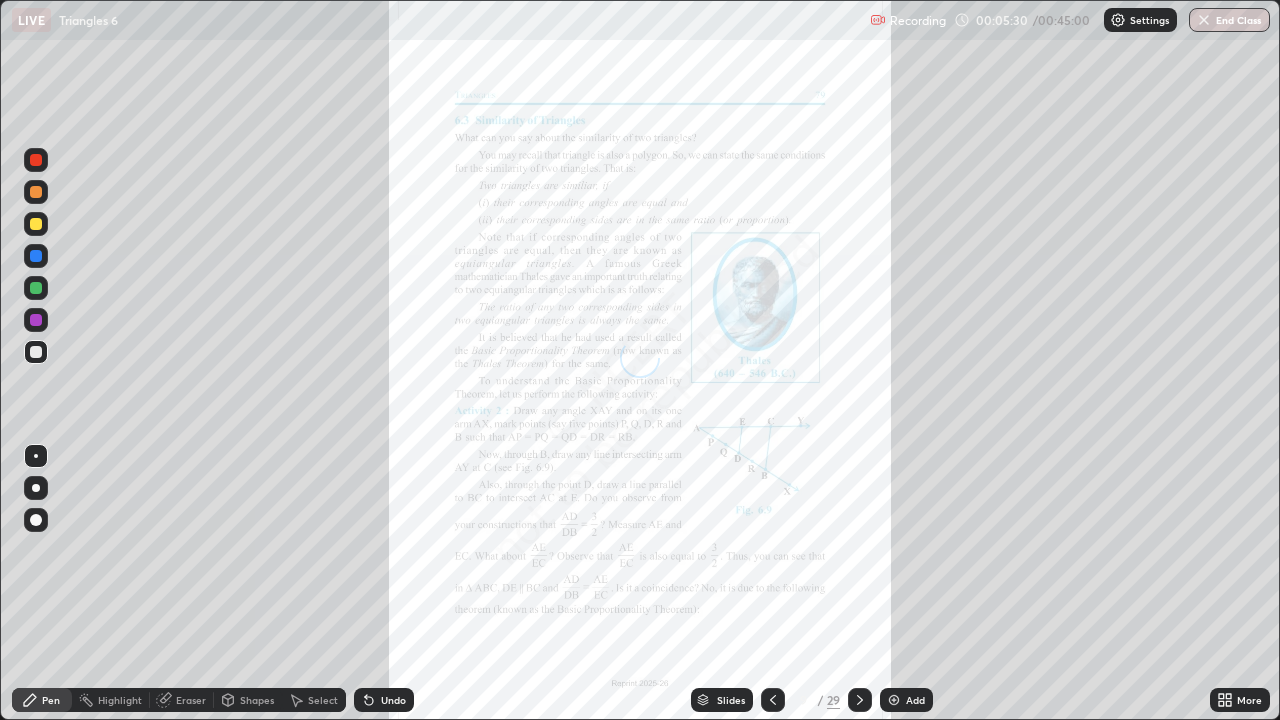 click 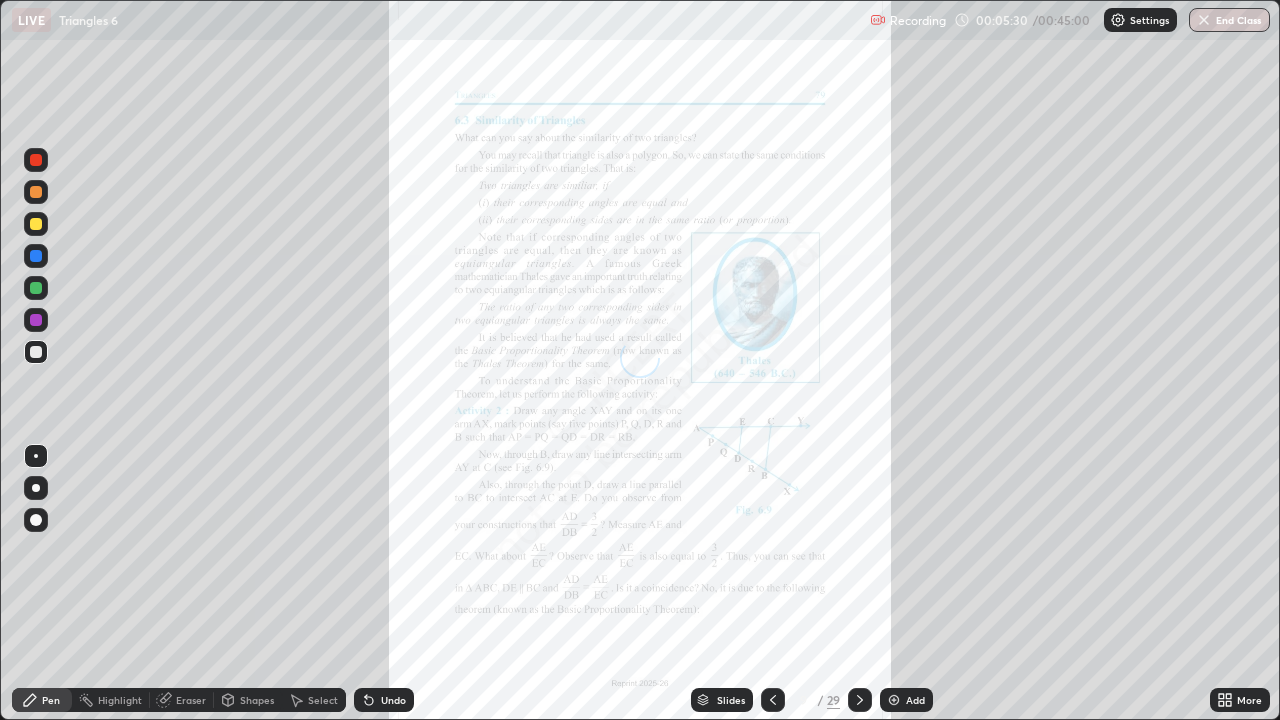 click 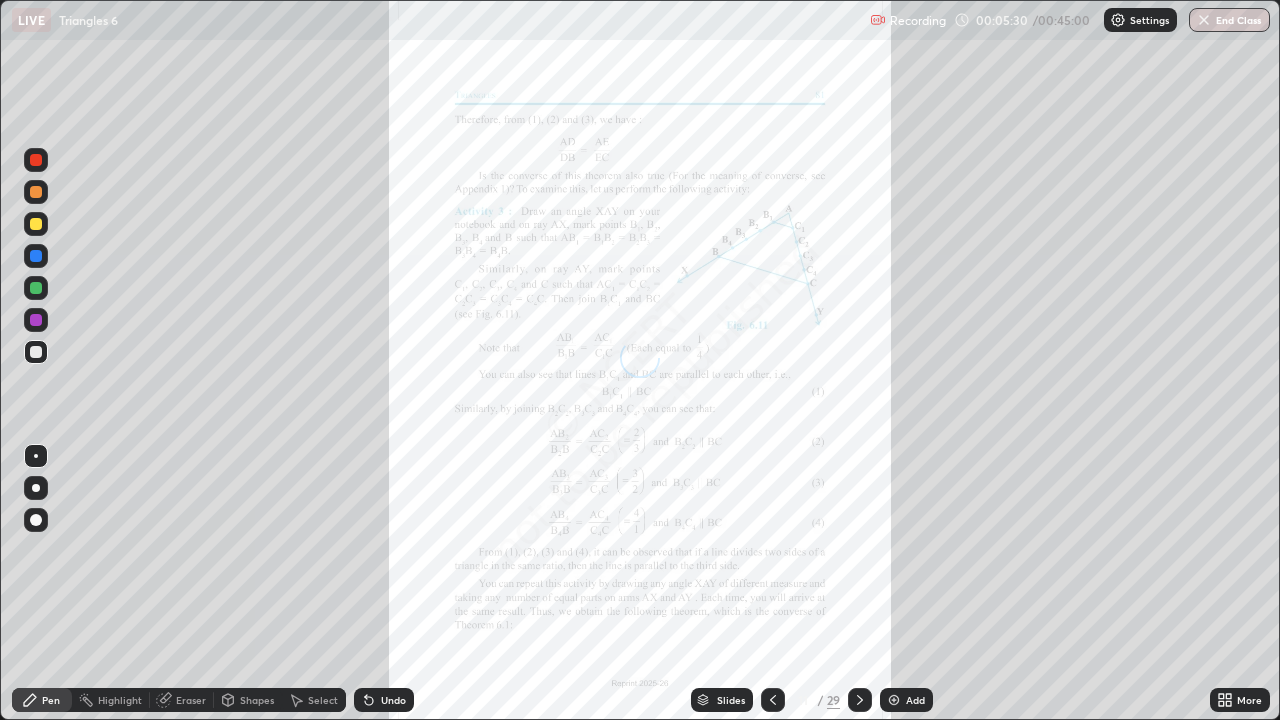 click 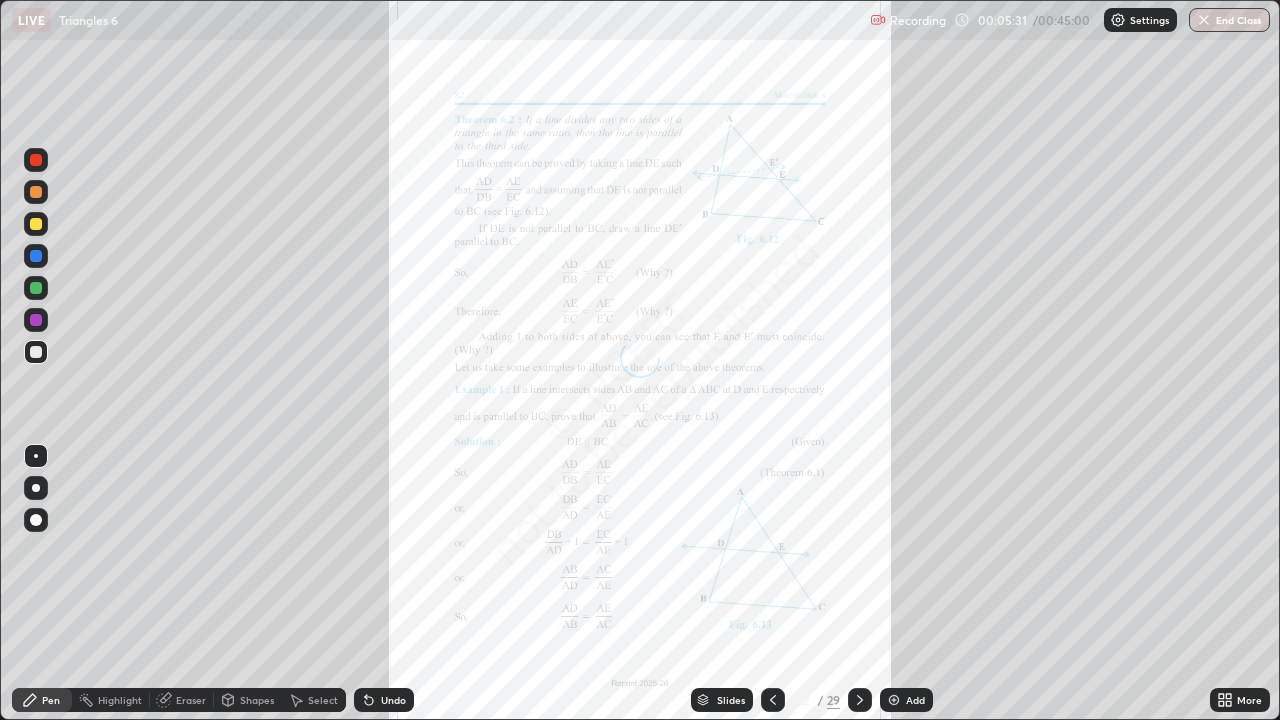 click 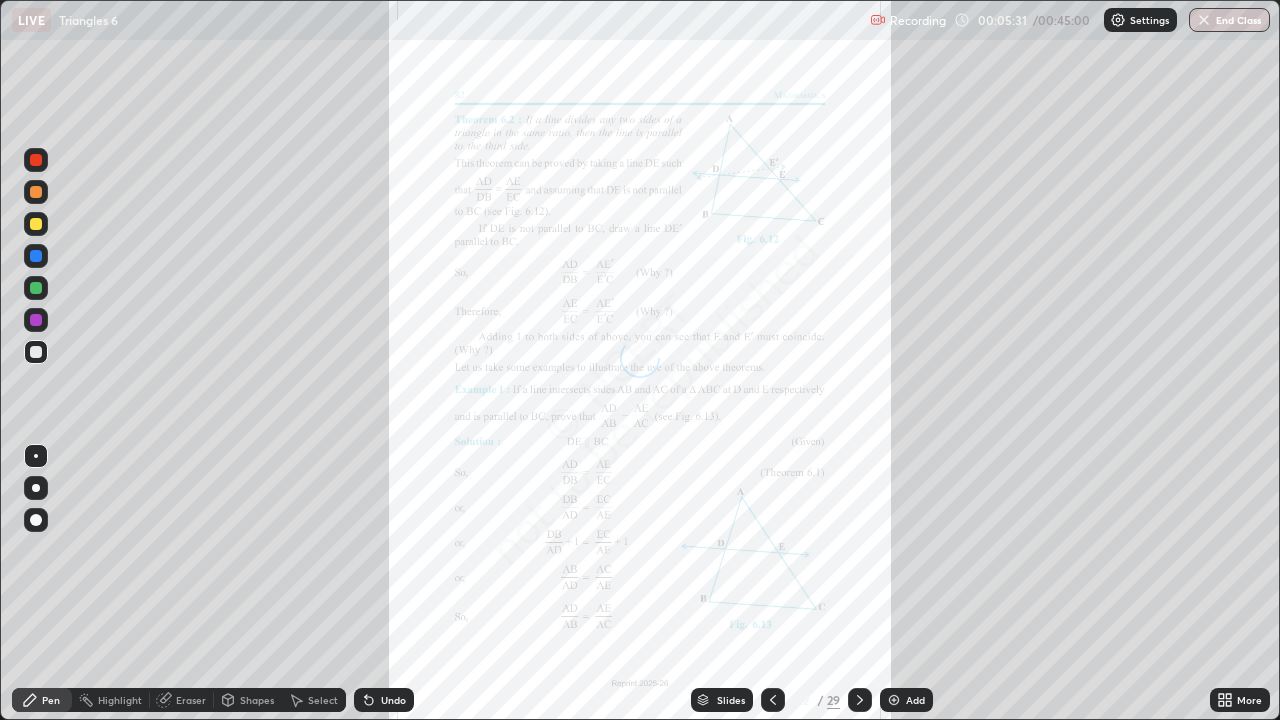 click 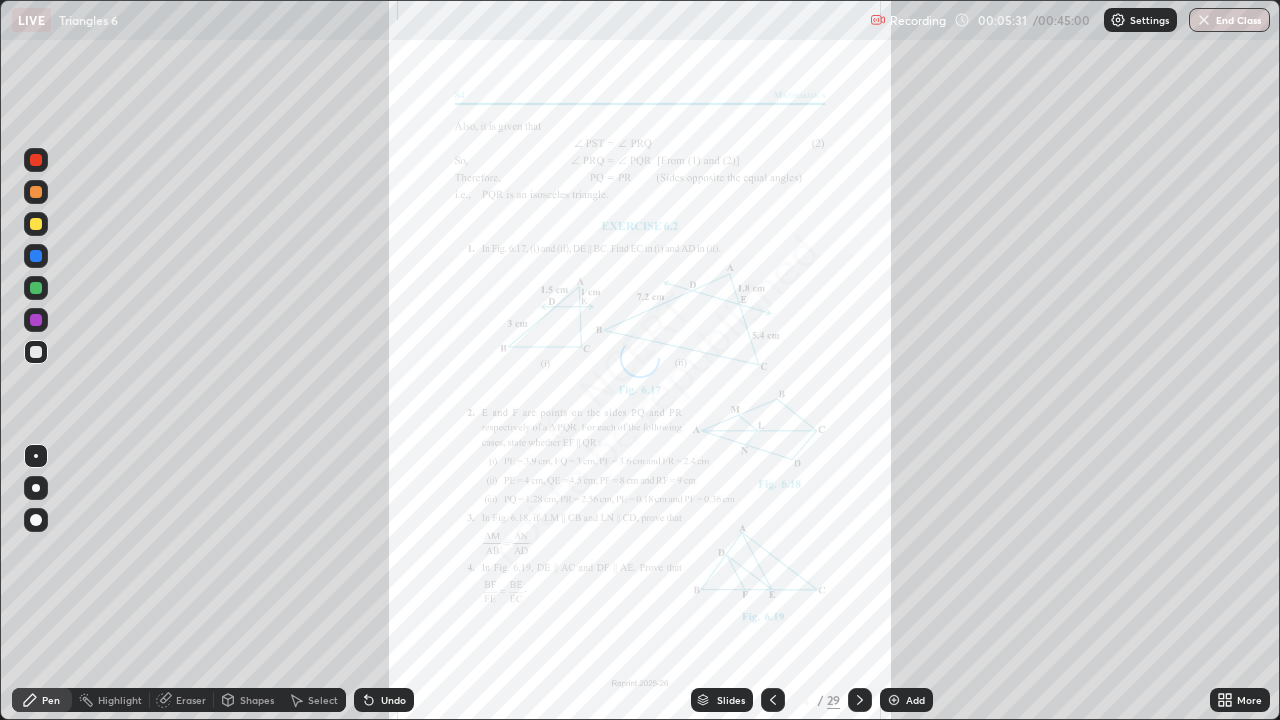 click 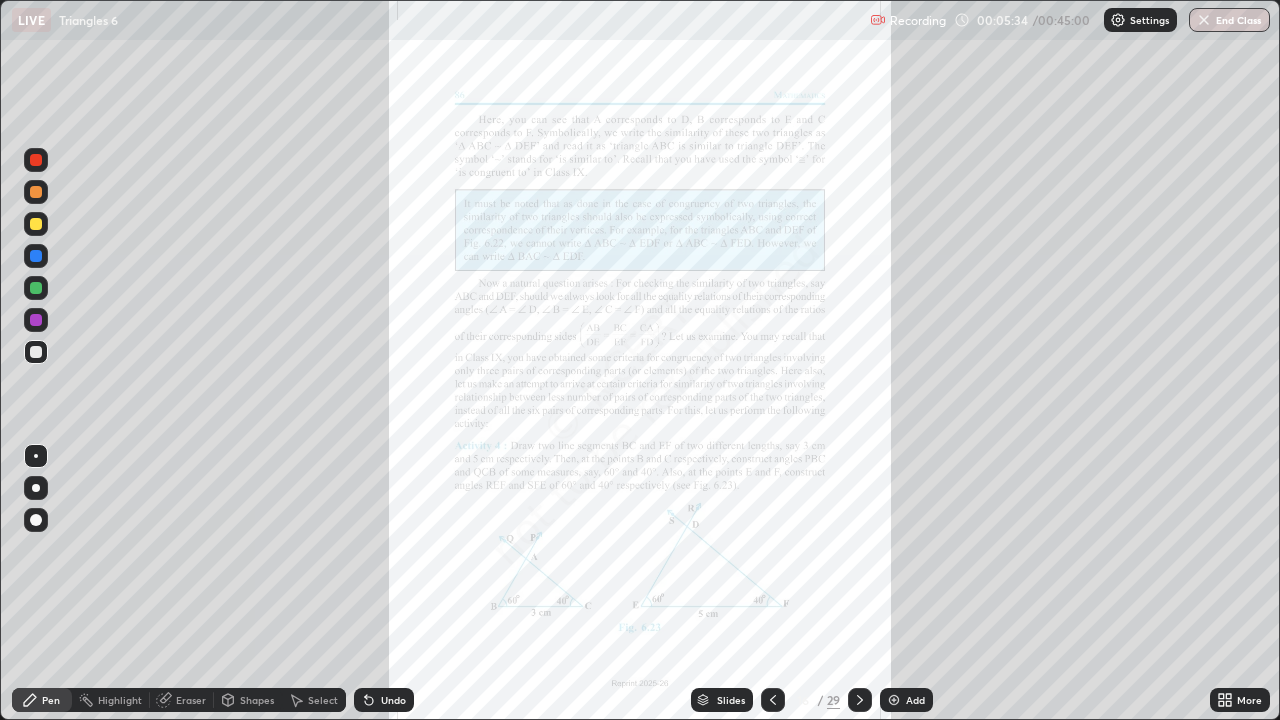 click 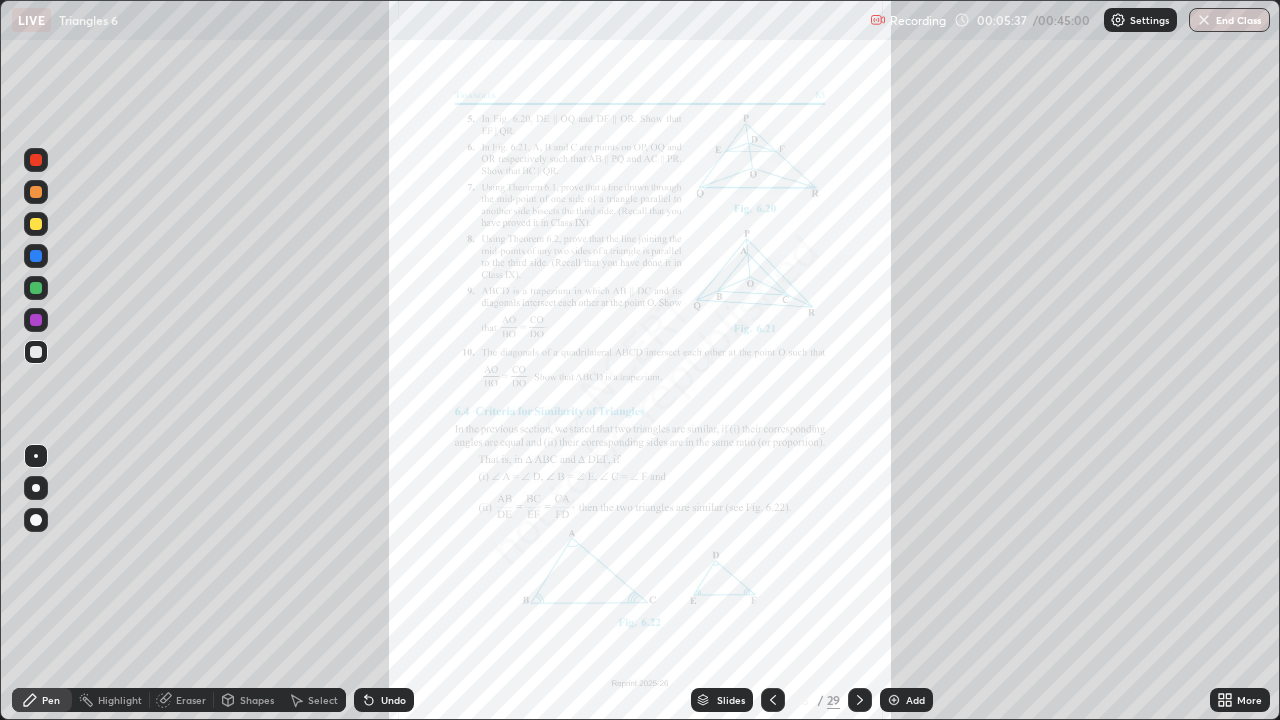 click 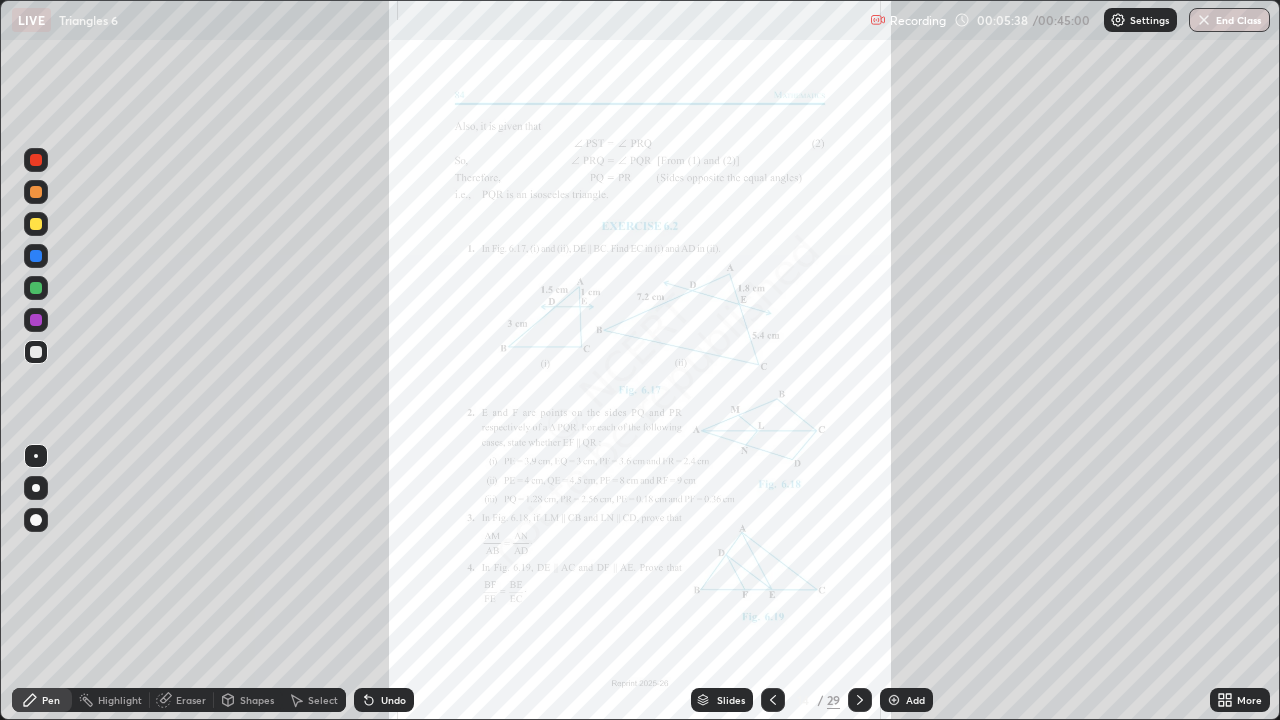 click at bounding box center (773, 700) 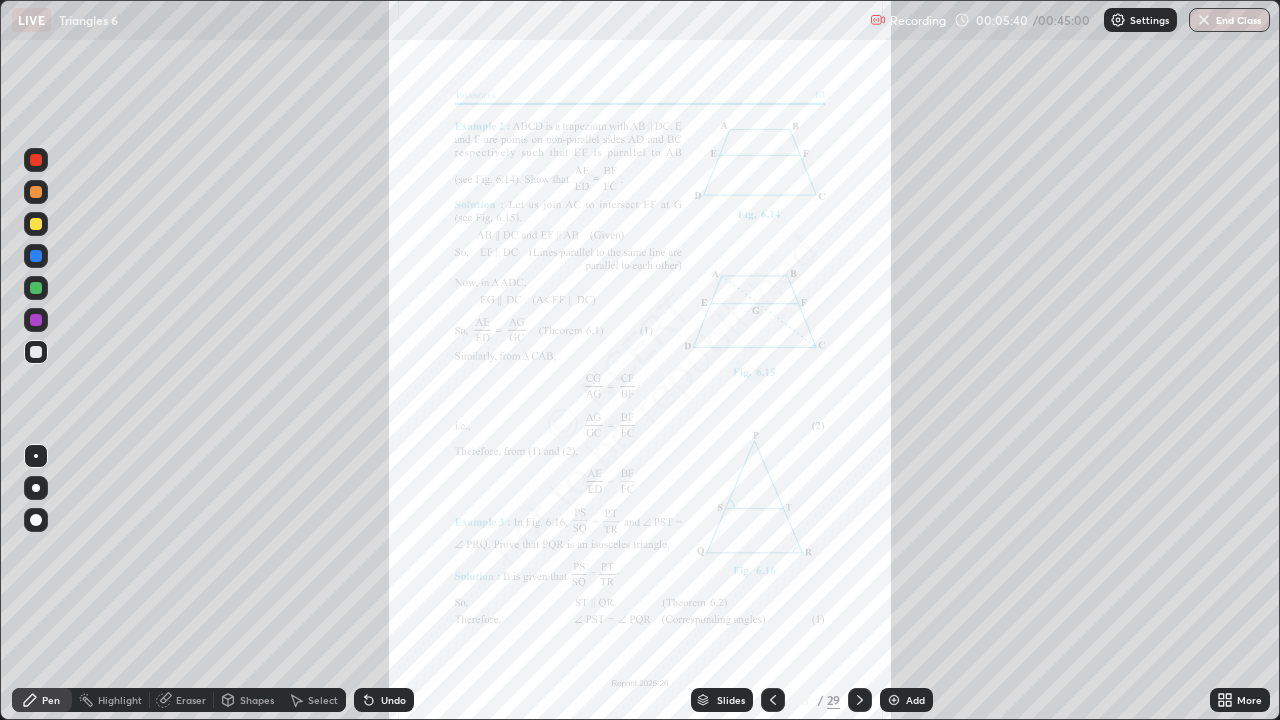 click at bounding box center [773, 700] 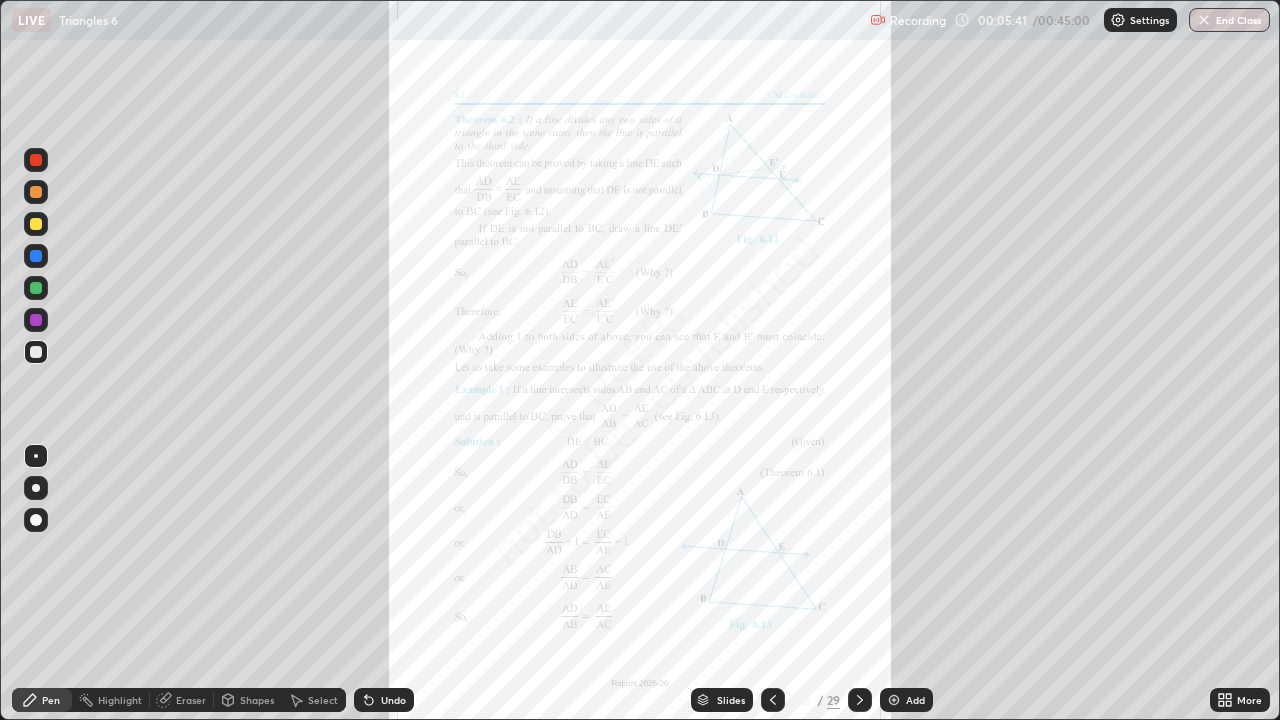 click at bounding box center [773, 700] 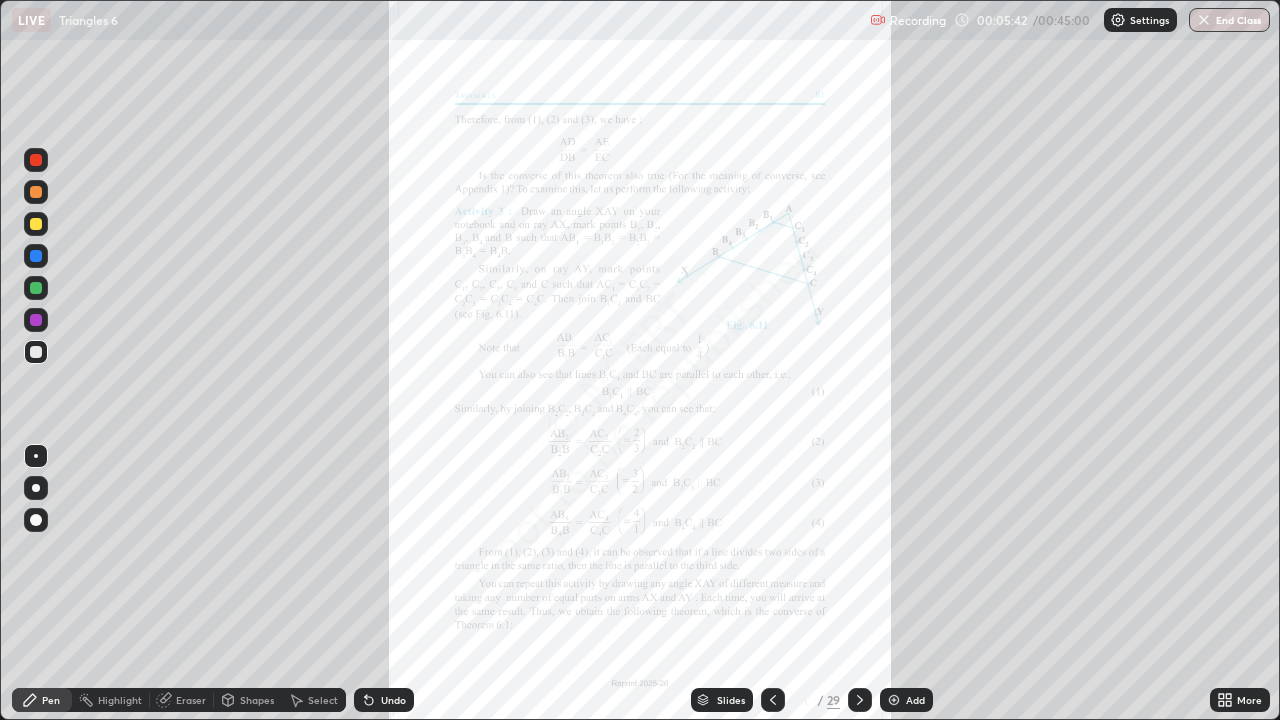 click 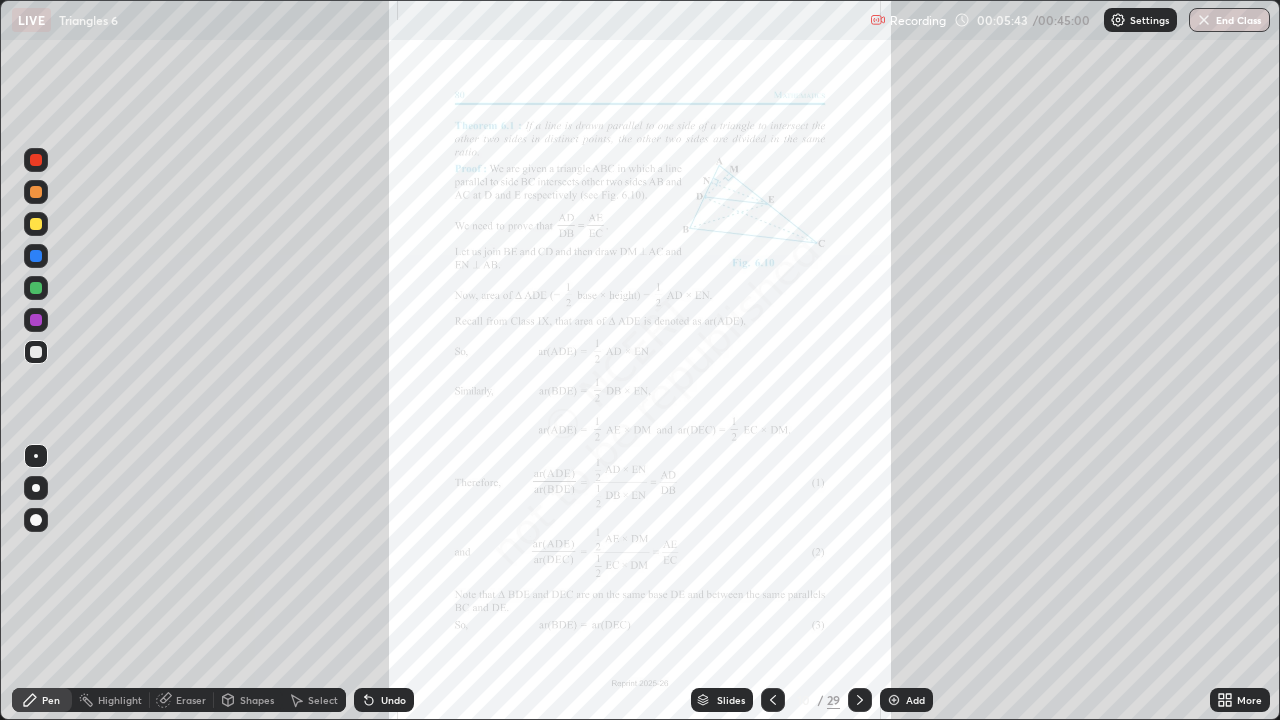 click at bounding box center [773, 700] 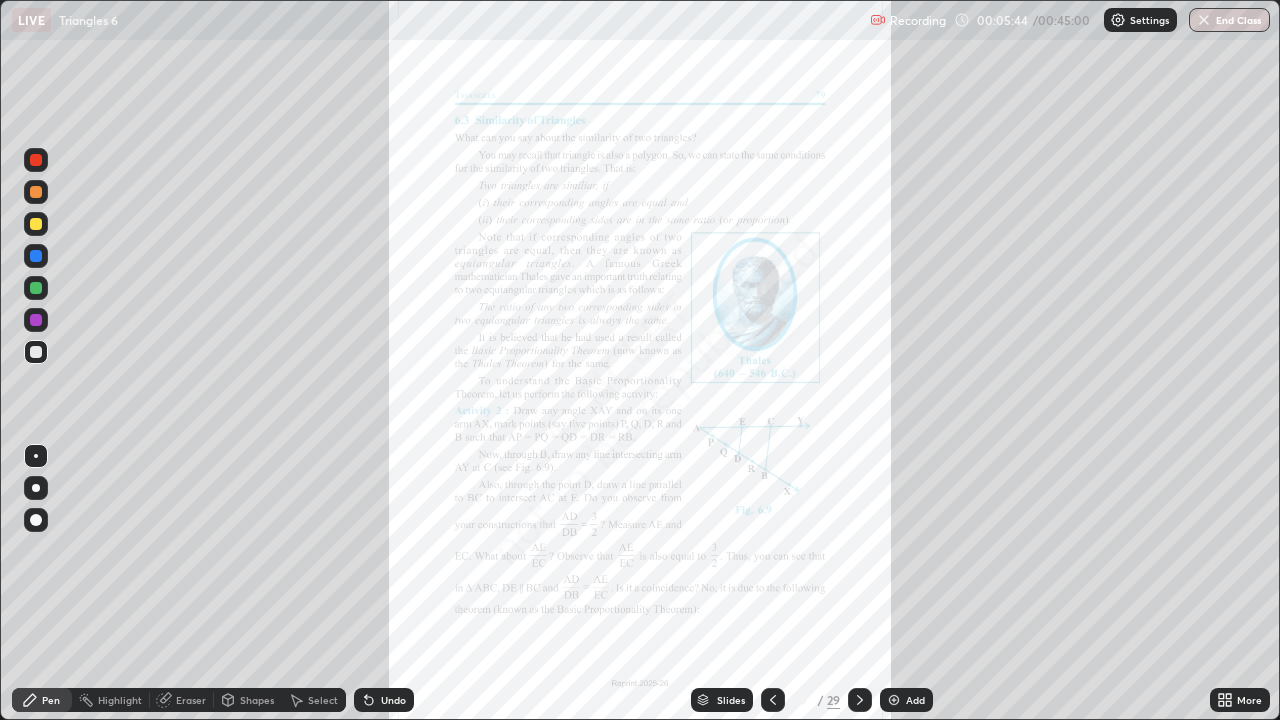 click 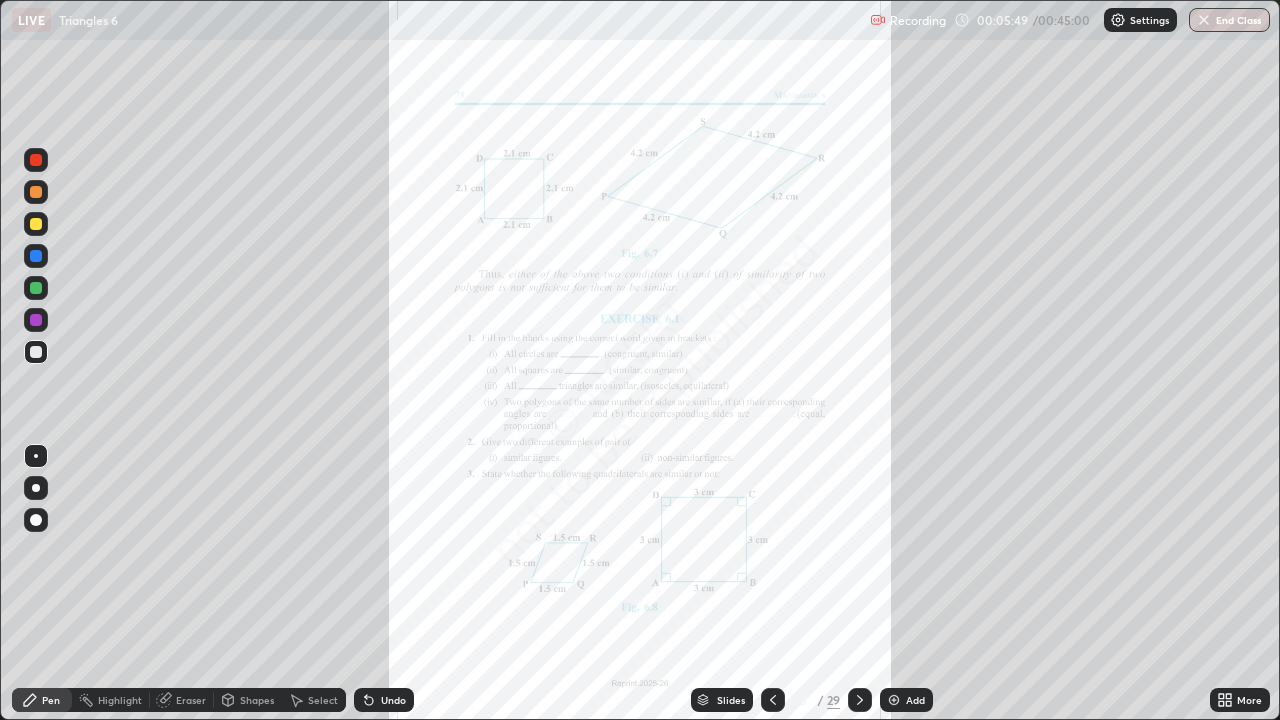 click 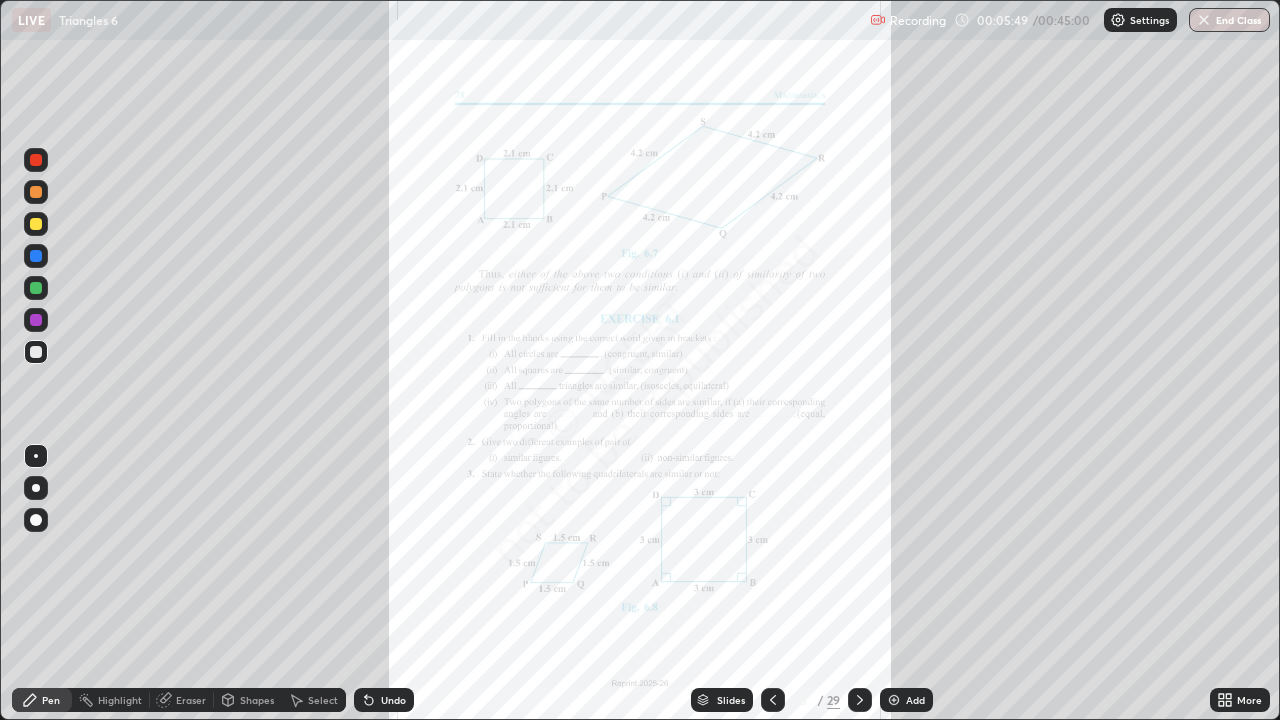 click 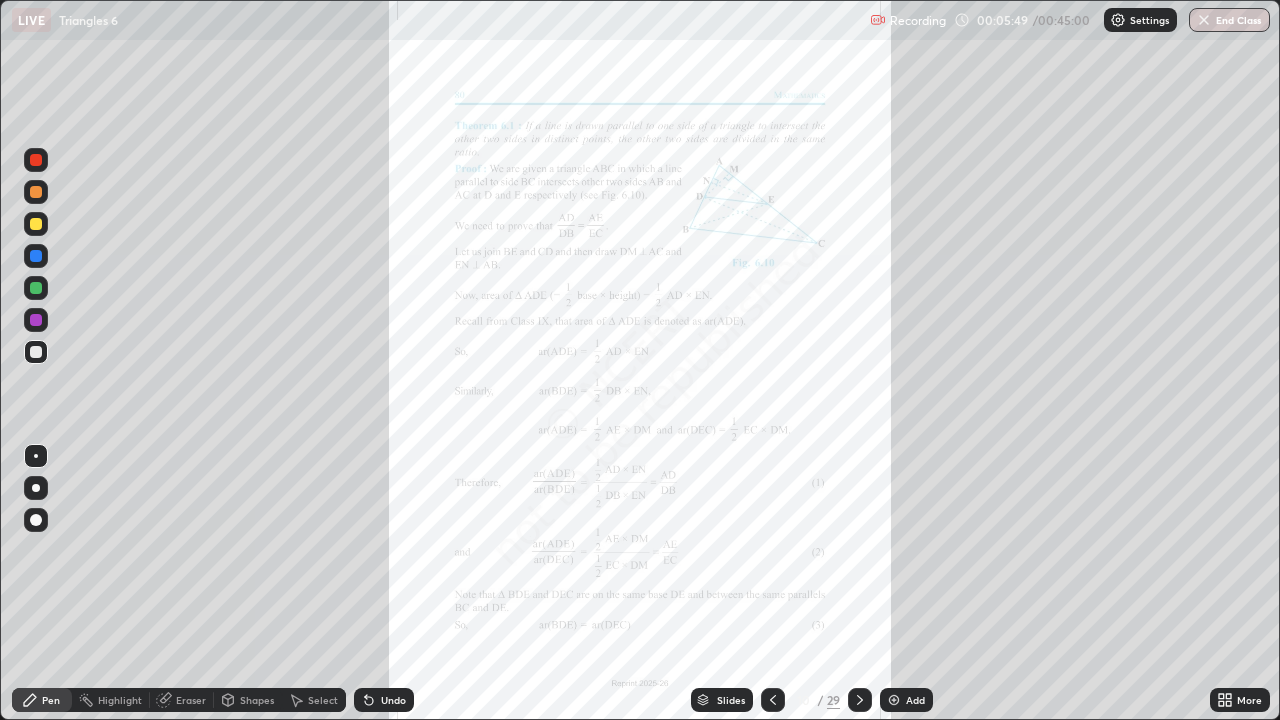 click 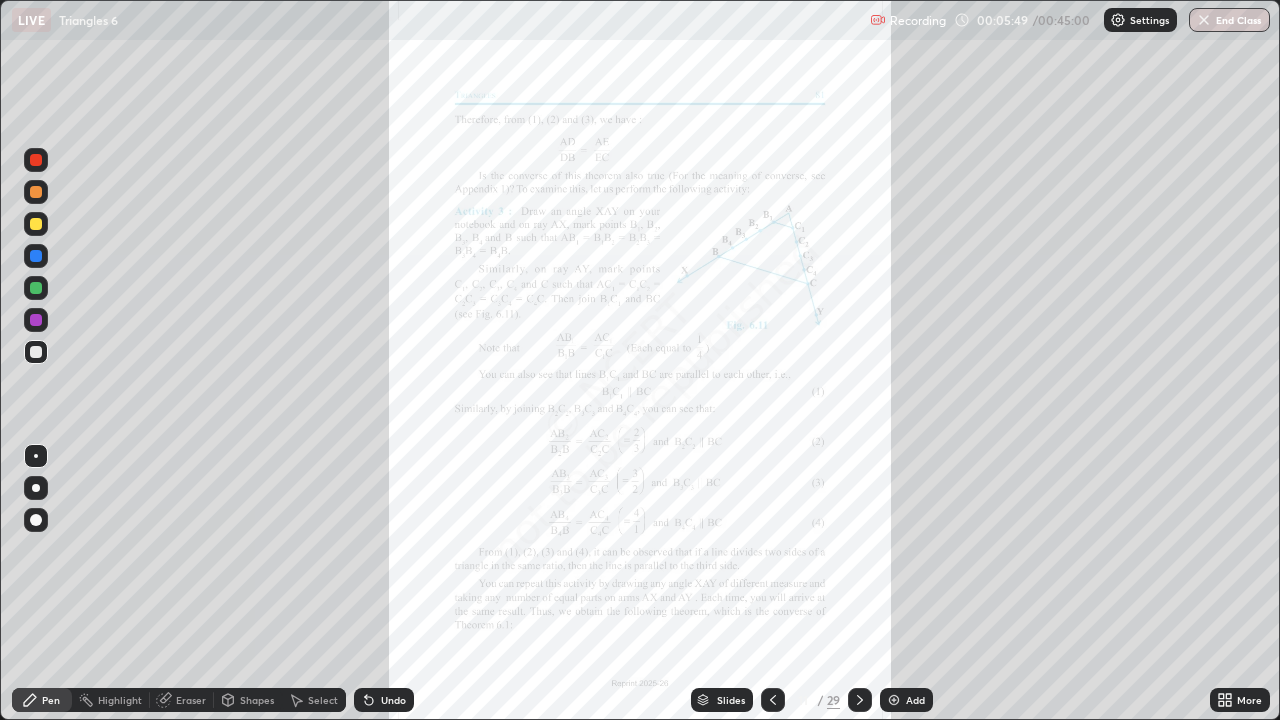 click 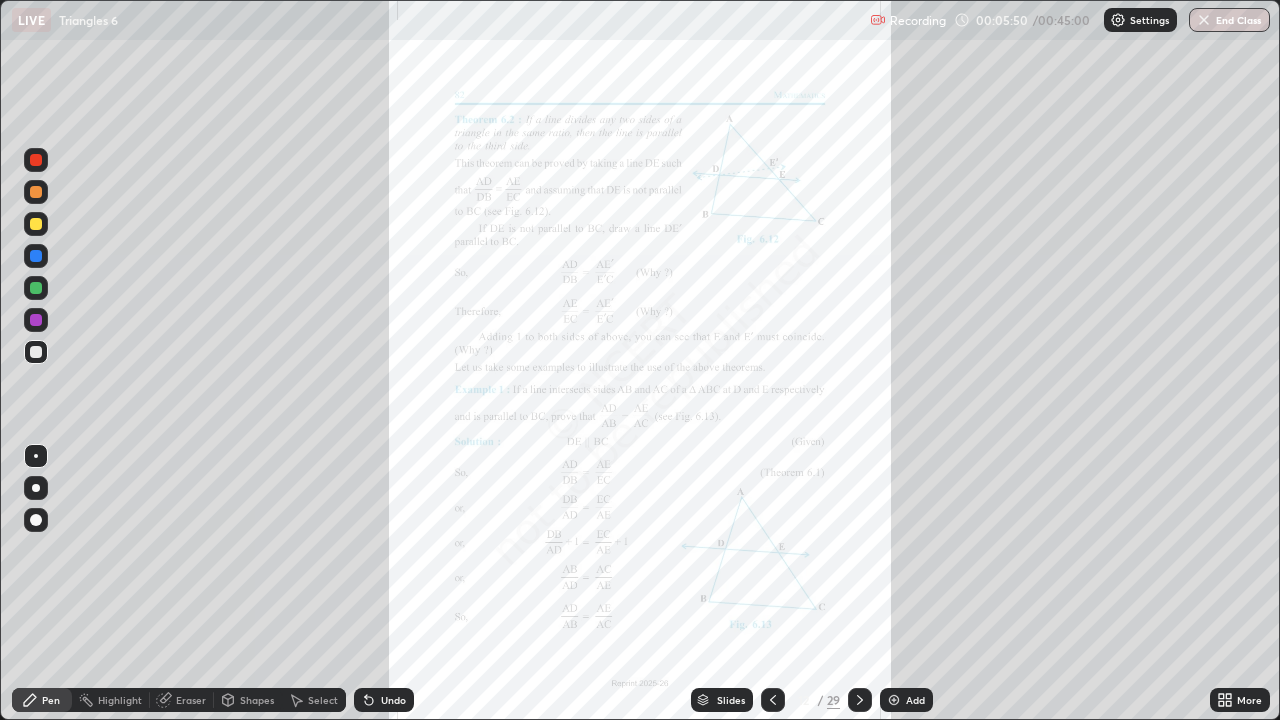 click 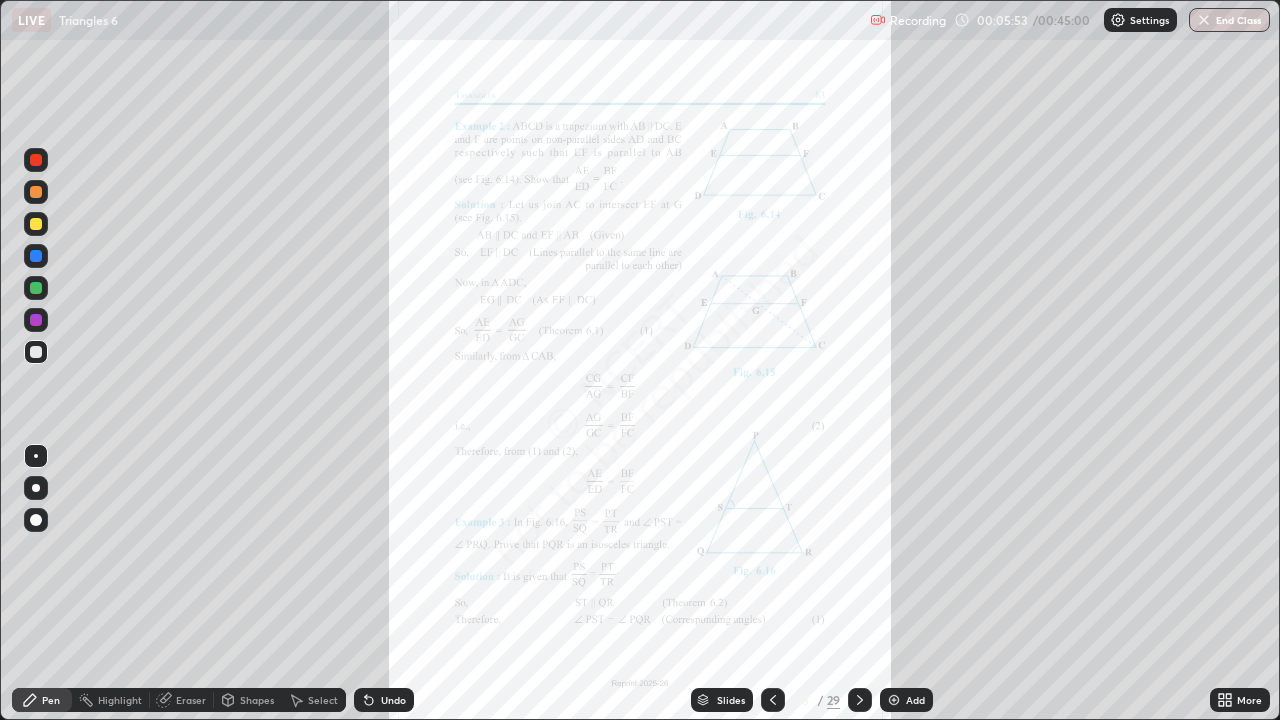 click 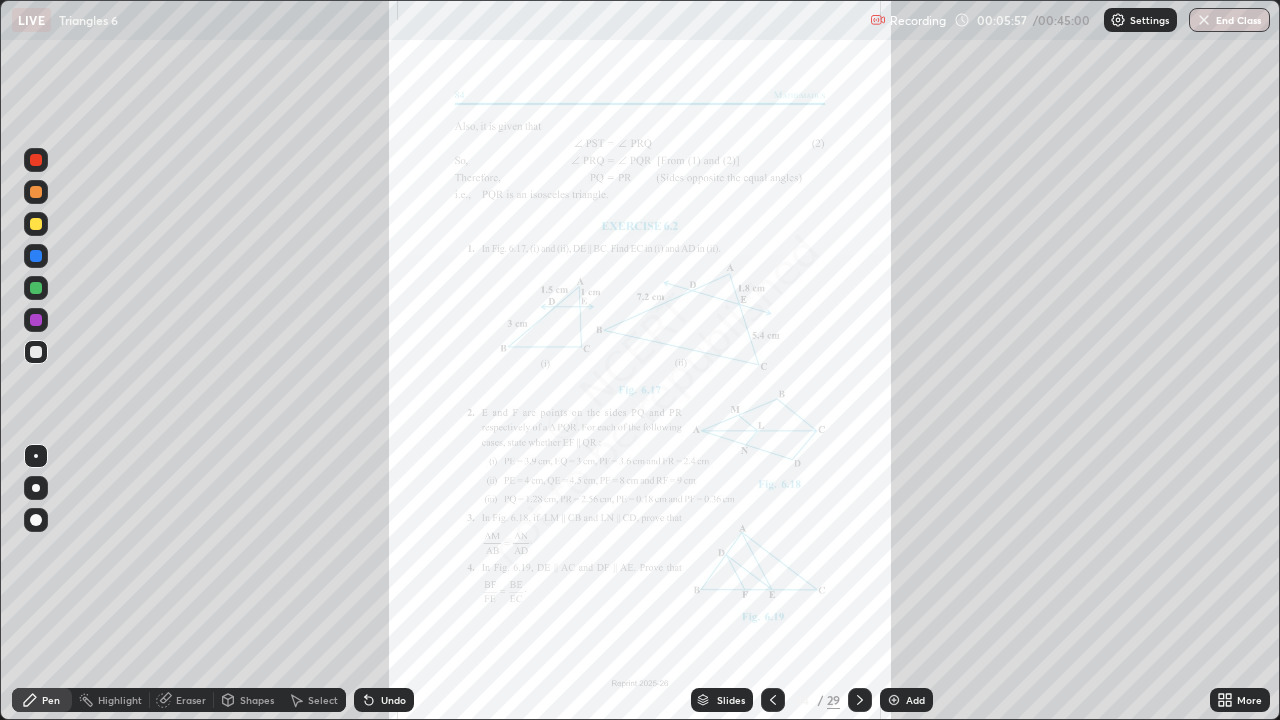 click at bounding box center (860, 700) 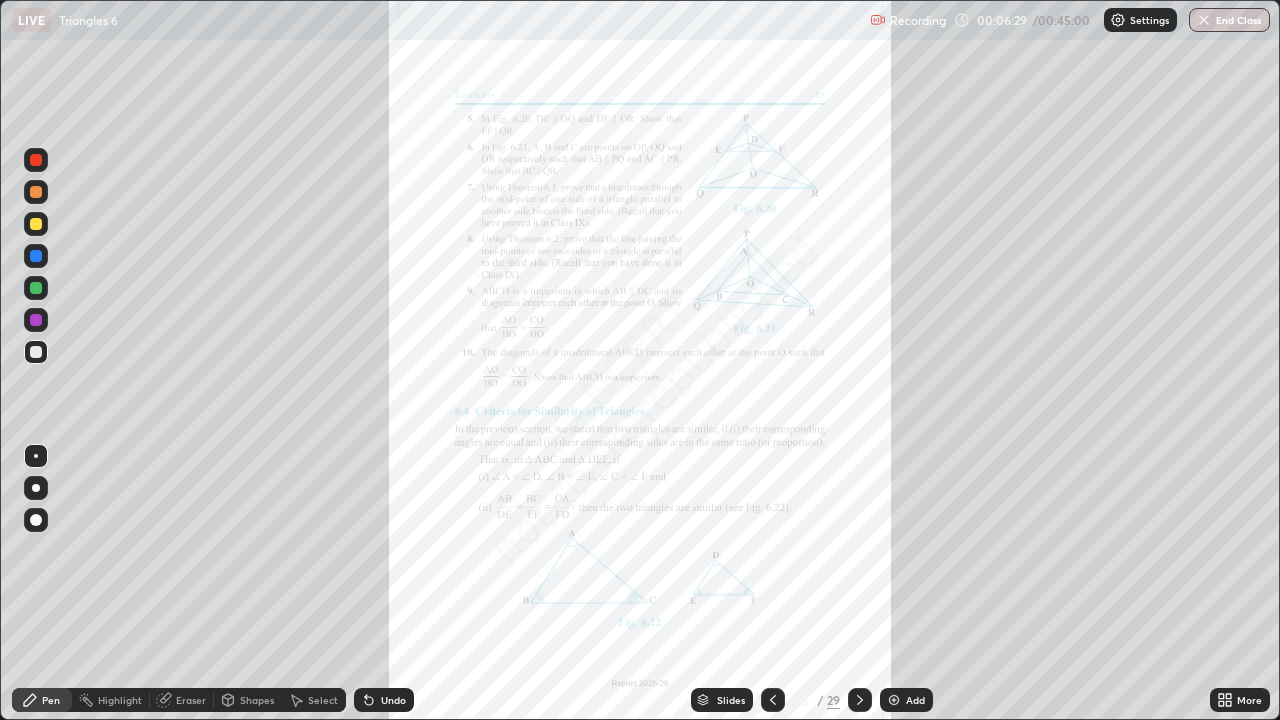 click 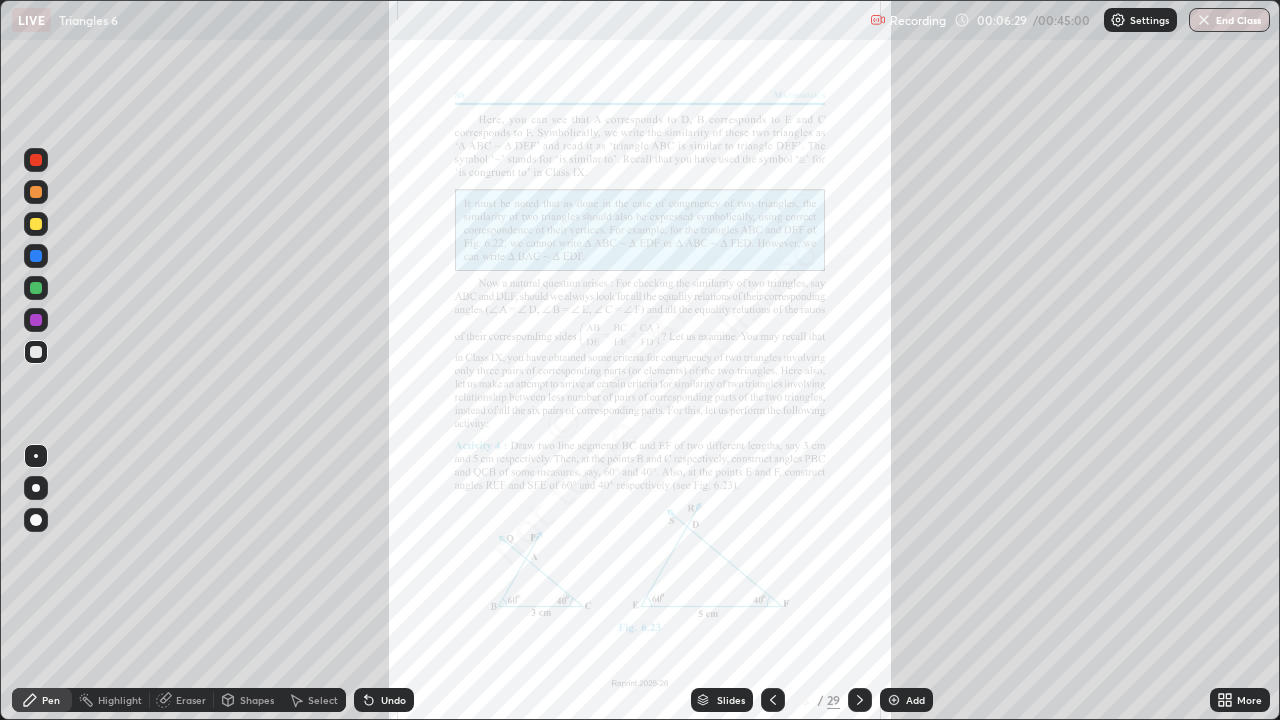 click at bounding box center [860, 700] 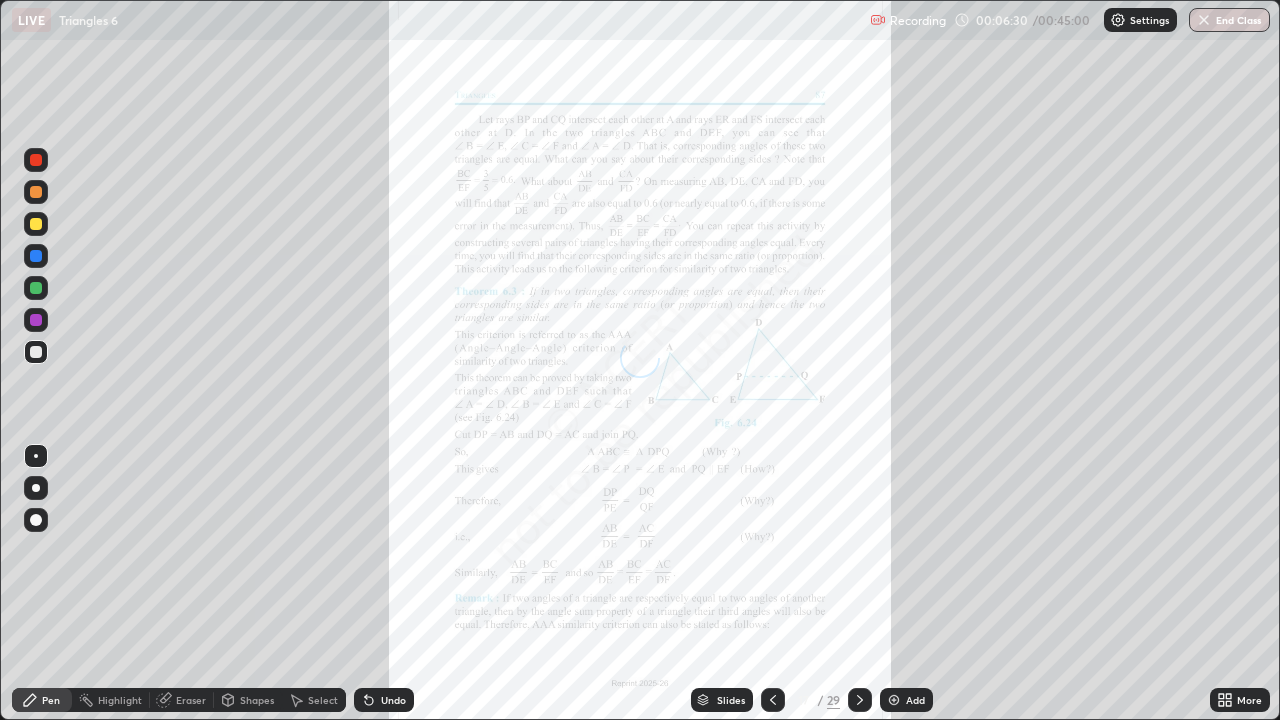 click 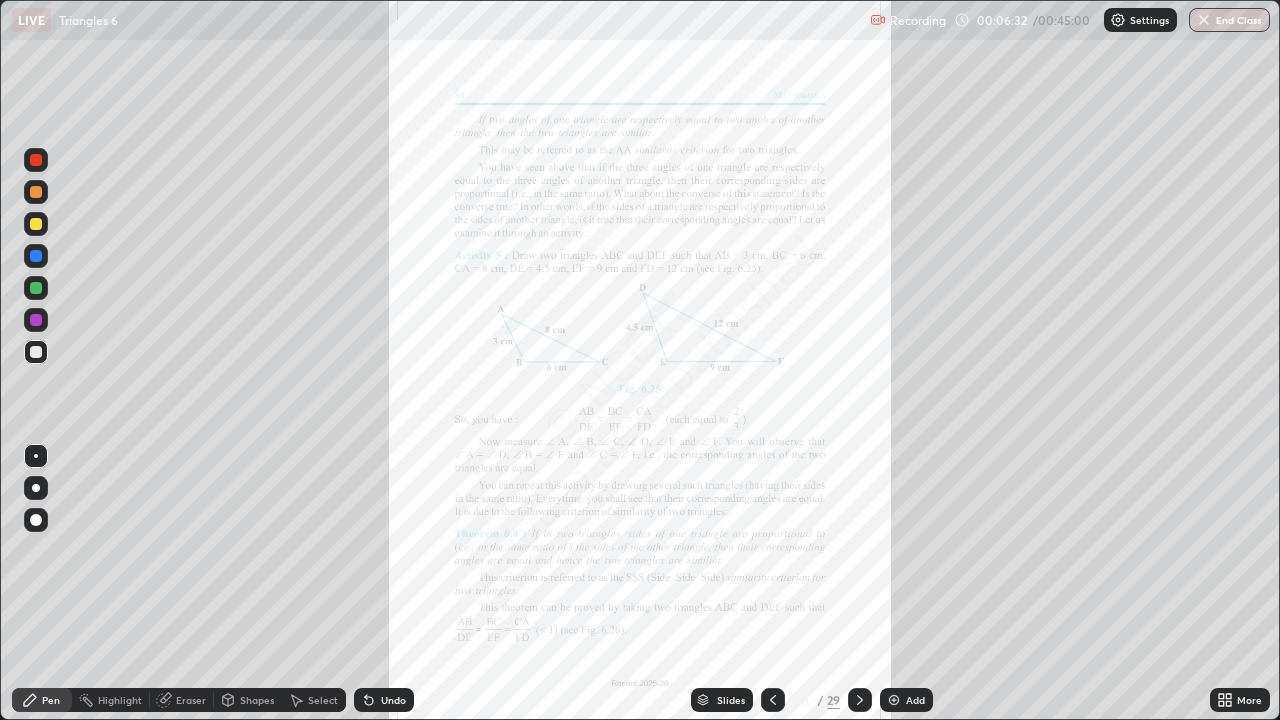 click 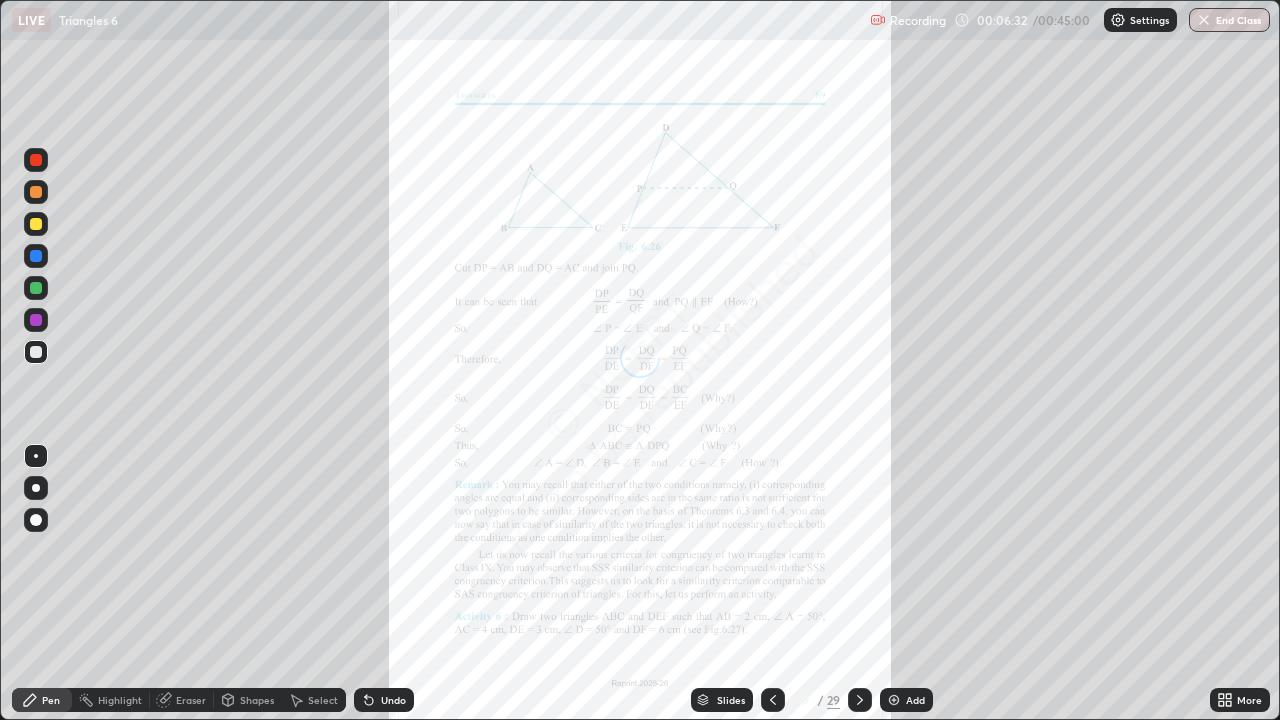 click 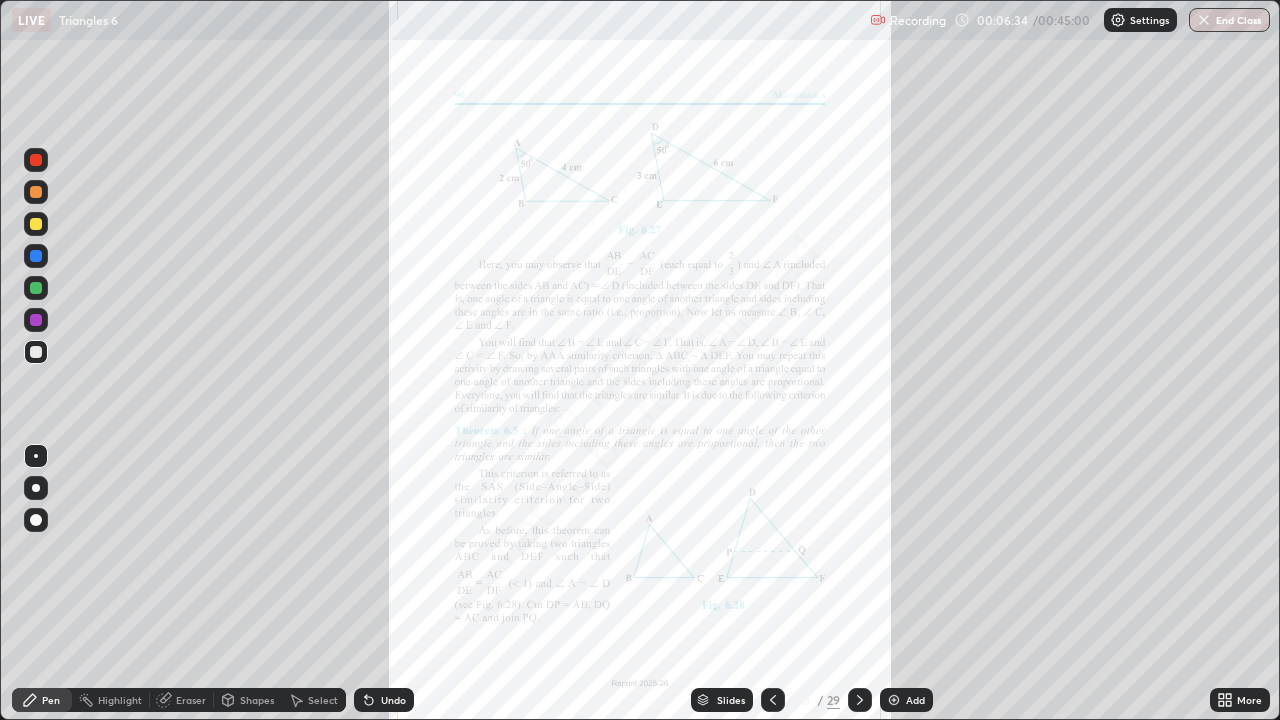 click 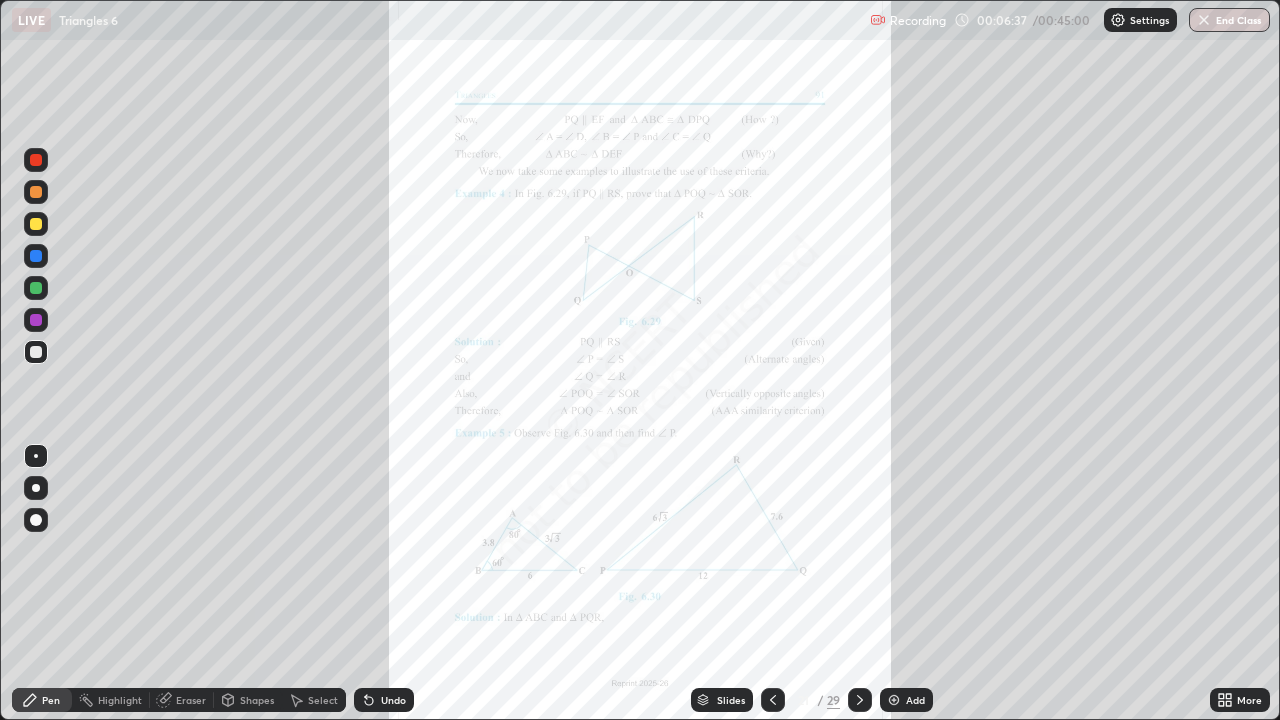click 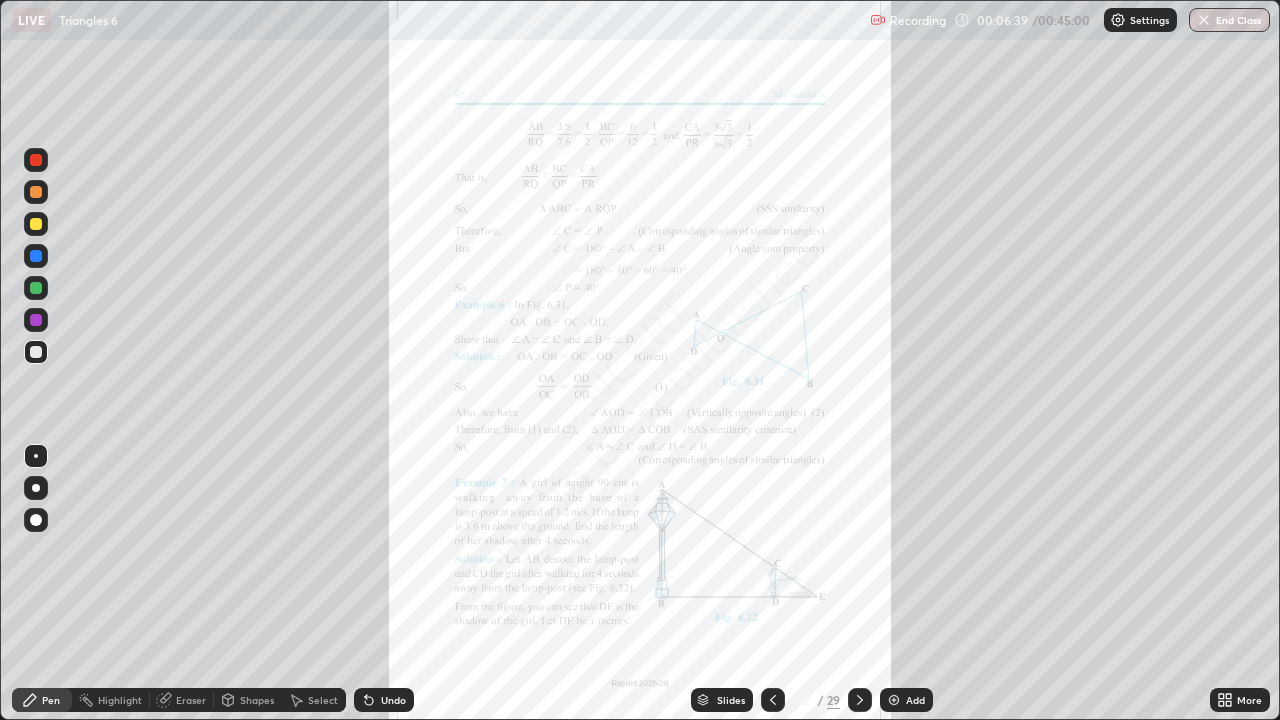 click 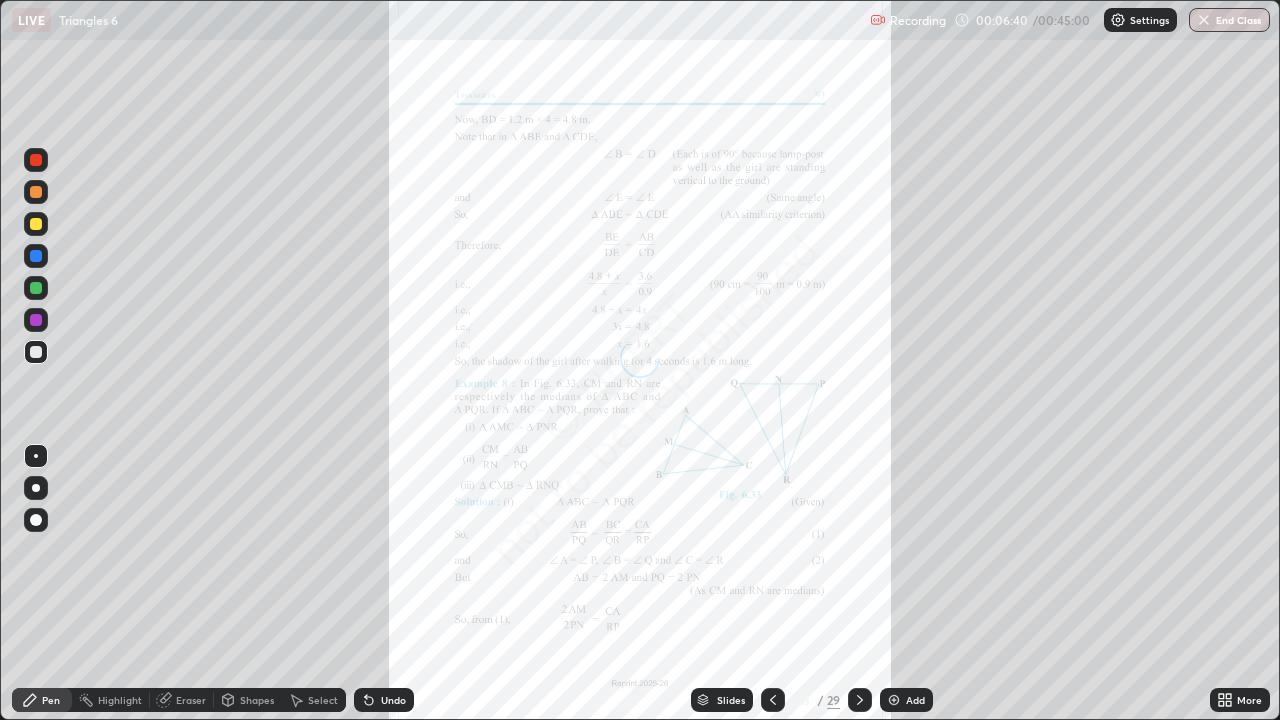click 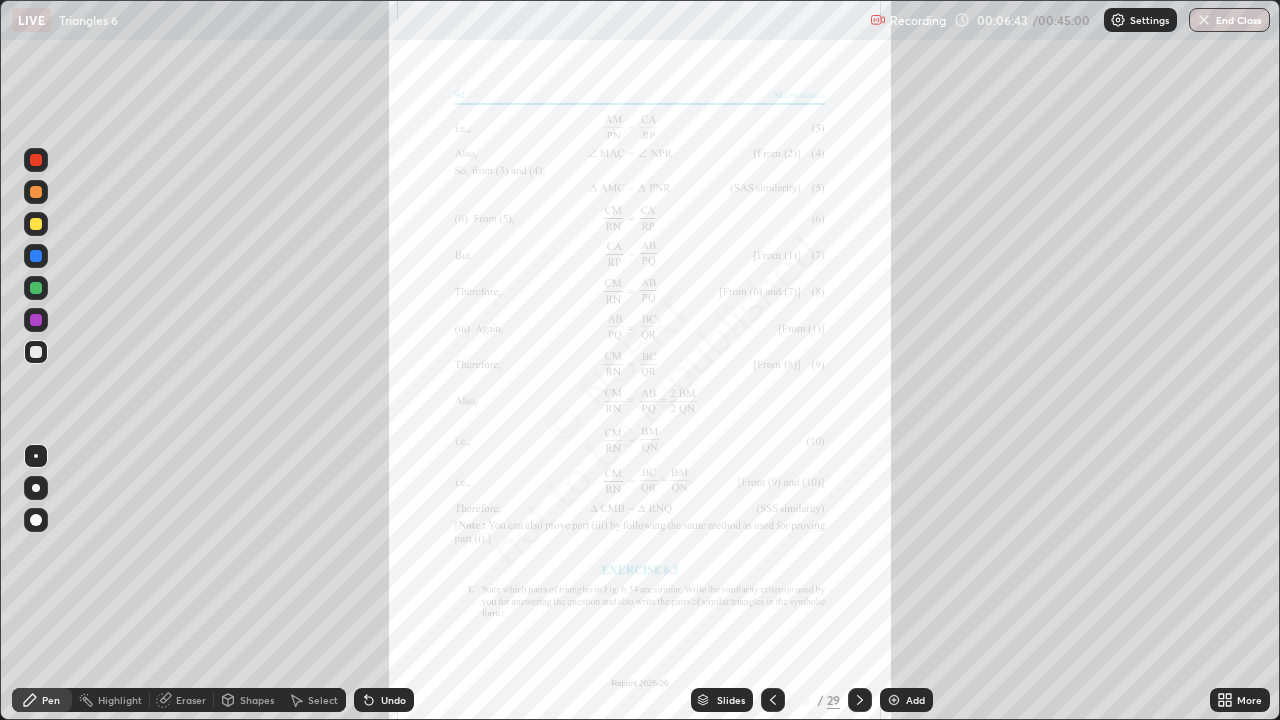 click 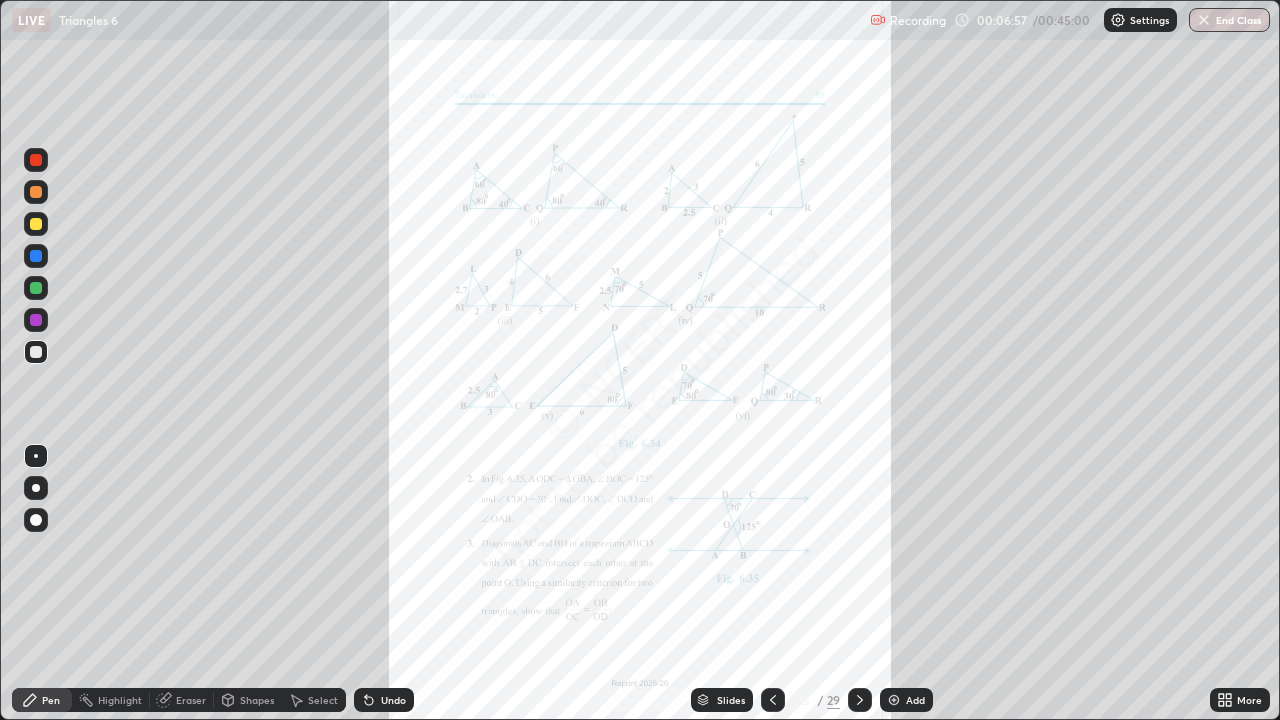 click 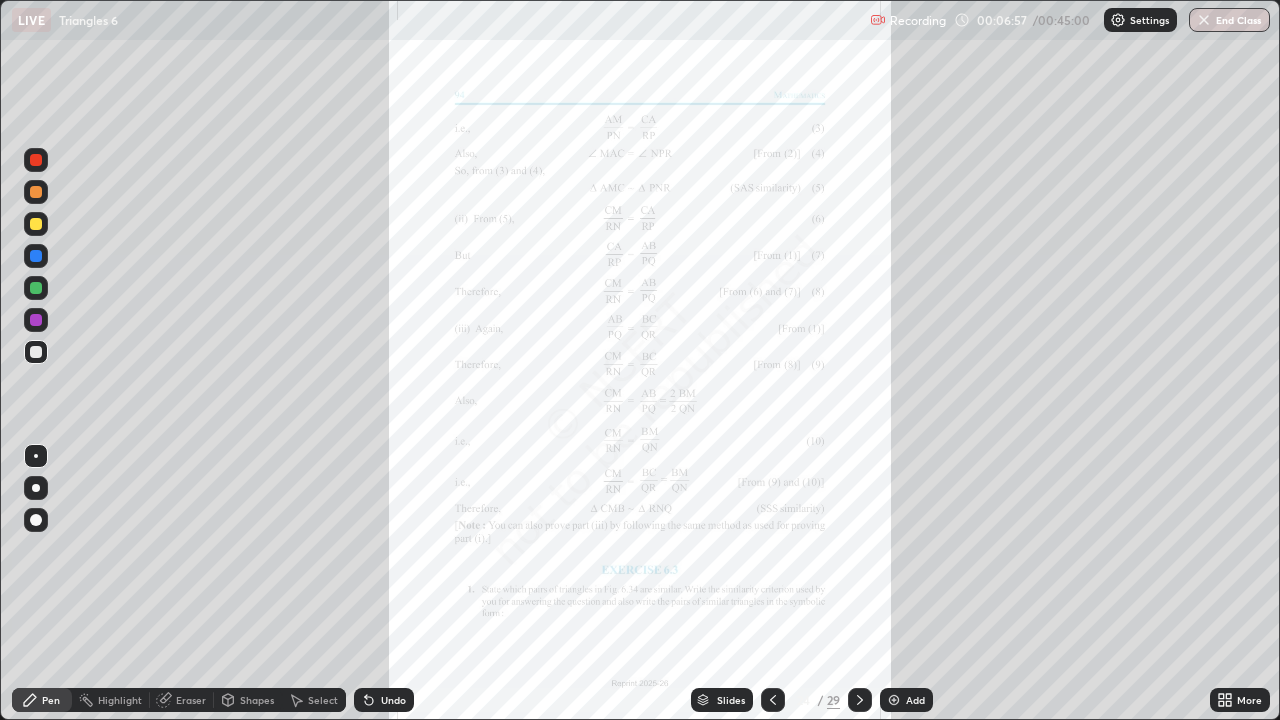click 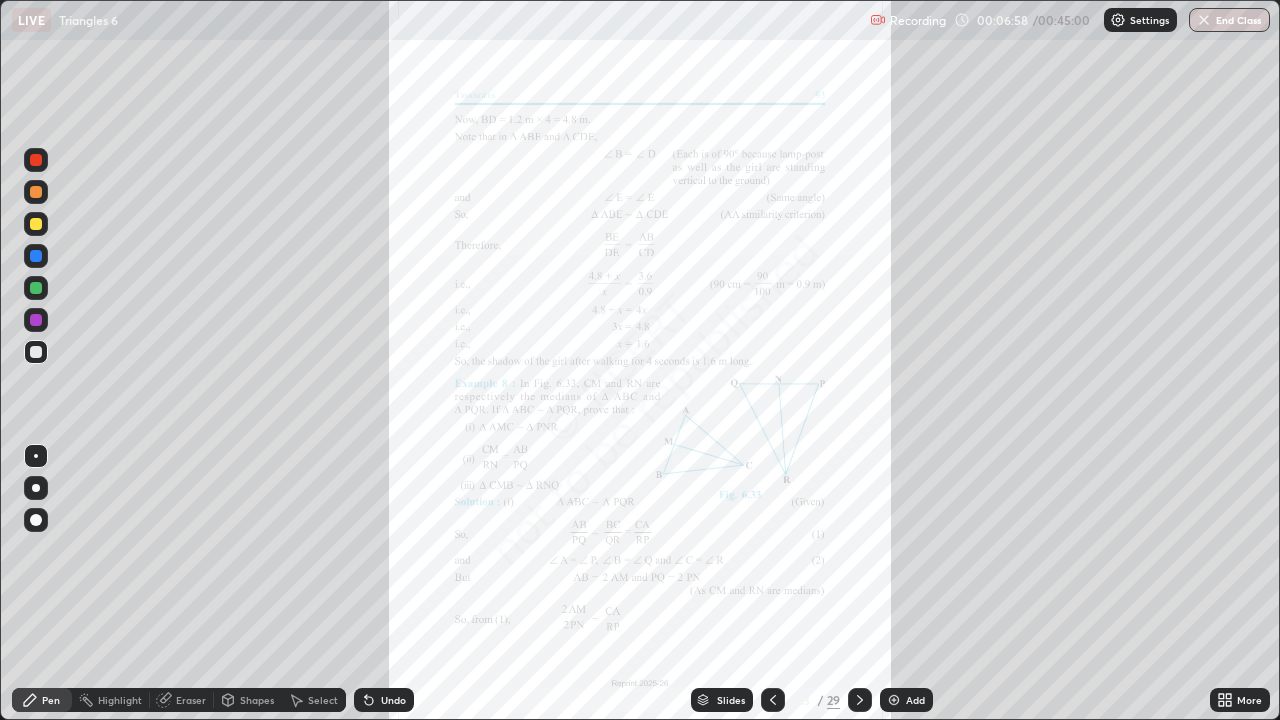 click 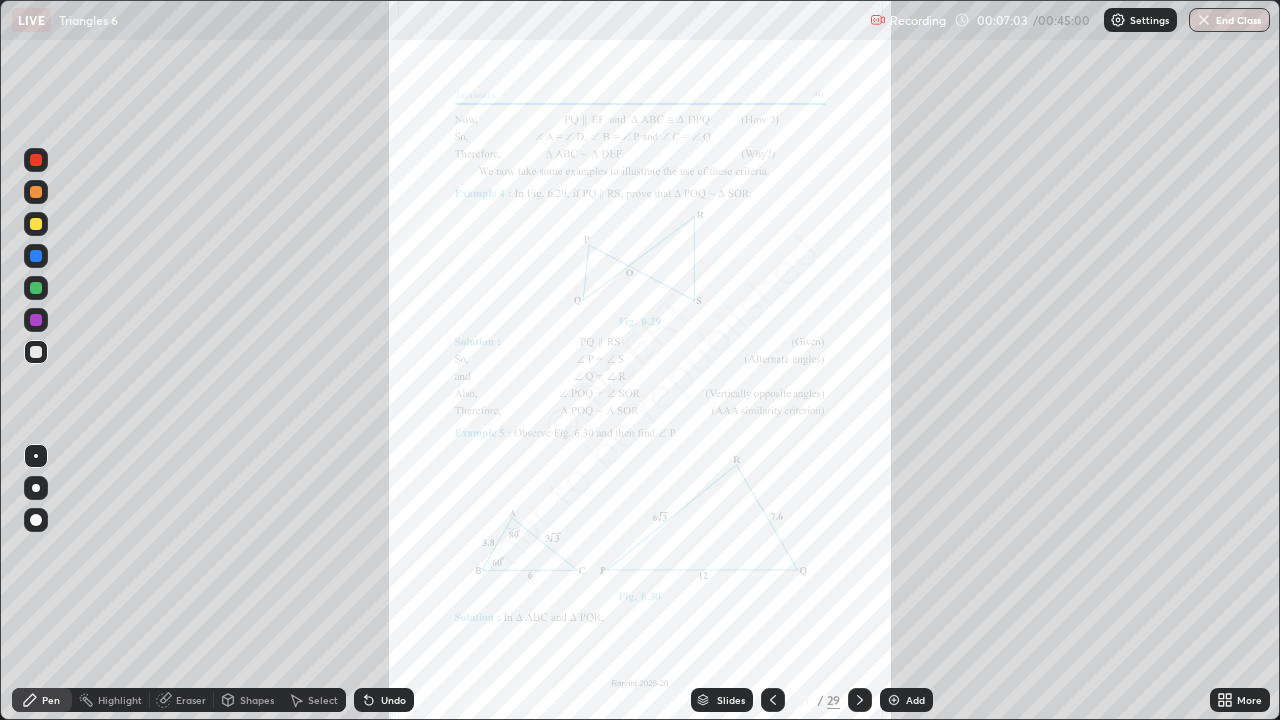 click on "Slides" at bounding box center (731, 700) 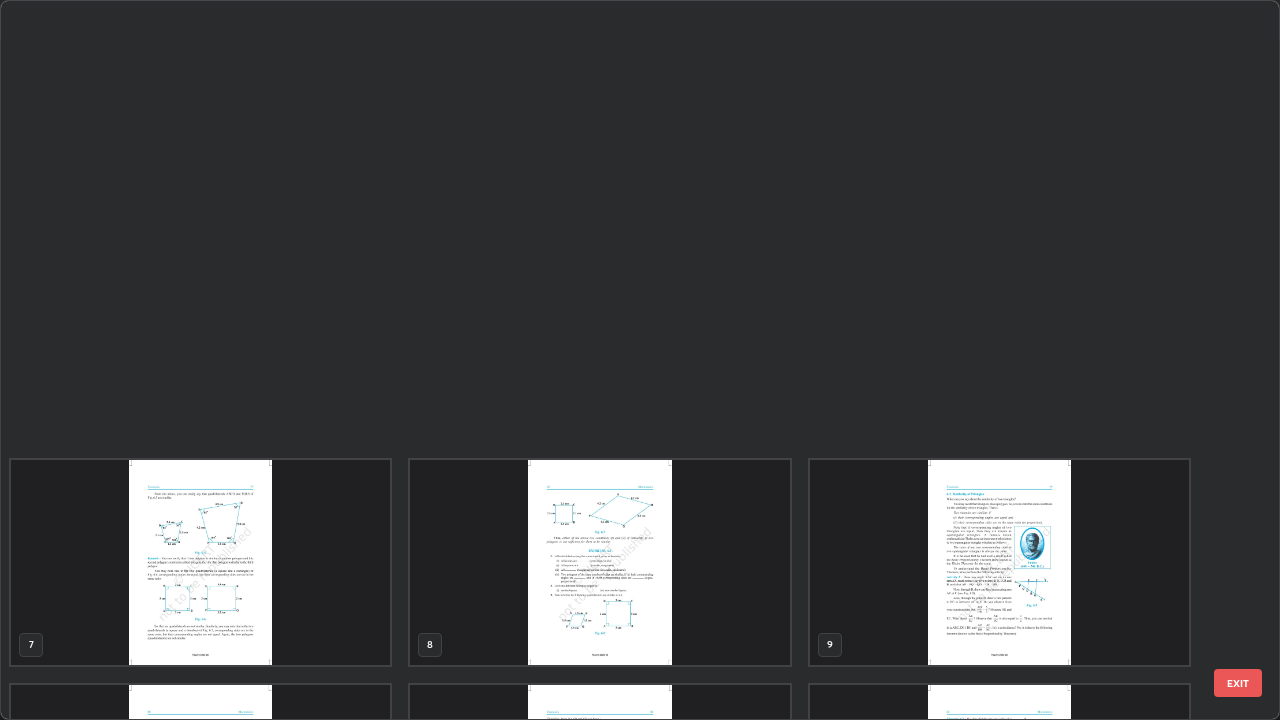 scroll, scrollTop: 854, scrollLeft: 0, axis: vertical 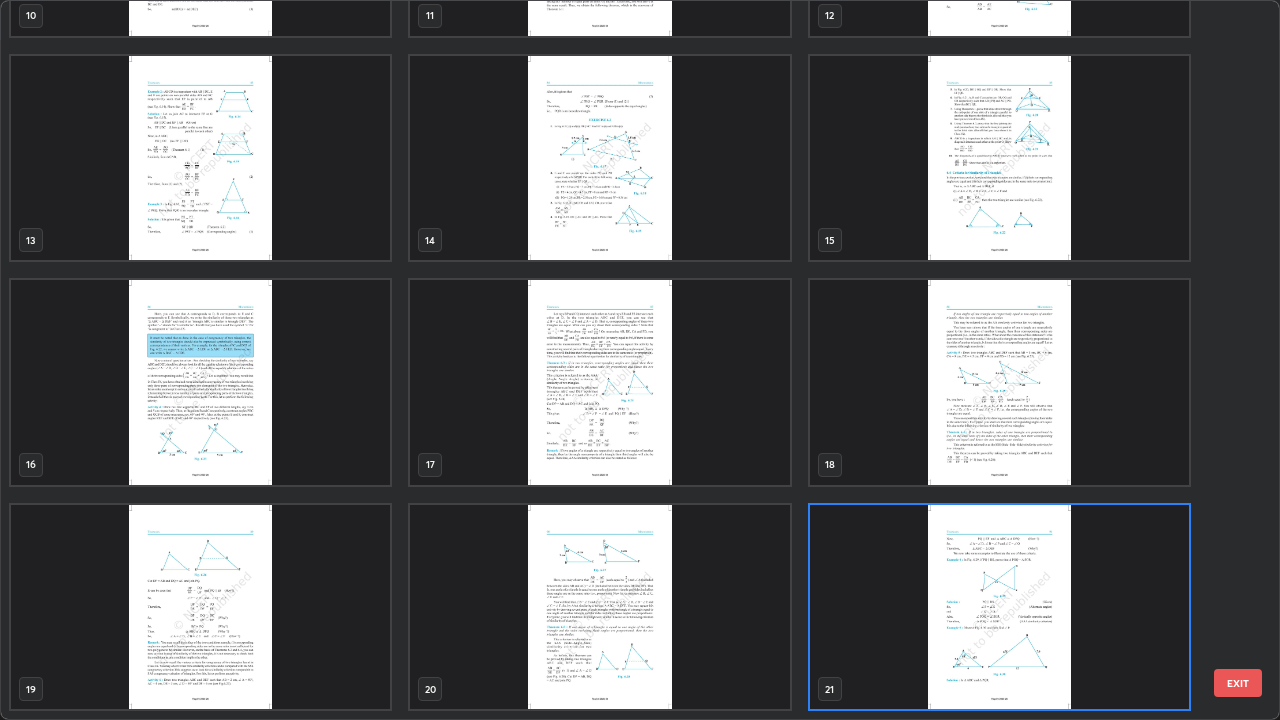 click at bounding box center [999, 158] 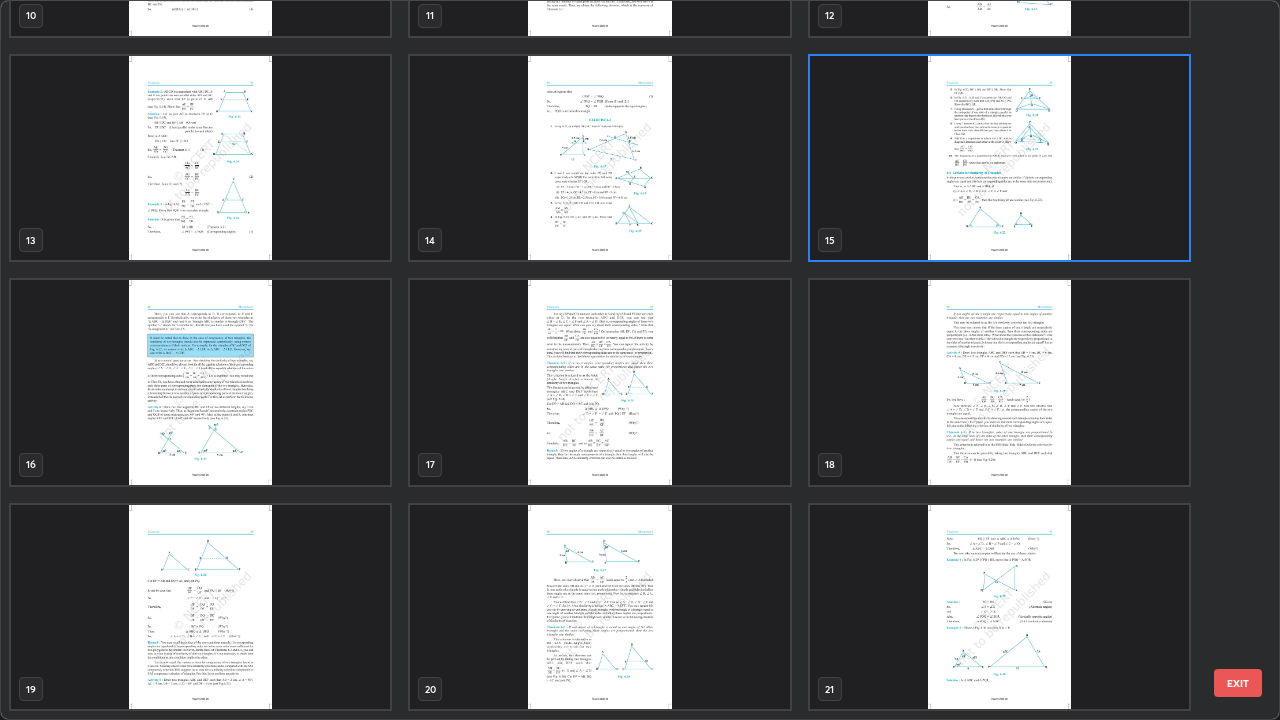 click at bounding box center (999, 158) 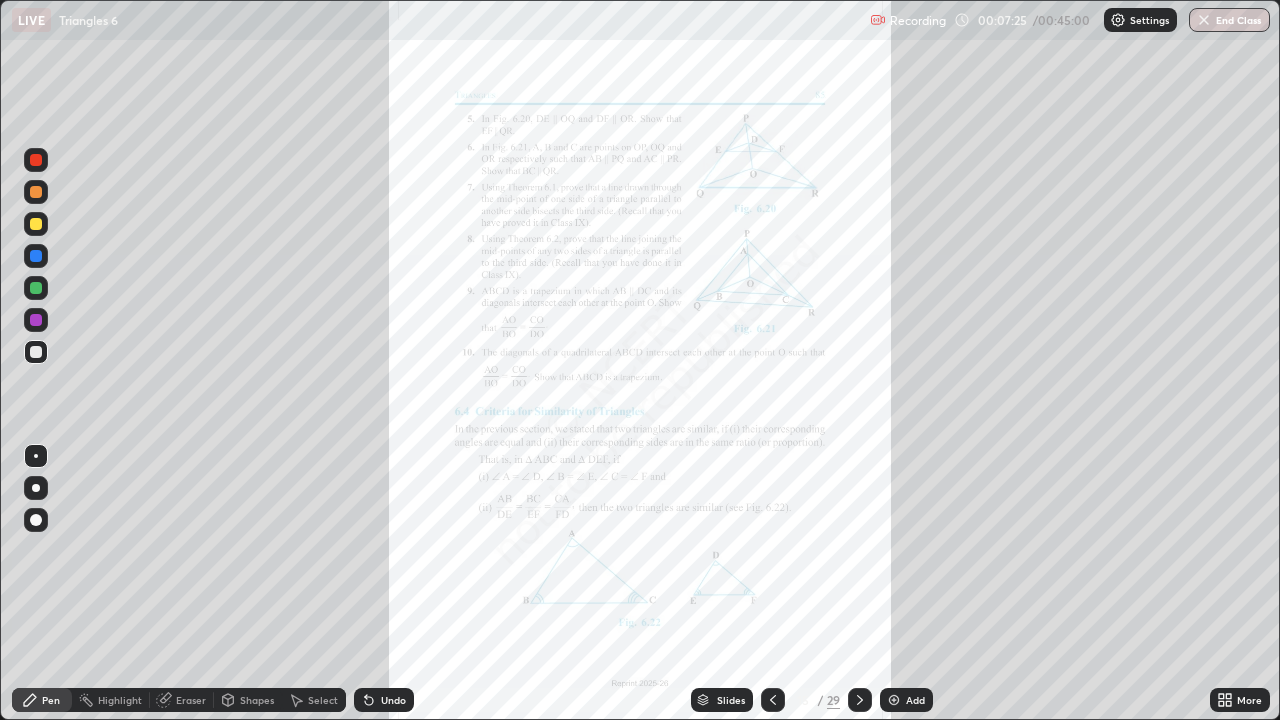 click at bounding box center (36, 224) 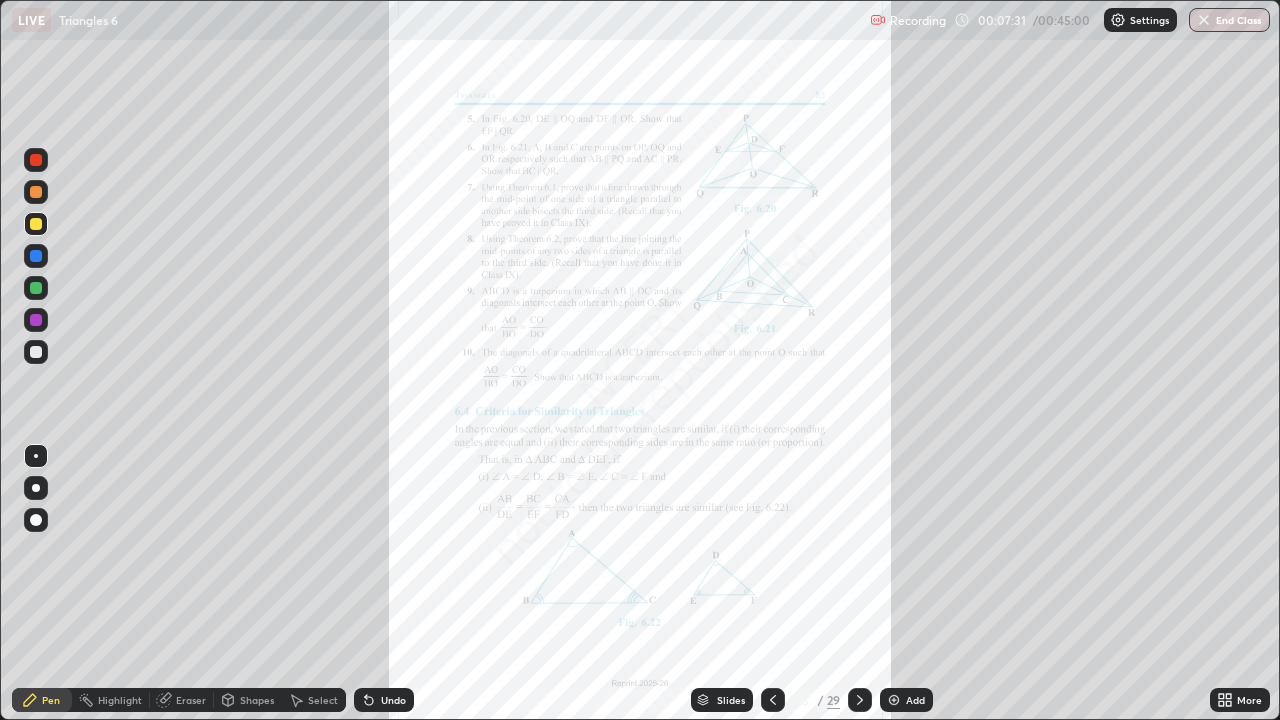 click on "Shapes" at bounding box center [257, 700] 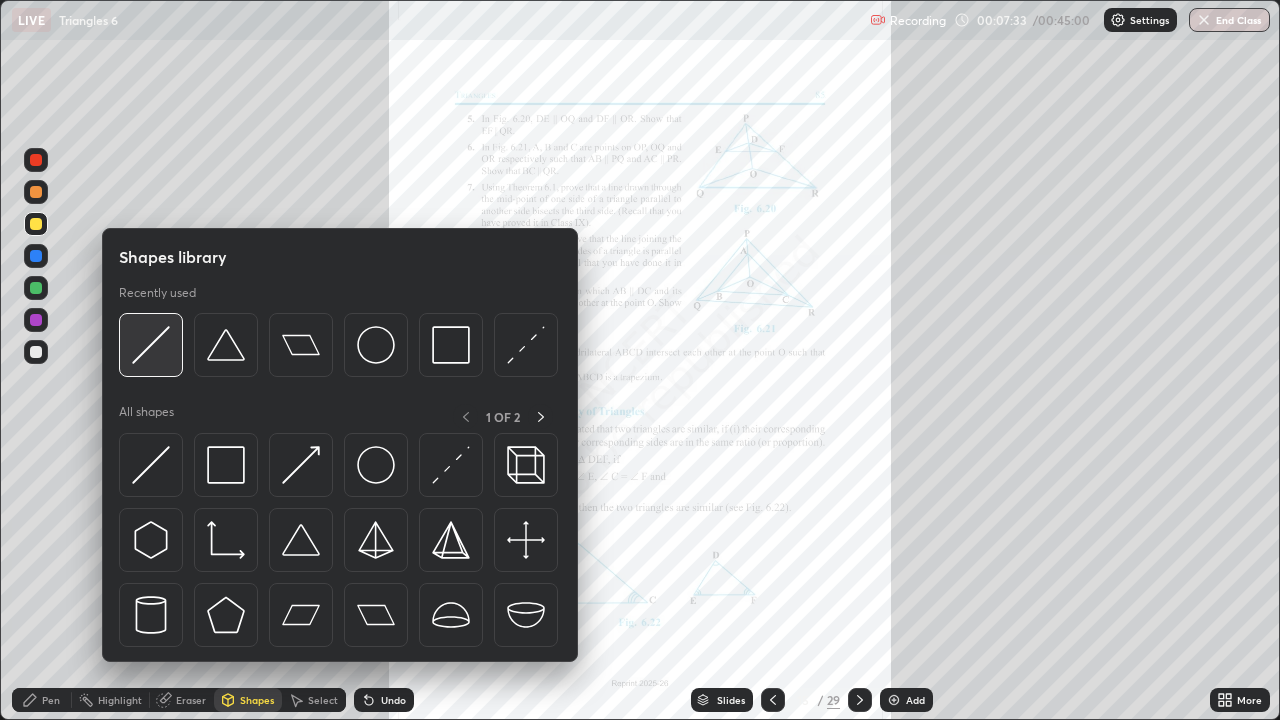 click at bounding box center (151, 345) 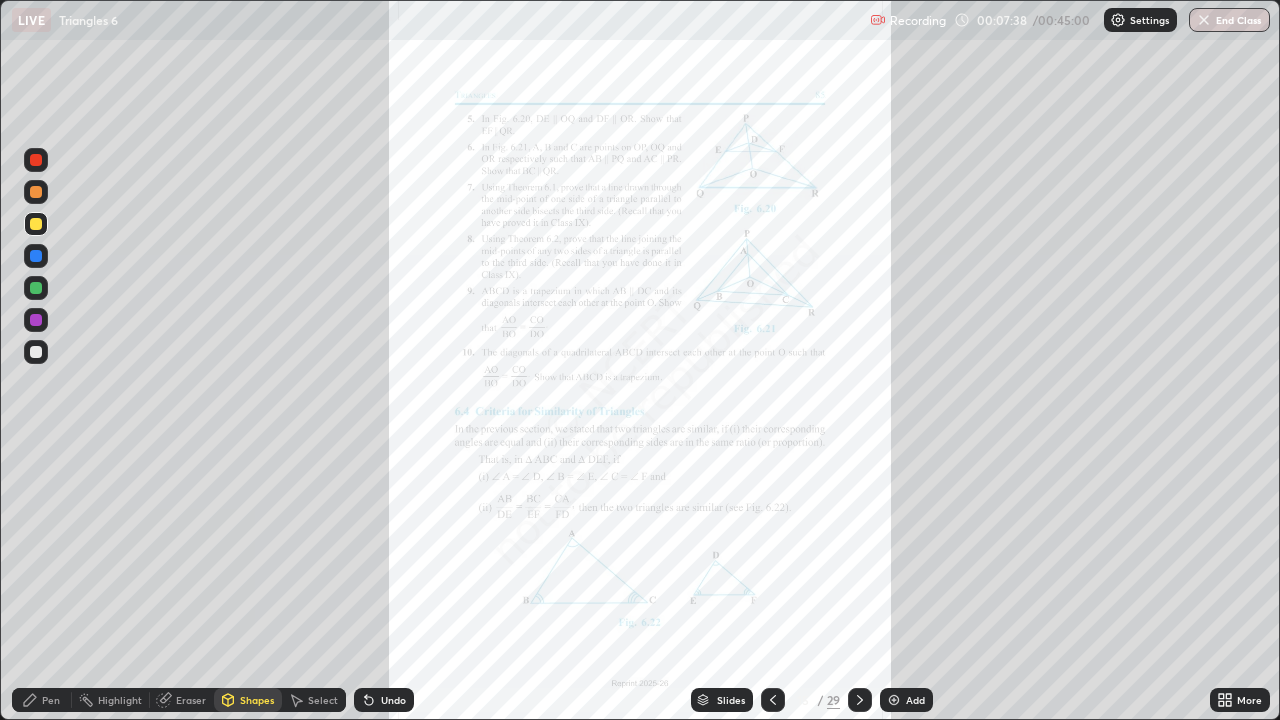 click on "Undo" at bounding box center [393, 700] 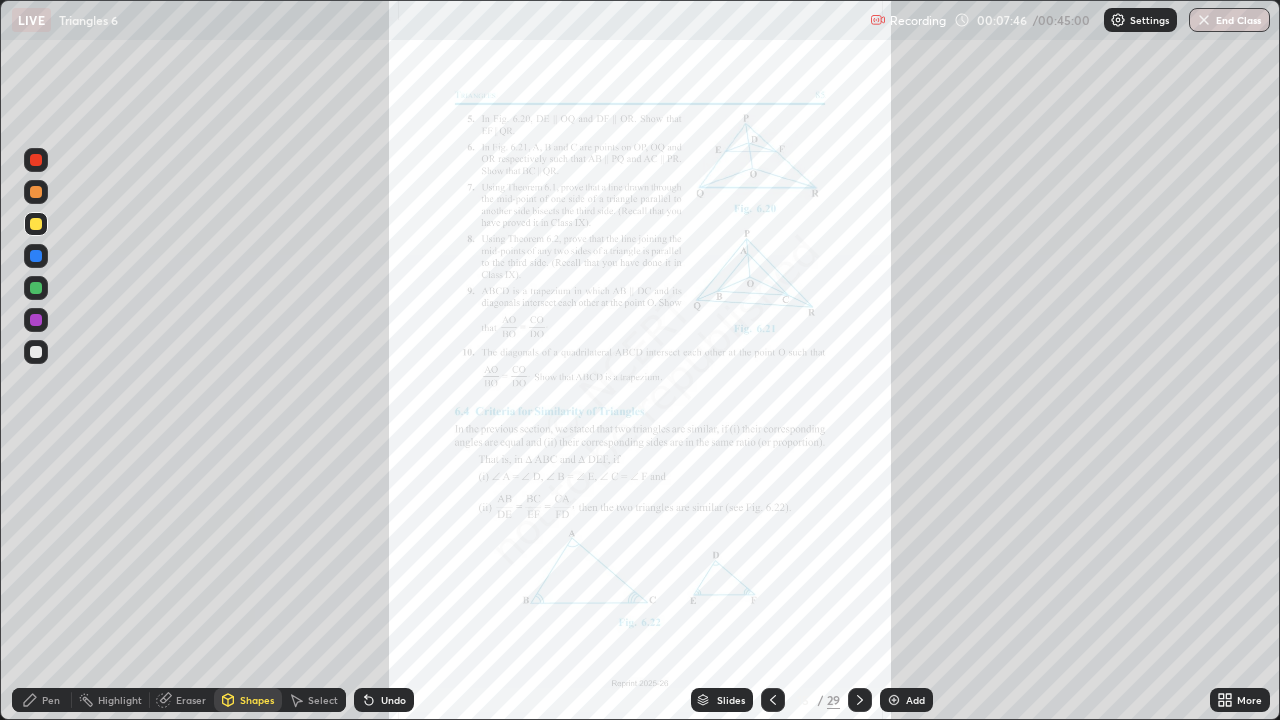 click on "Pen" at bounding box center [42, 700] 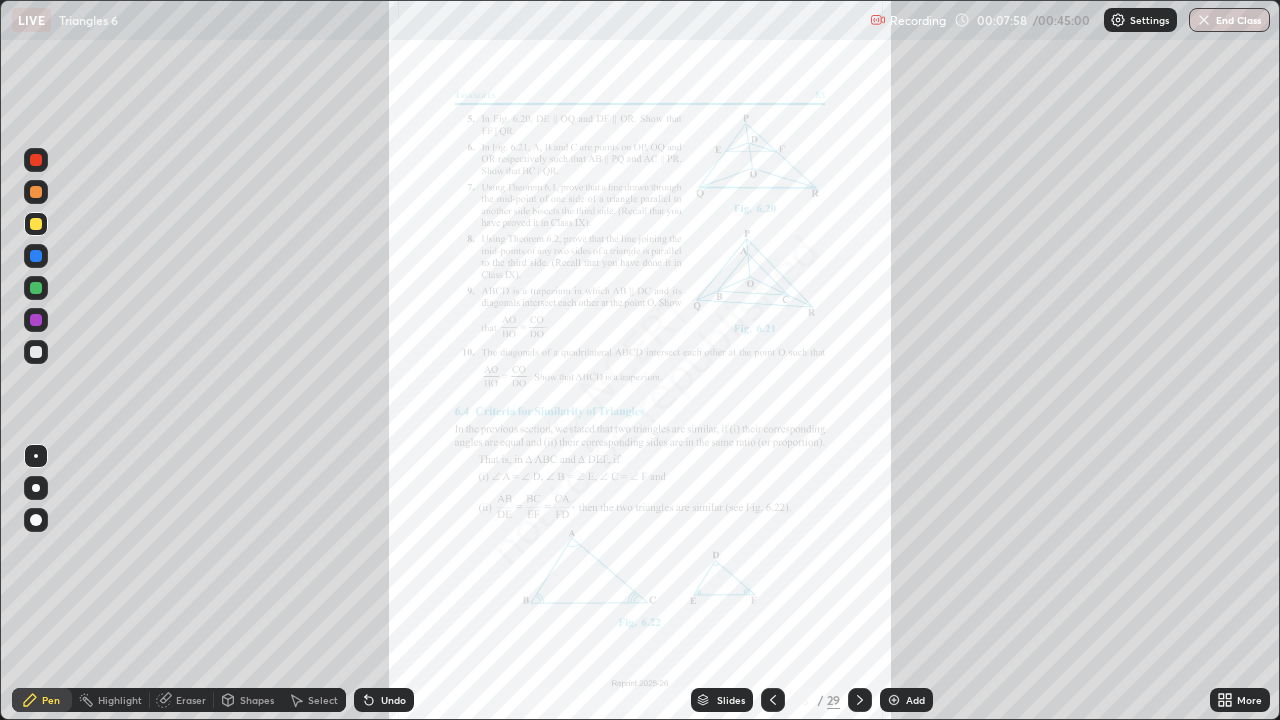 click on "Shapes" at bounding box center [248, 700] 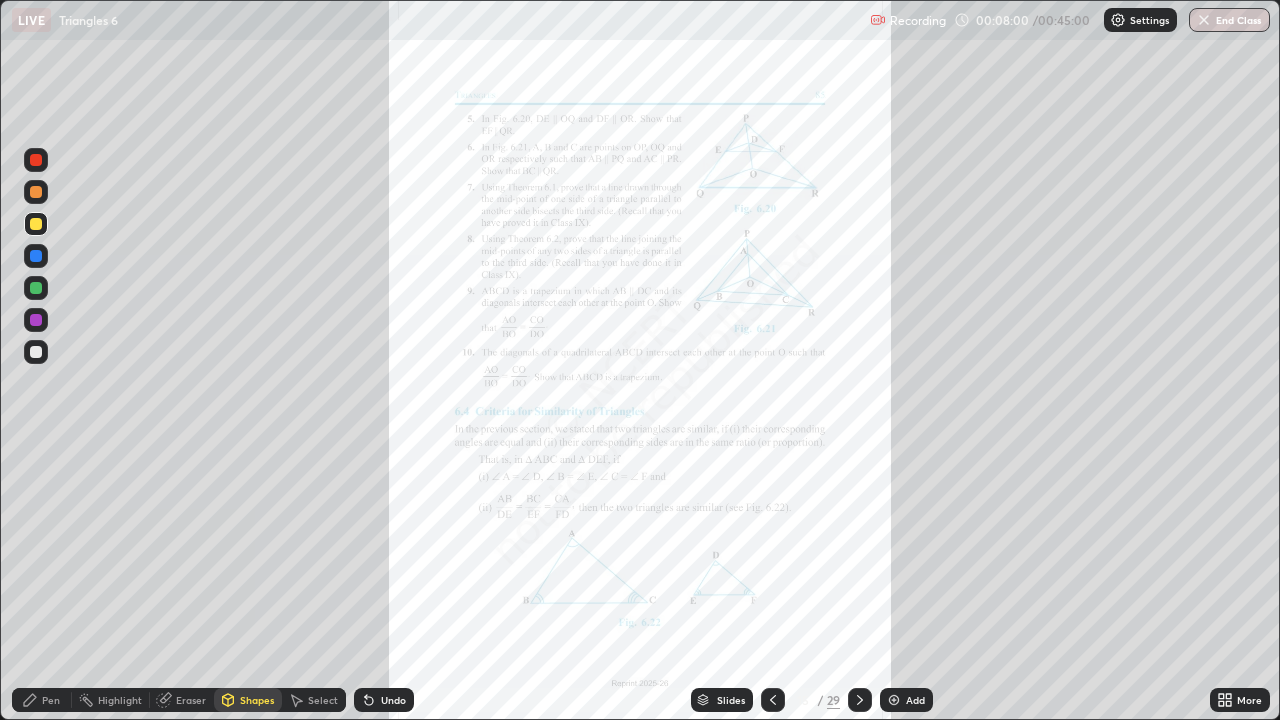 click on "Undo" at bounding box center (393, 700) 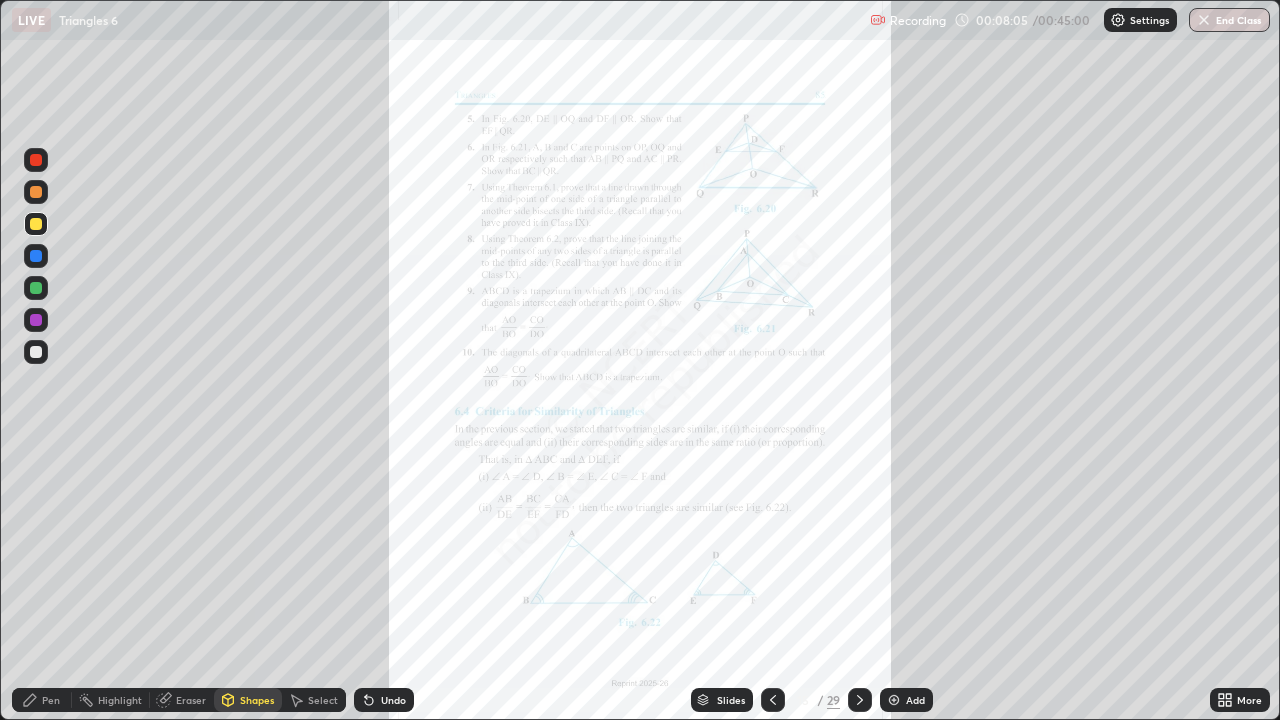 click on "Undo" at bounding box center [393, 700] 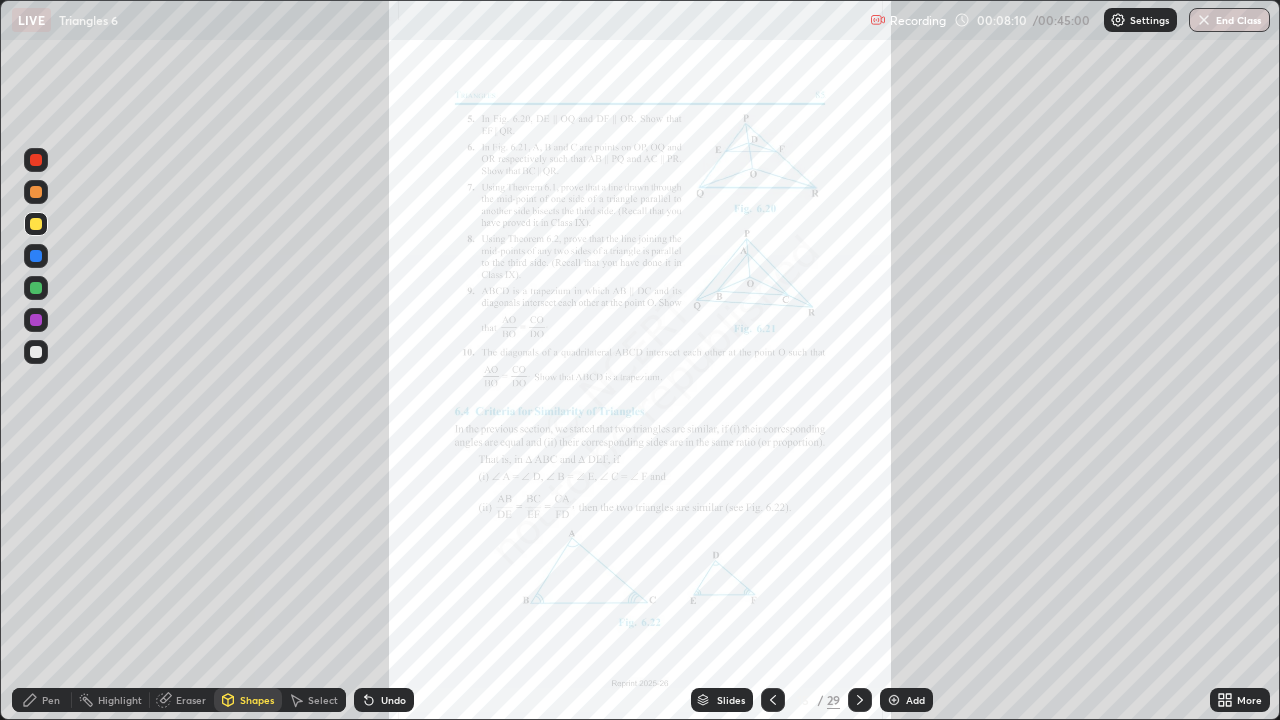click on "Pen" at bounding box center (51, 700) 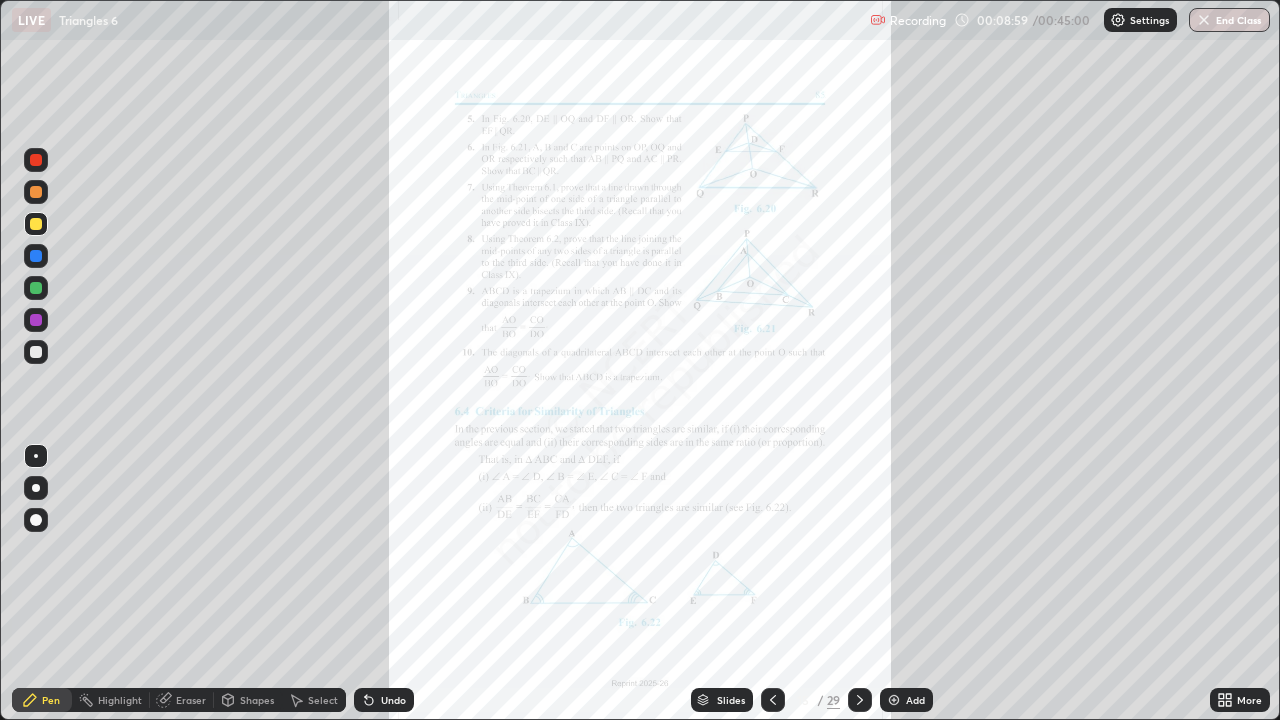 click at bounding box center [36, 352] 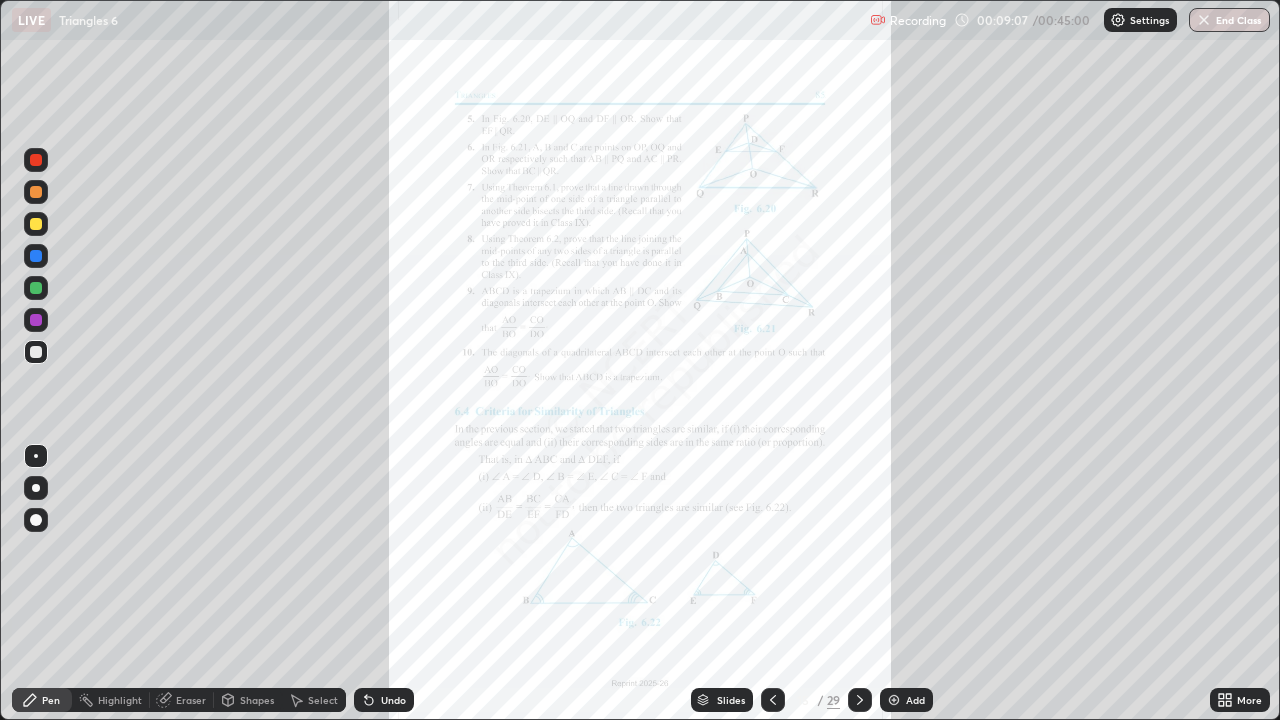 click on "Shapes" at bounding box center (257, 700) 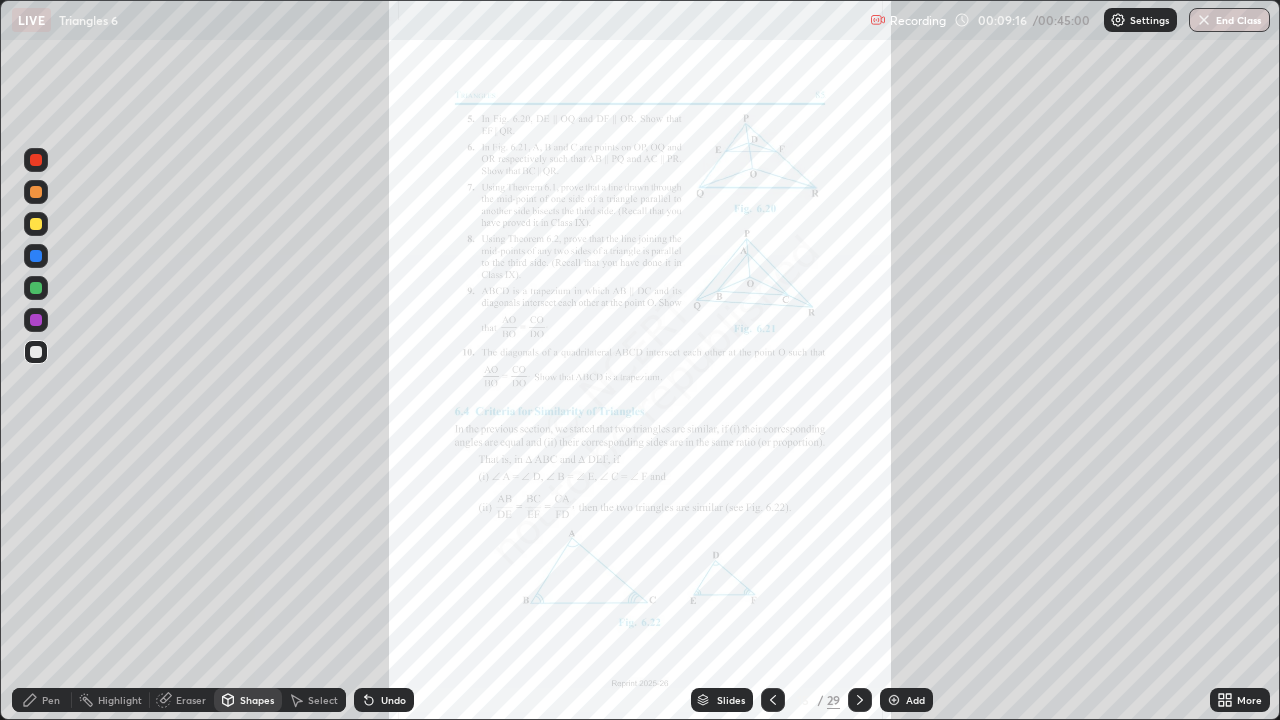 click 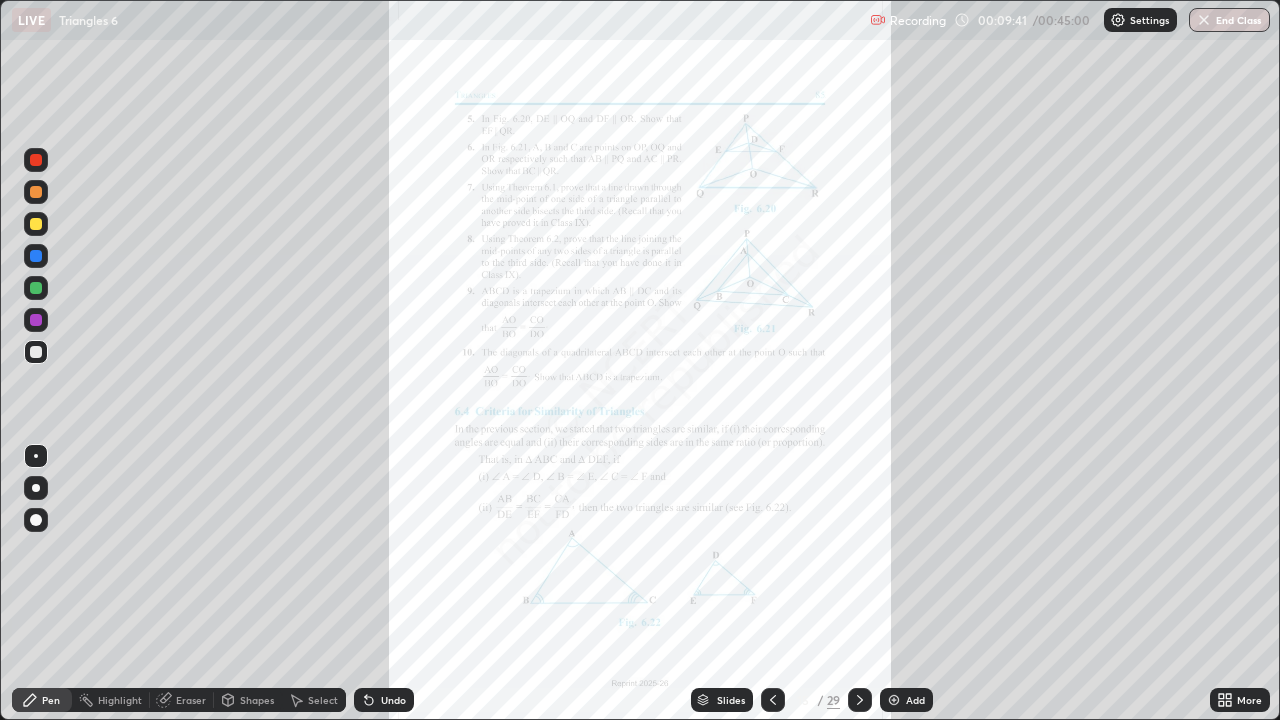 click on "Undo" at bounding box center [384, 700] 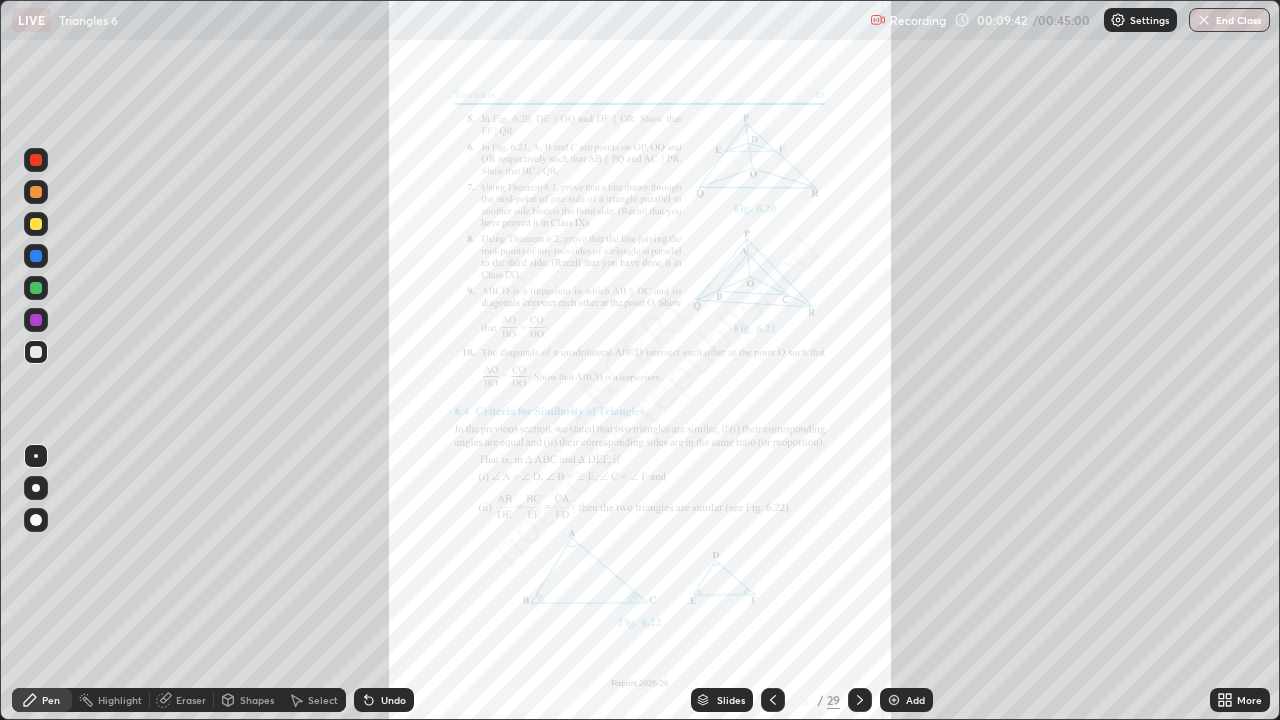 click on "Undo" at bounding box center [393, 700] 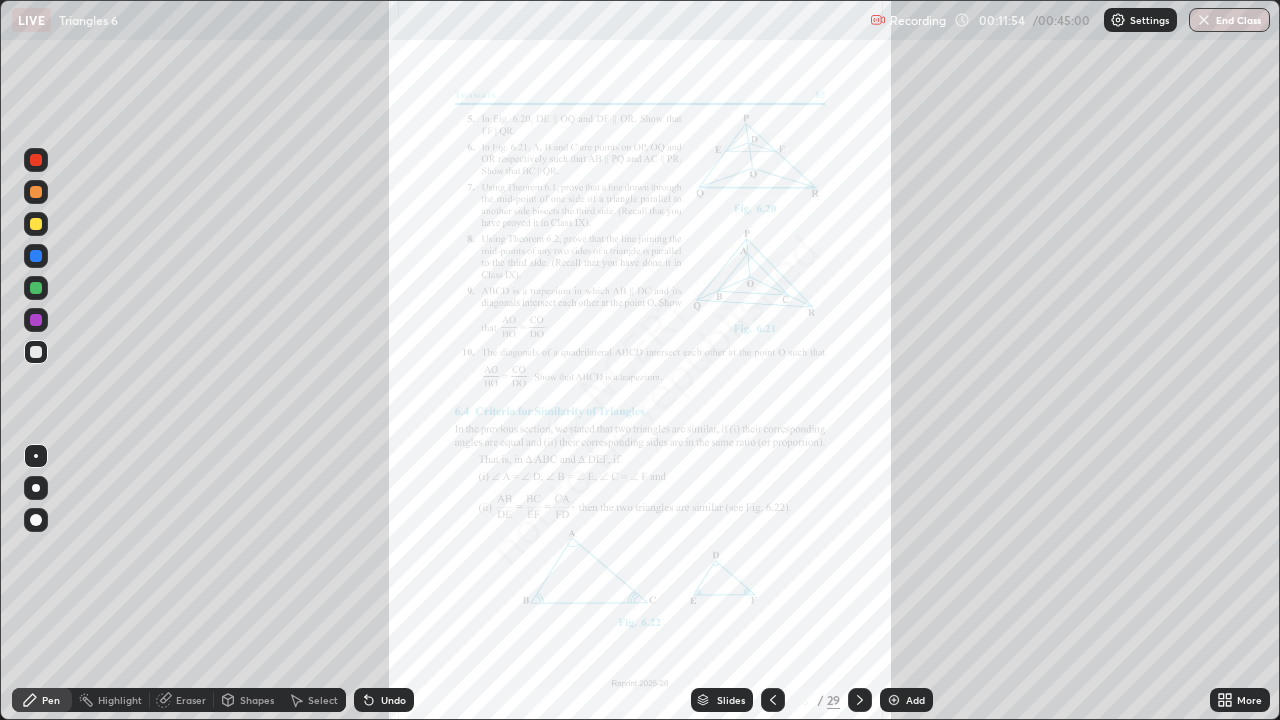 click at bounding box center (36, 288) 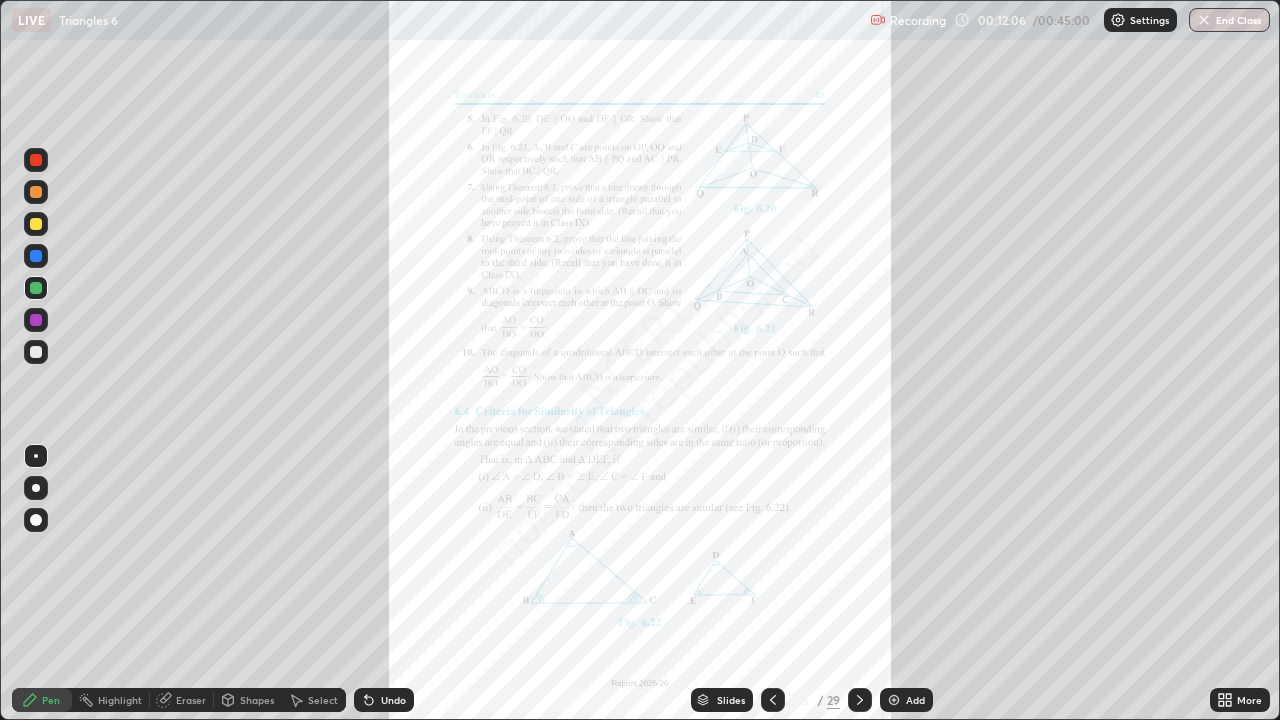 click at bounding box center (36, 352) 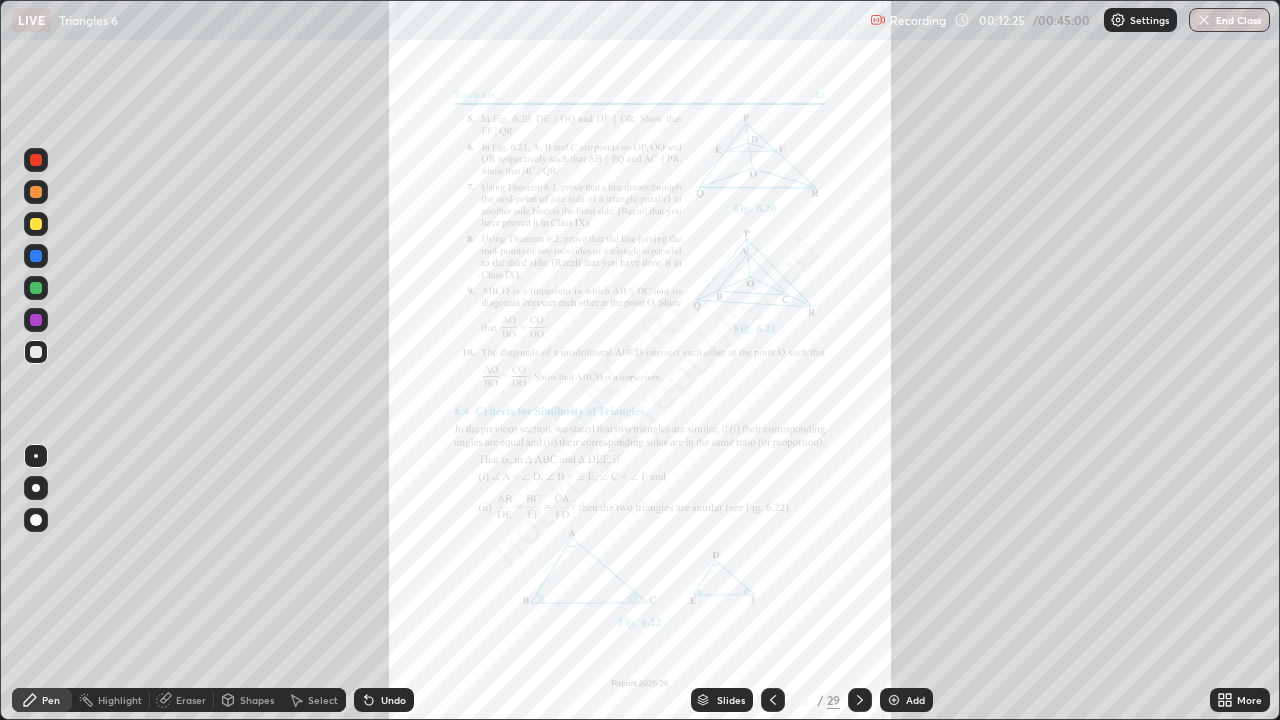 click on "Undo" at bounding box center (393, 700) 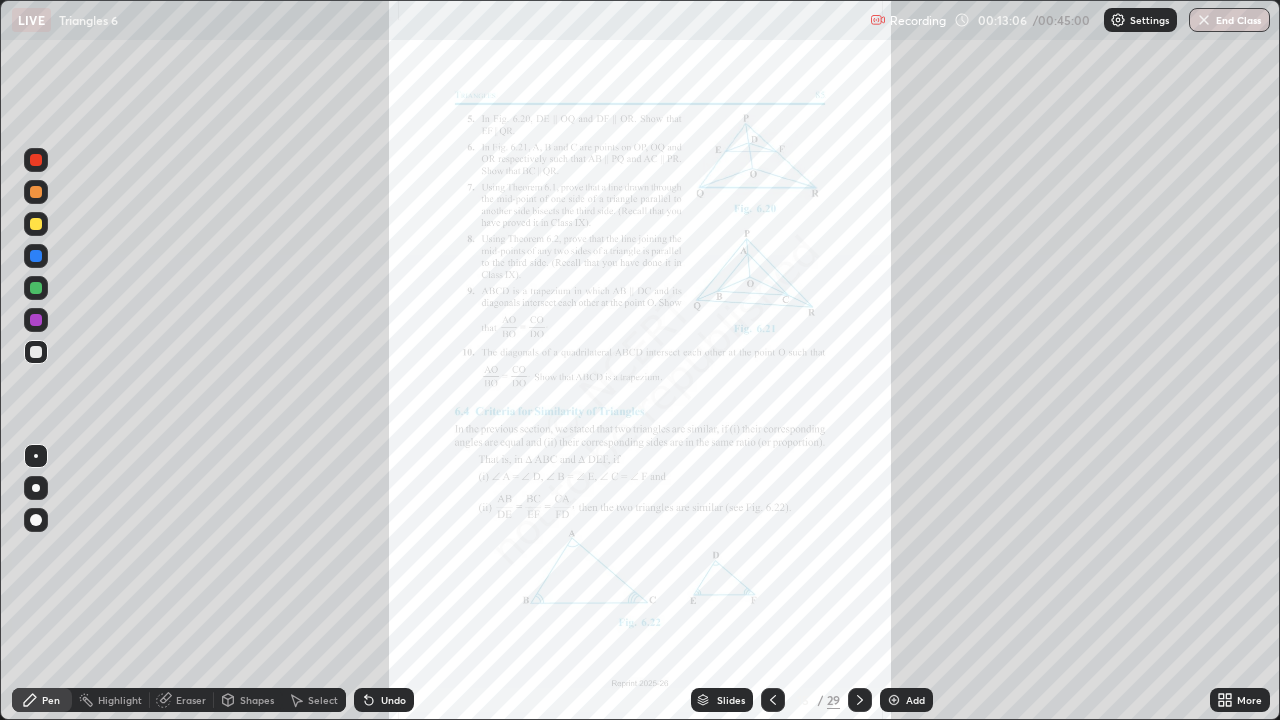 click at bounding box center [36, 256] 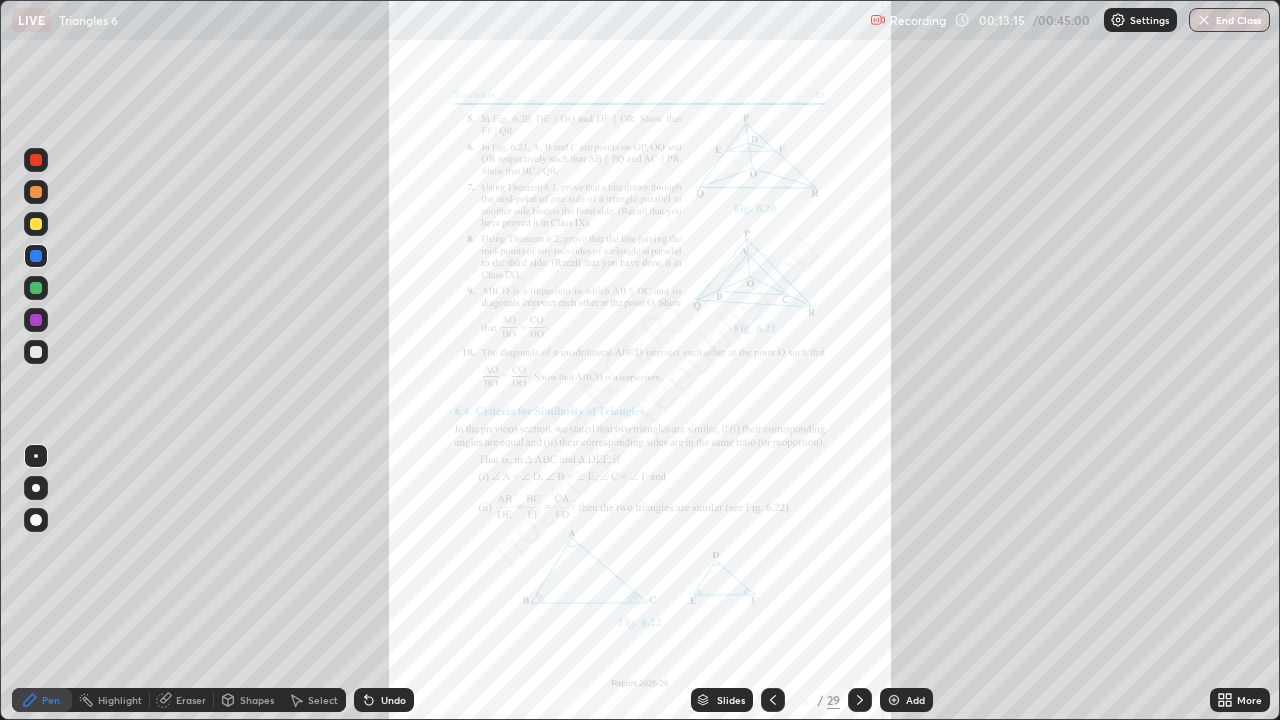 click at bounding box center (36, 352) 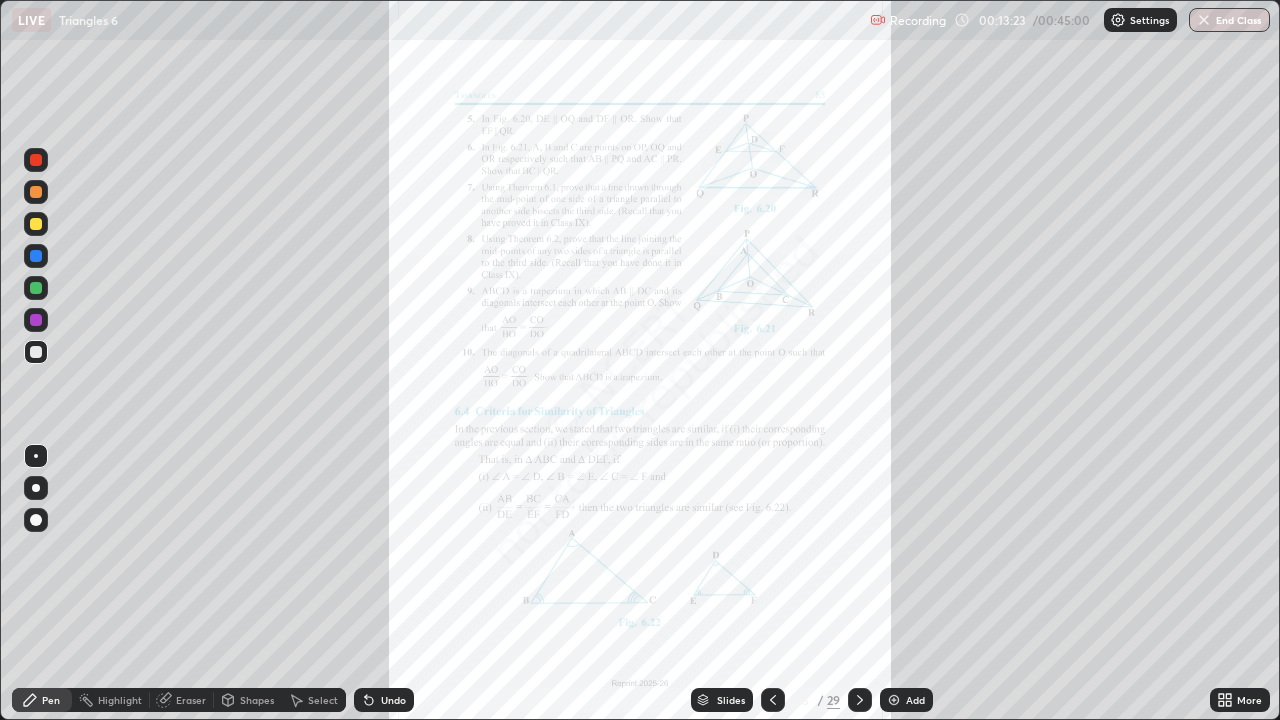 click on "Undo" at bounding box center (393, 700) 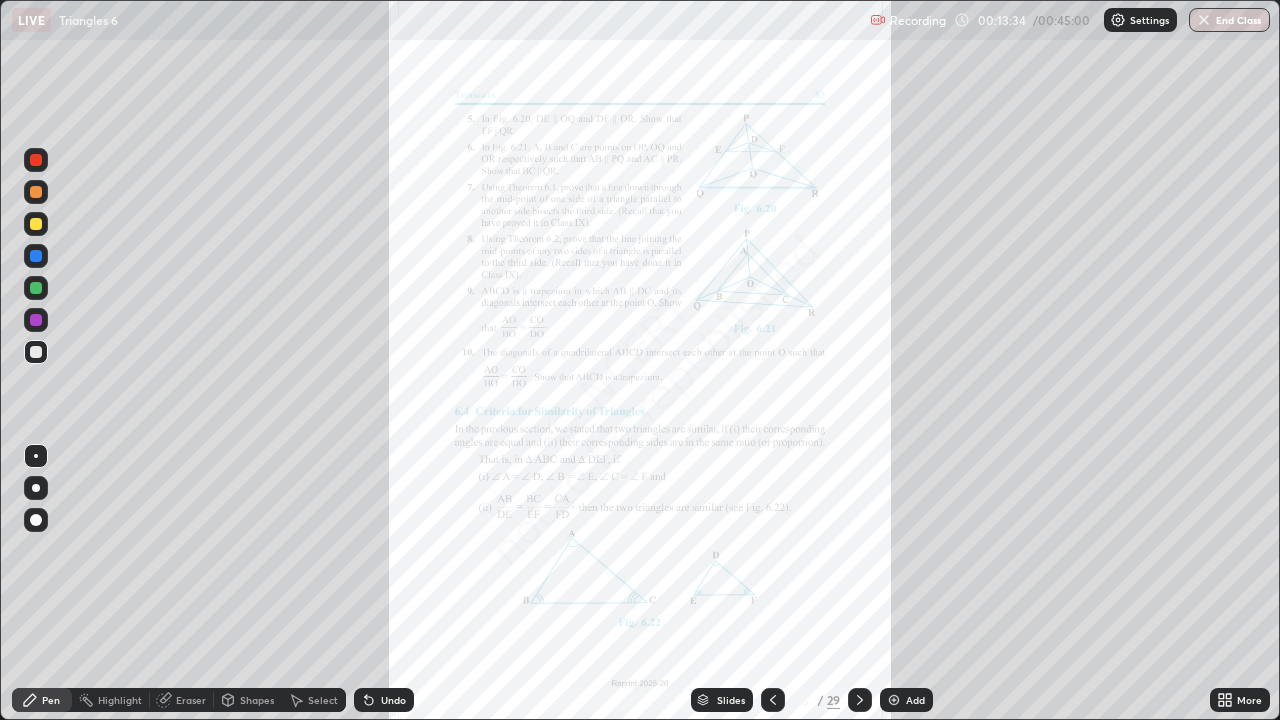 click on "Undo" at bounding box center [384, 700] 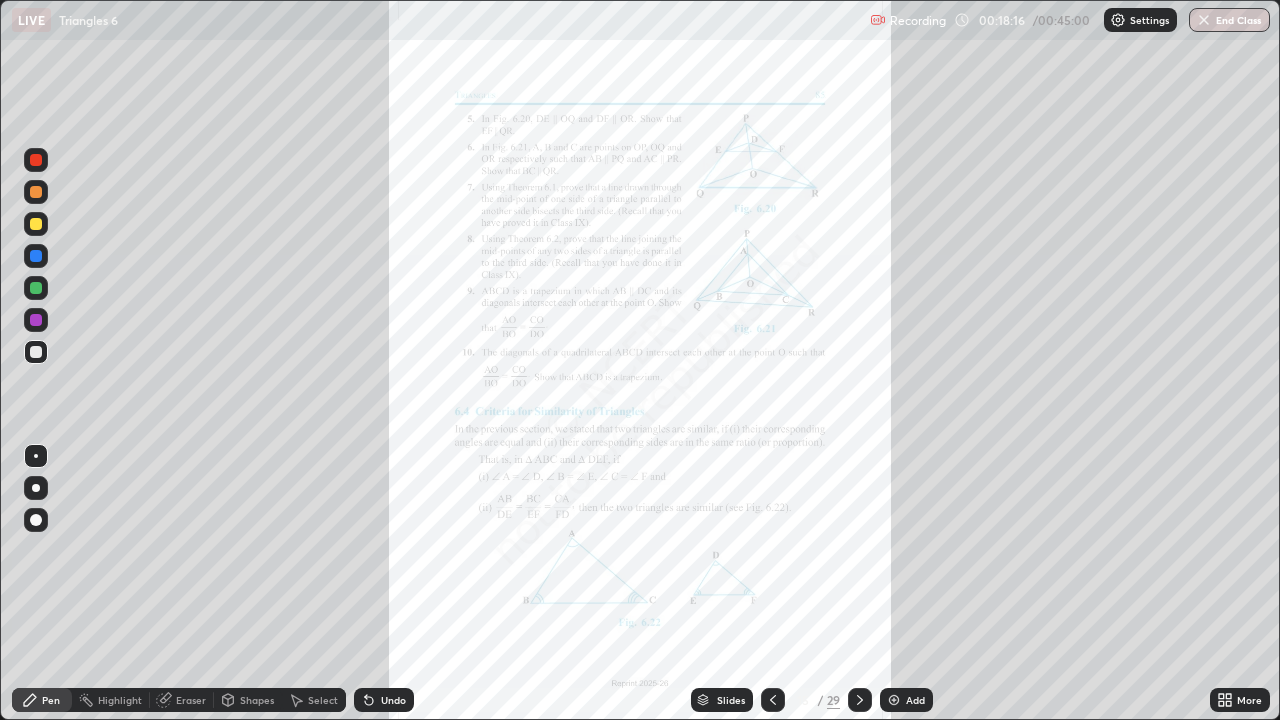 click on "Slides" at bounding box center (722, 700) 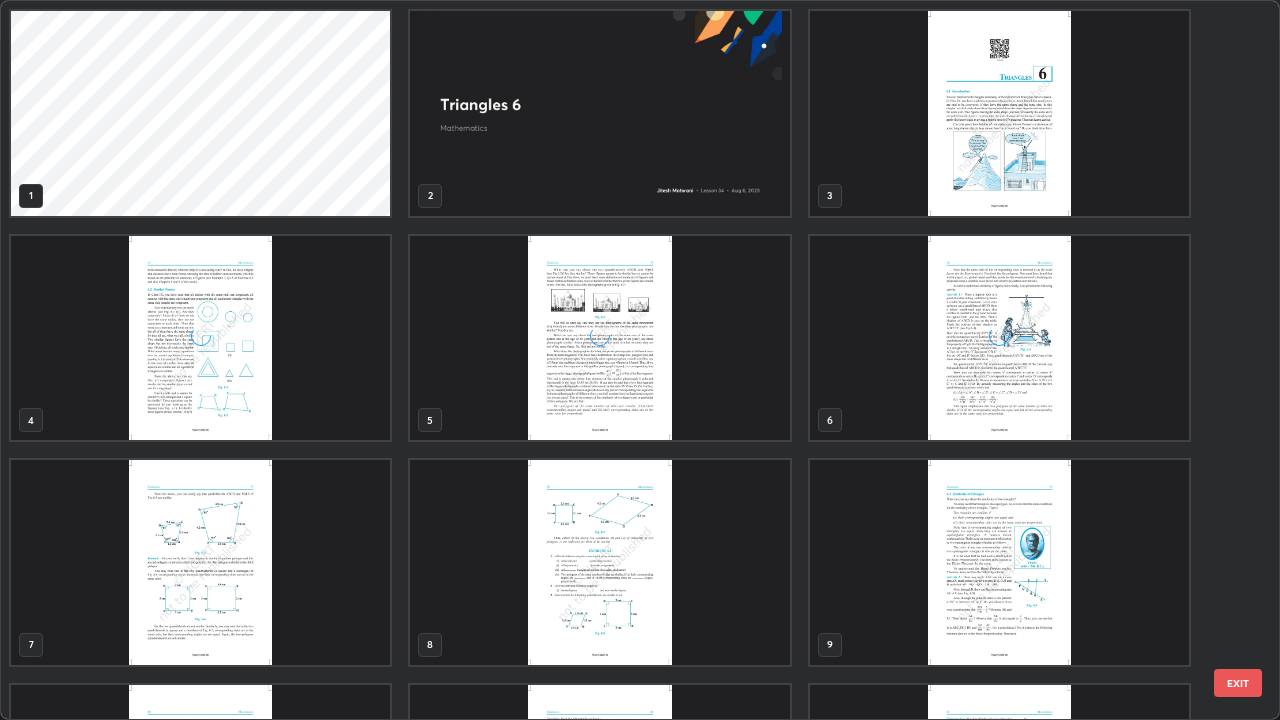scroll, scrollTop: 405, scrollLeft: 0, axis: vertical 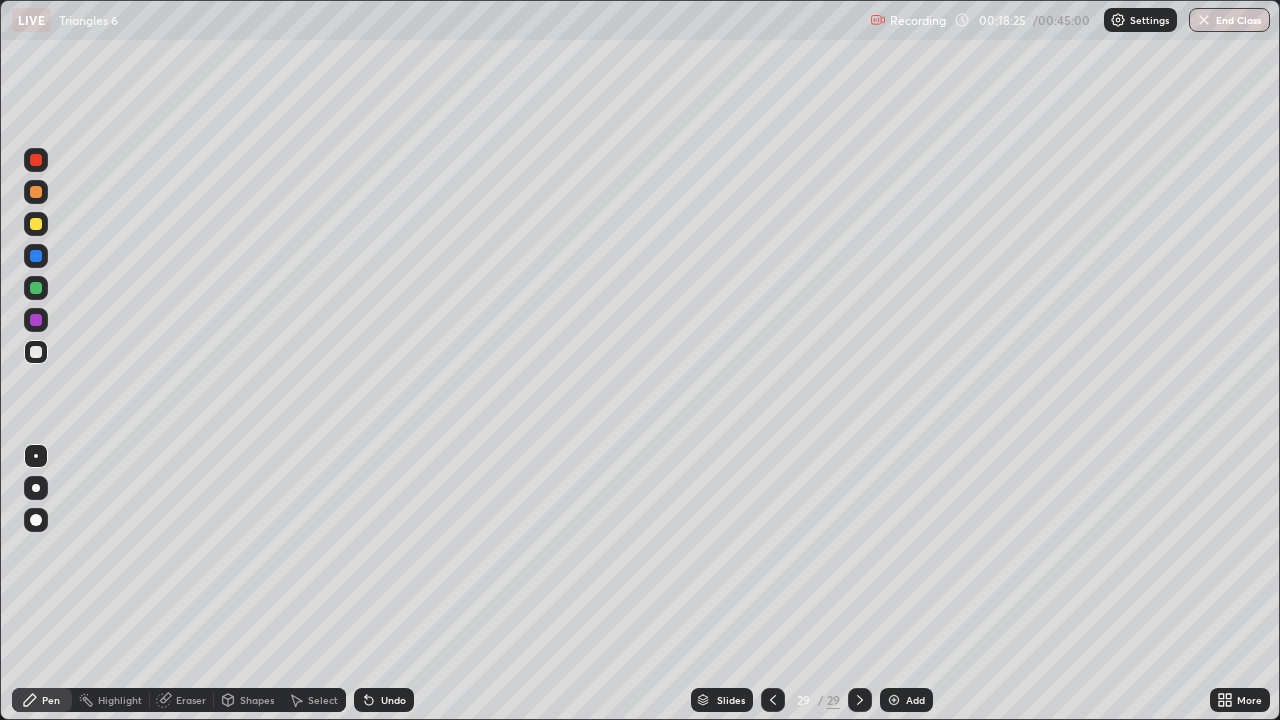 click at bounding box center (36, 224) 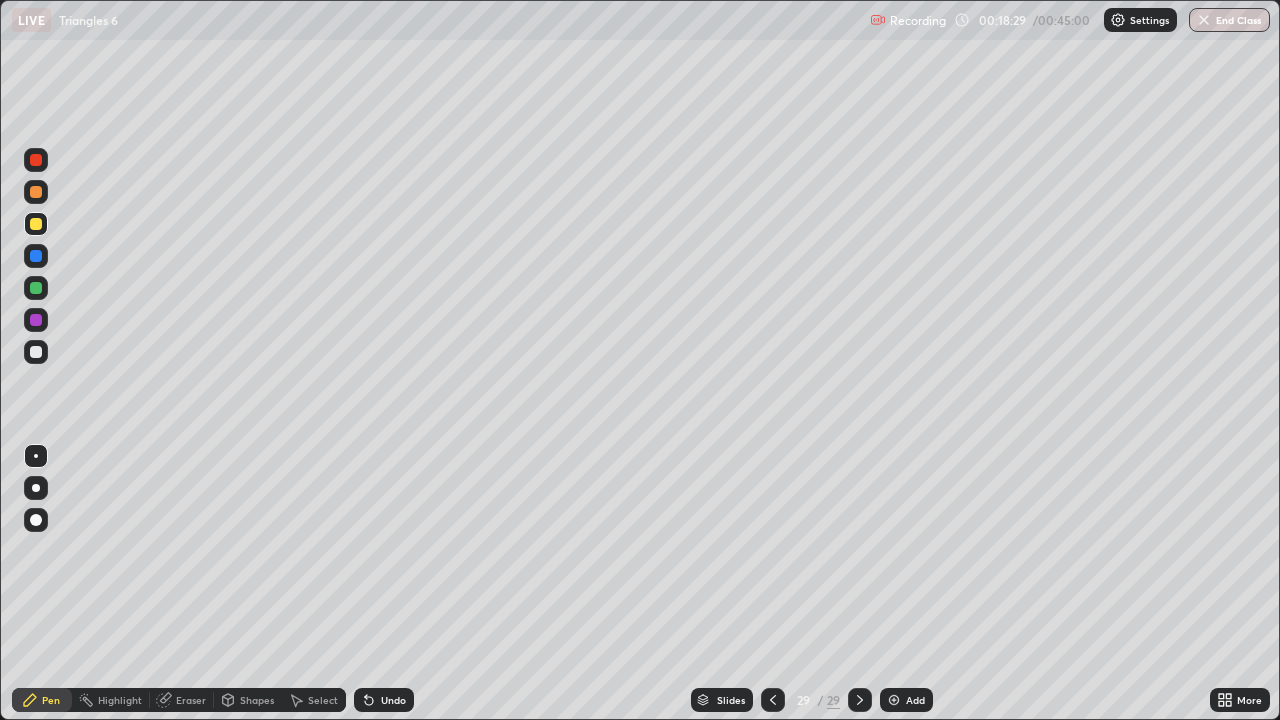click at bounding box center [36, 352] 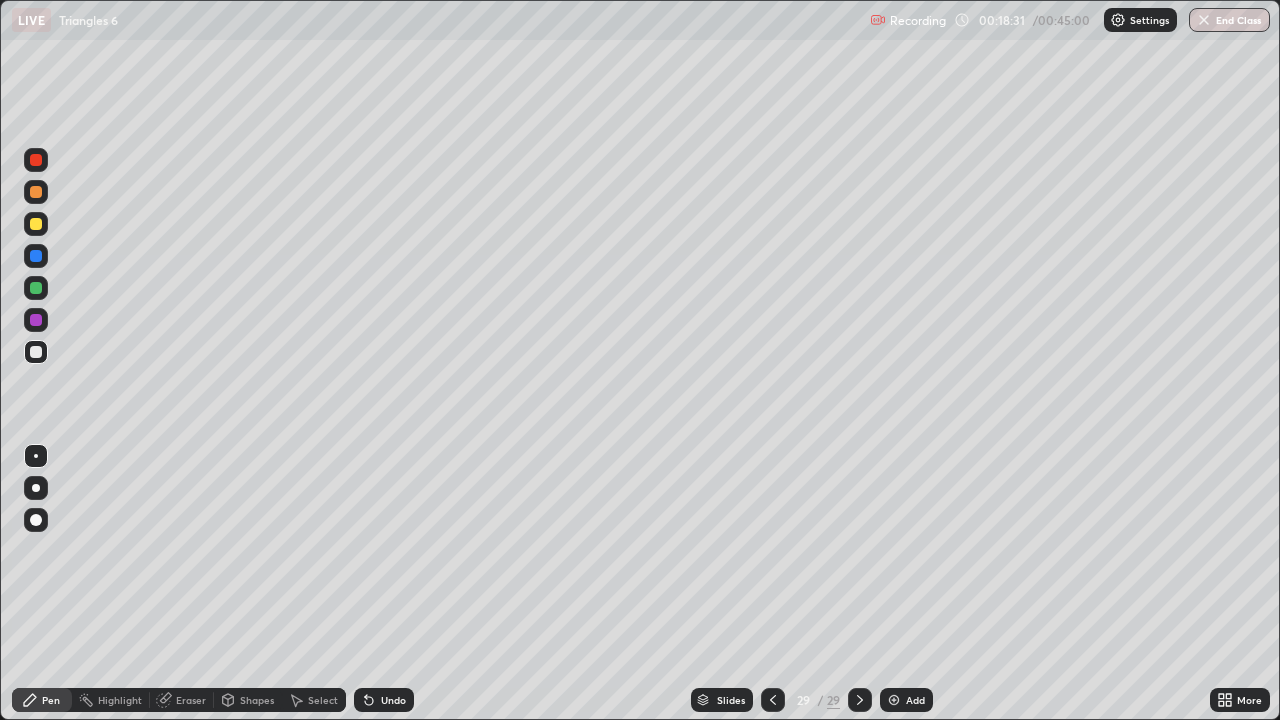click on "Shapes" at bounding box center (257, 700) 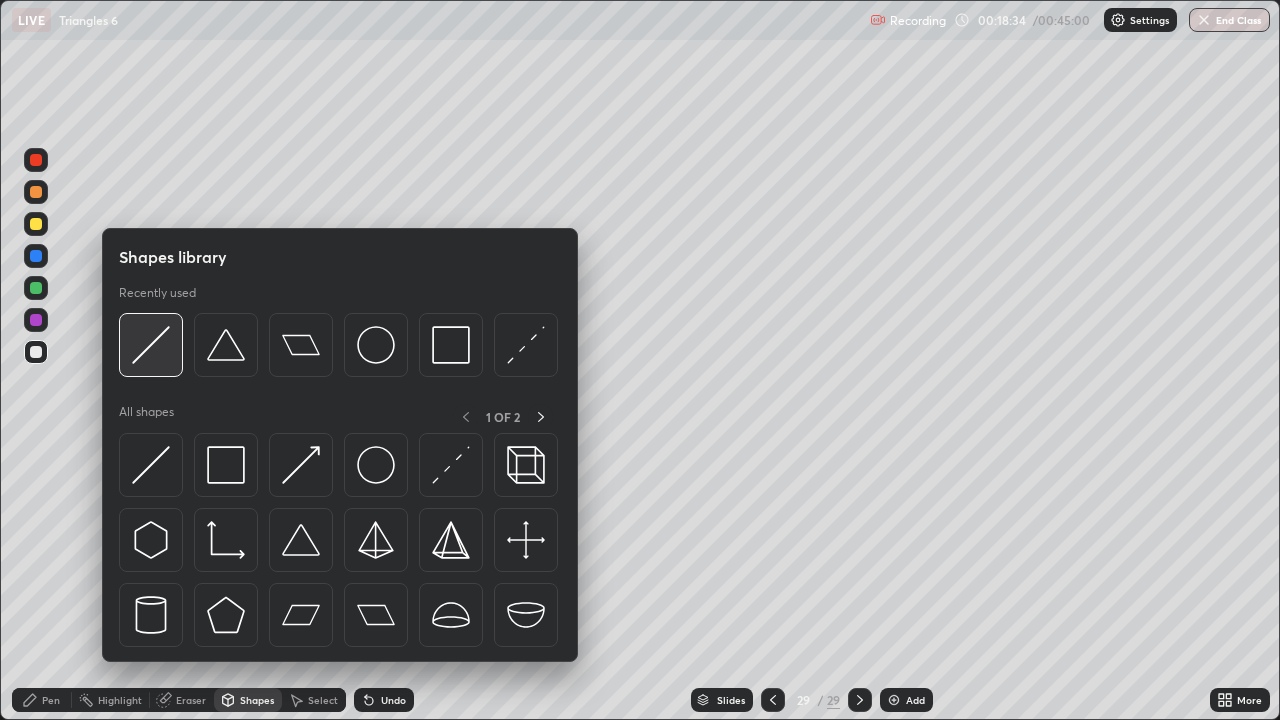 click at bounding box center [151, 345] 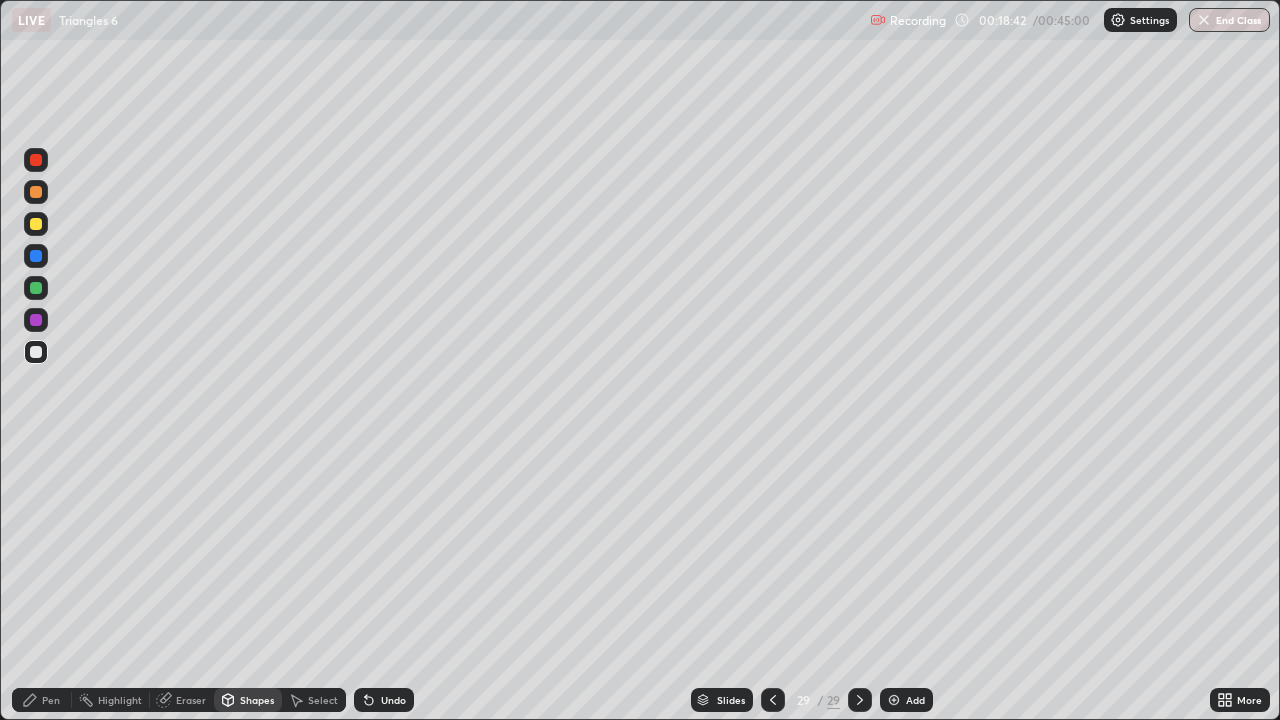 click at bounding box center (36, 412) 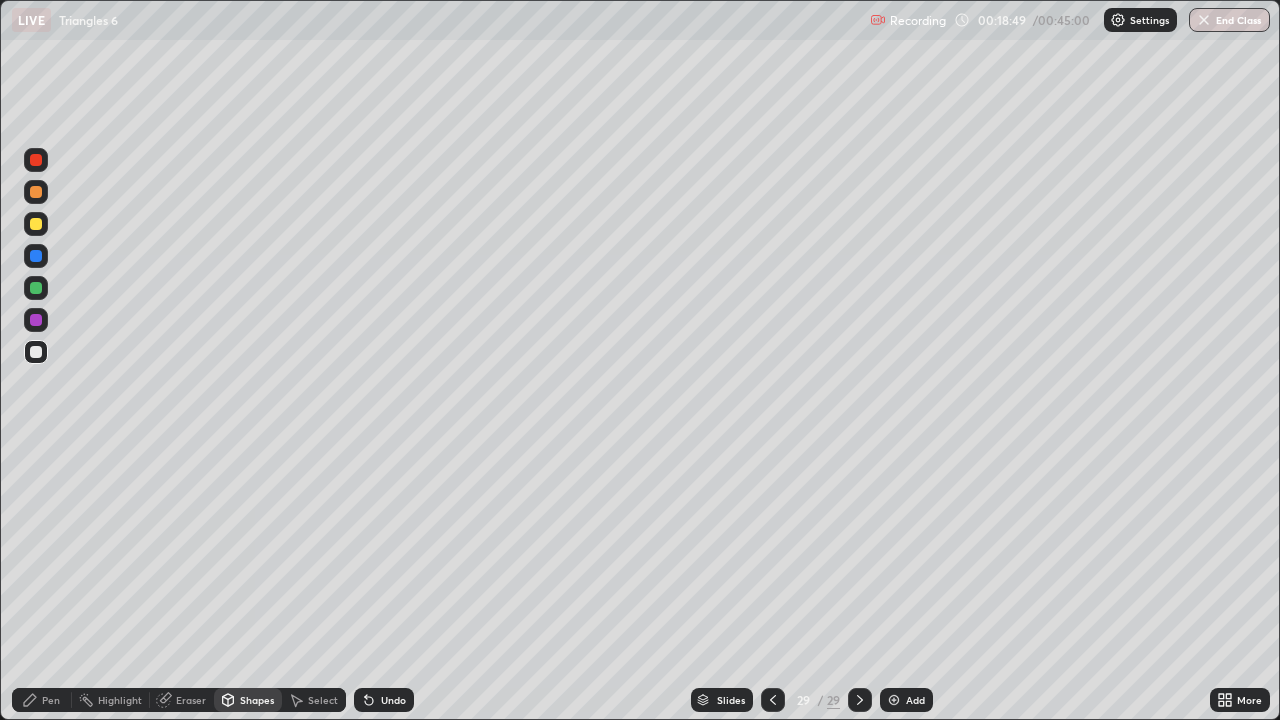 click 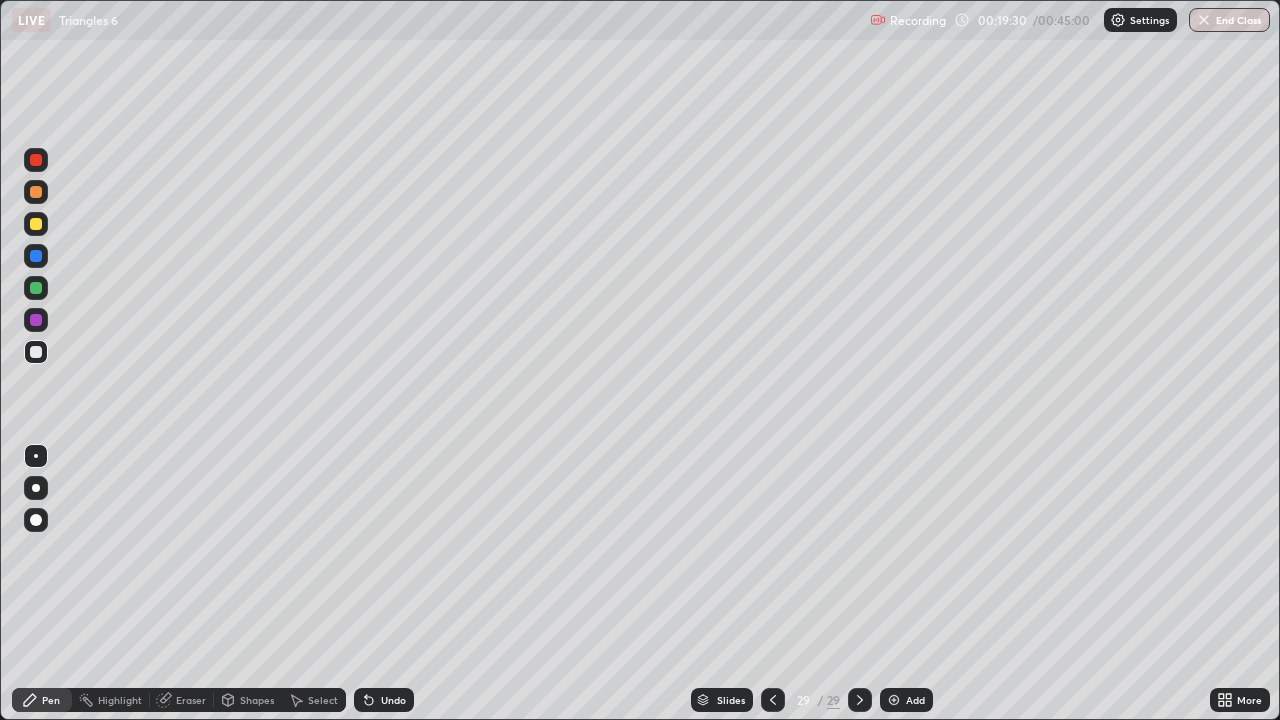 click at bounding box center [36, 256] 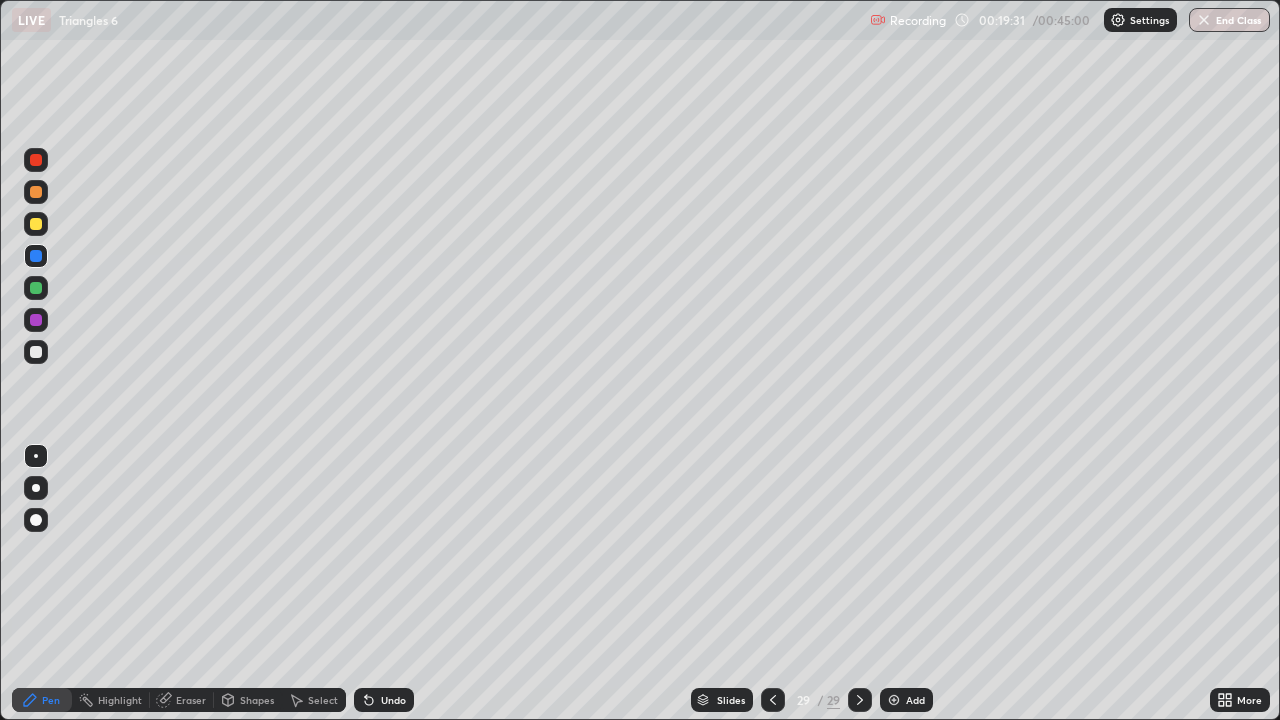 click on "Shapes" at bounding box center [257, 700] 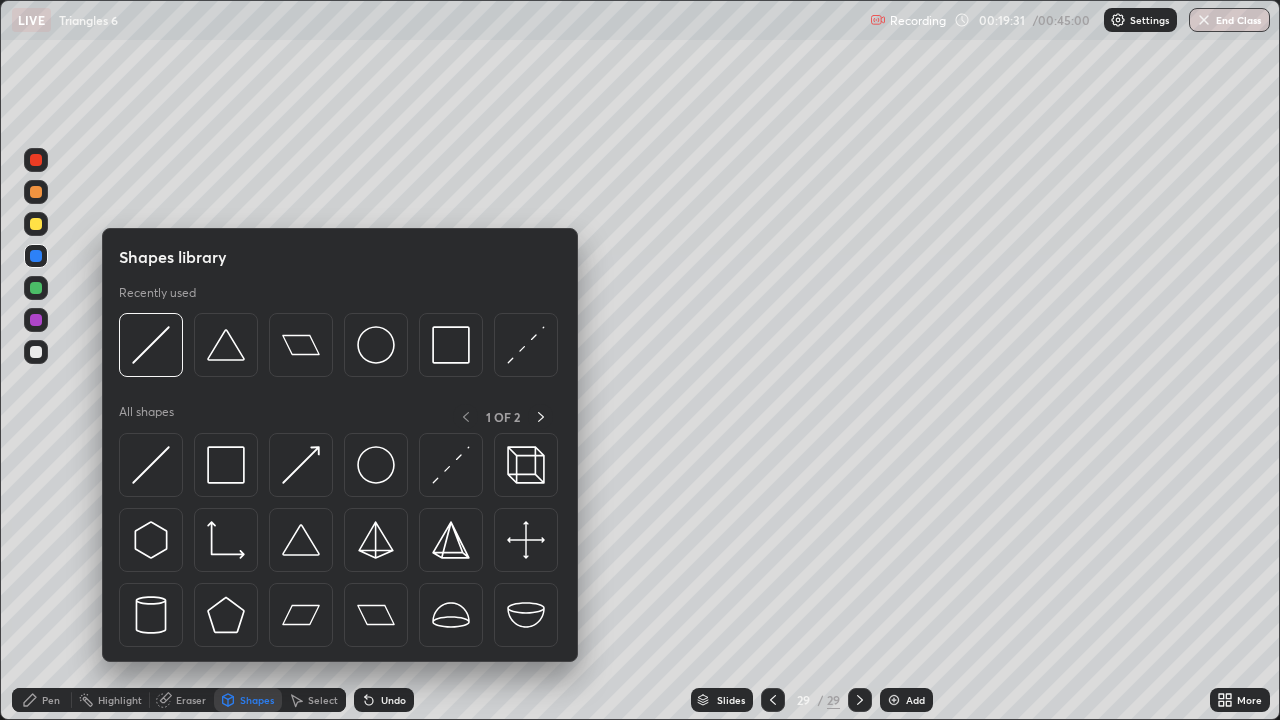 click on "Shapes" at bounding box center [257, 700] 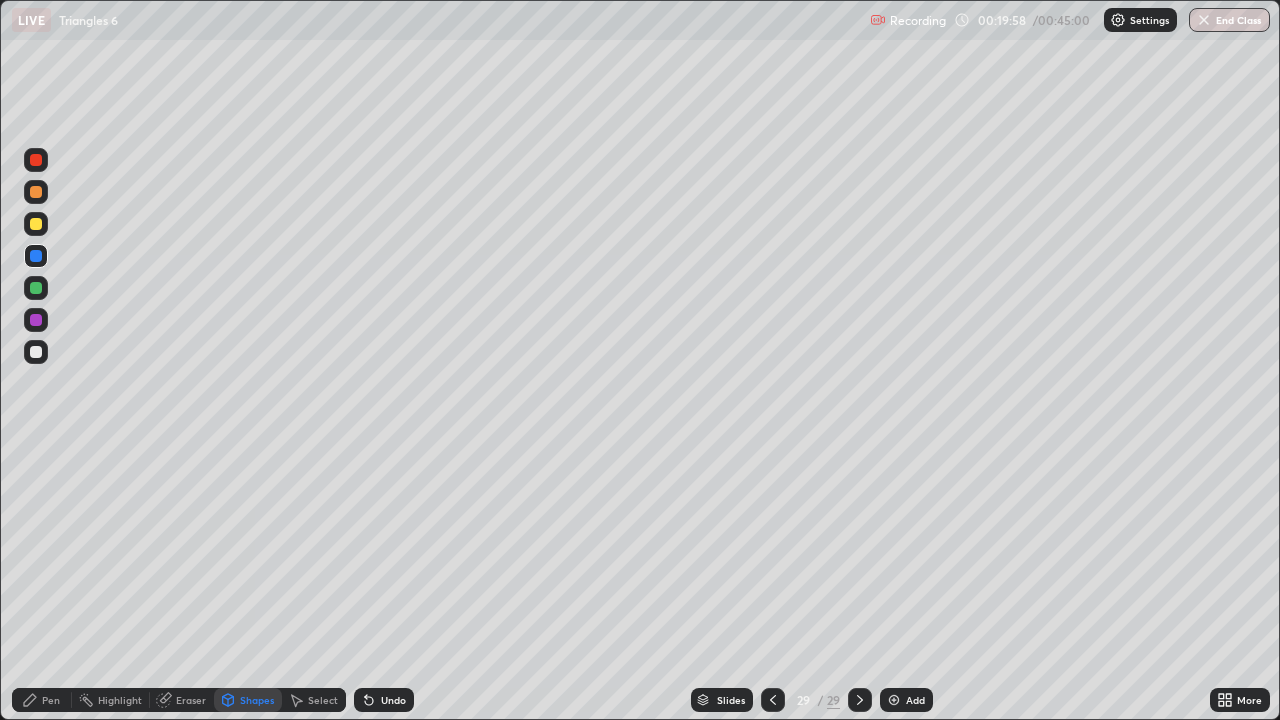 click at bounding box center [36, 352] 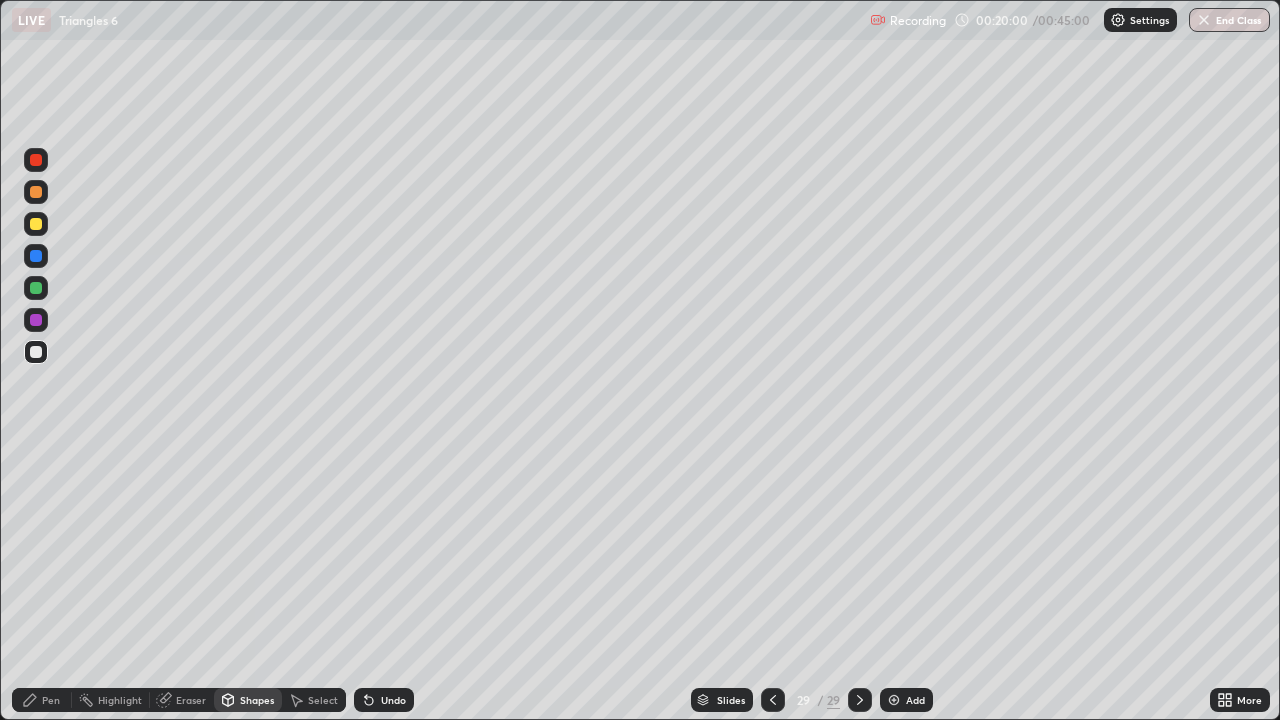 click on "Undo" at bounding box center (393, 700) 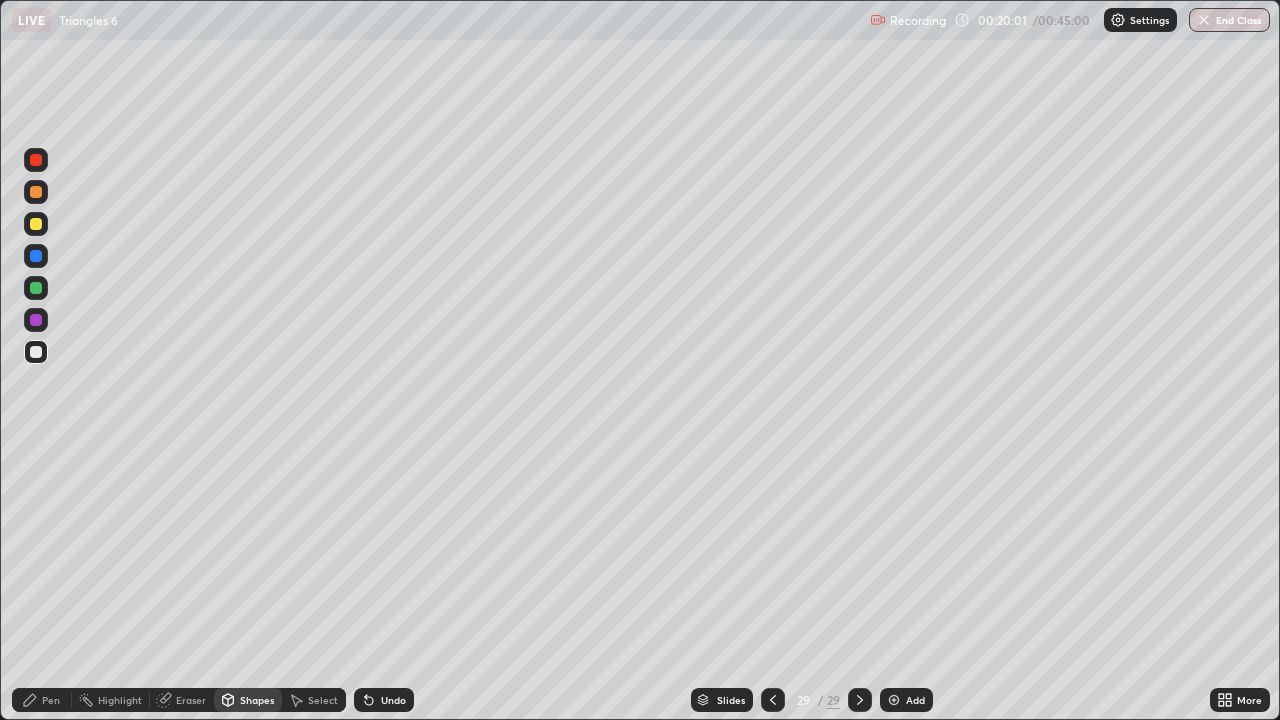click on "Pen" at bounding box center (42, 700) 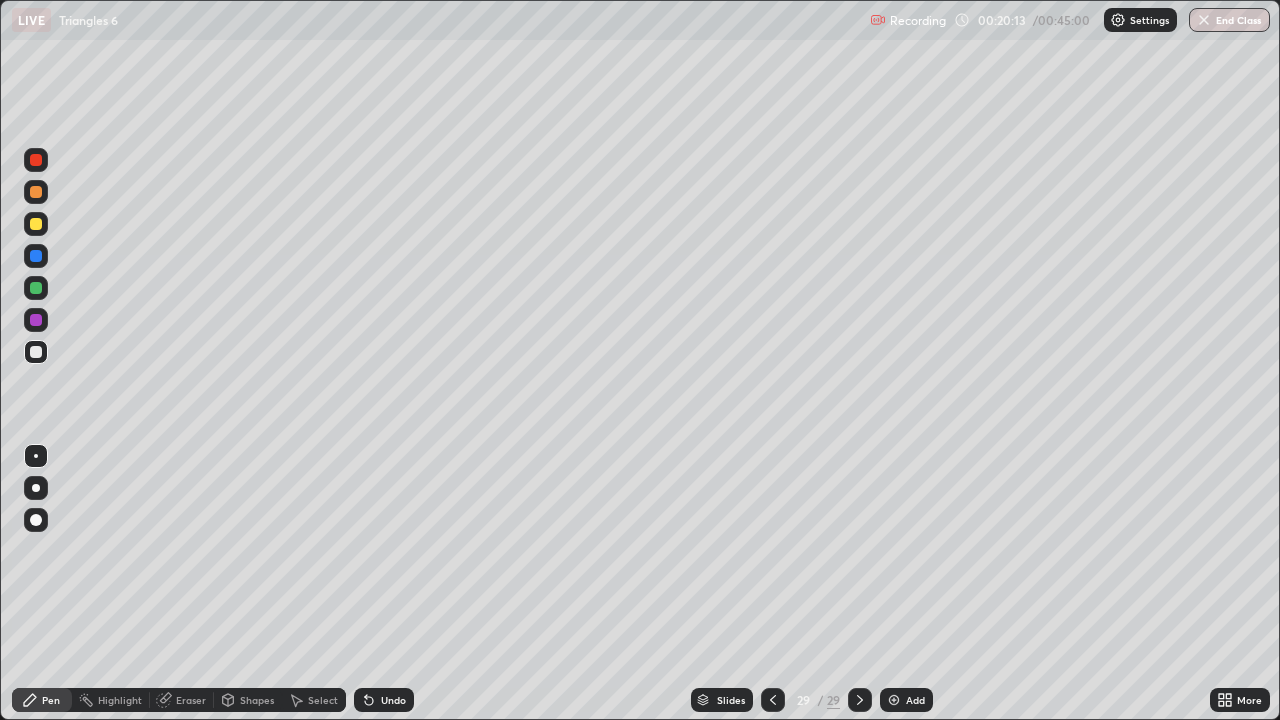 click at bounding box center [36, 352] 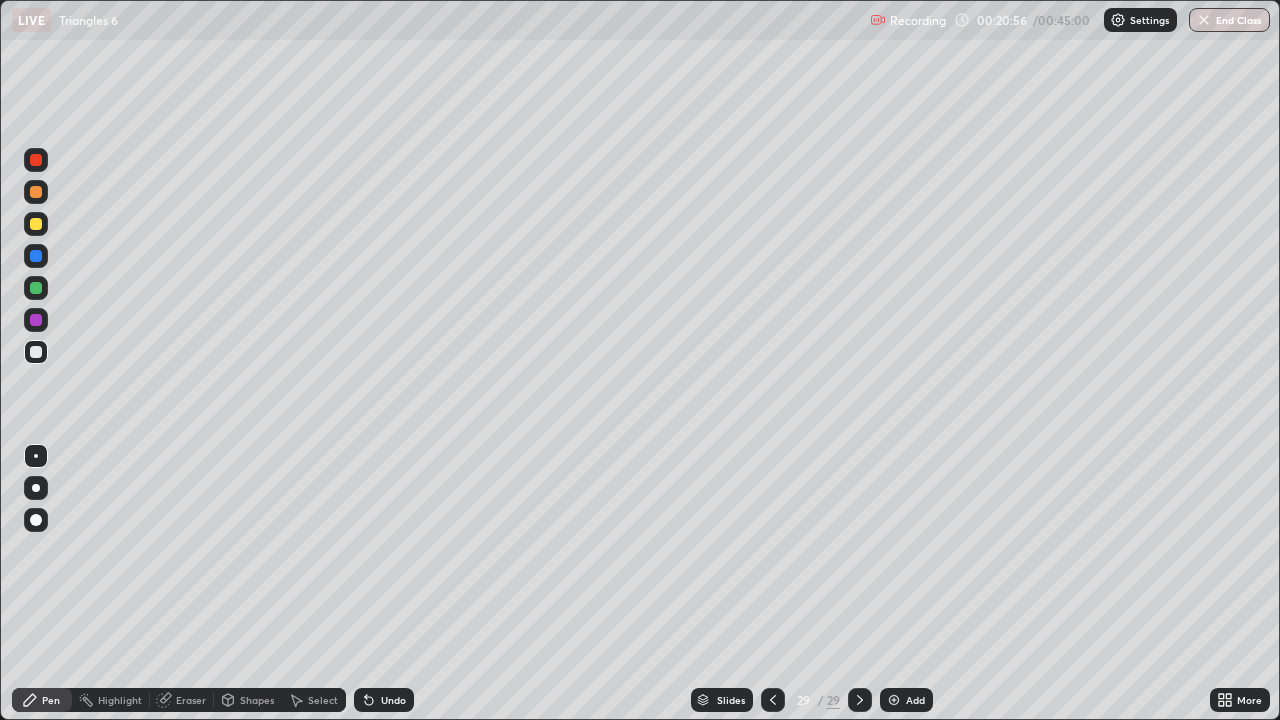 click at bounding box center (36, 224) 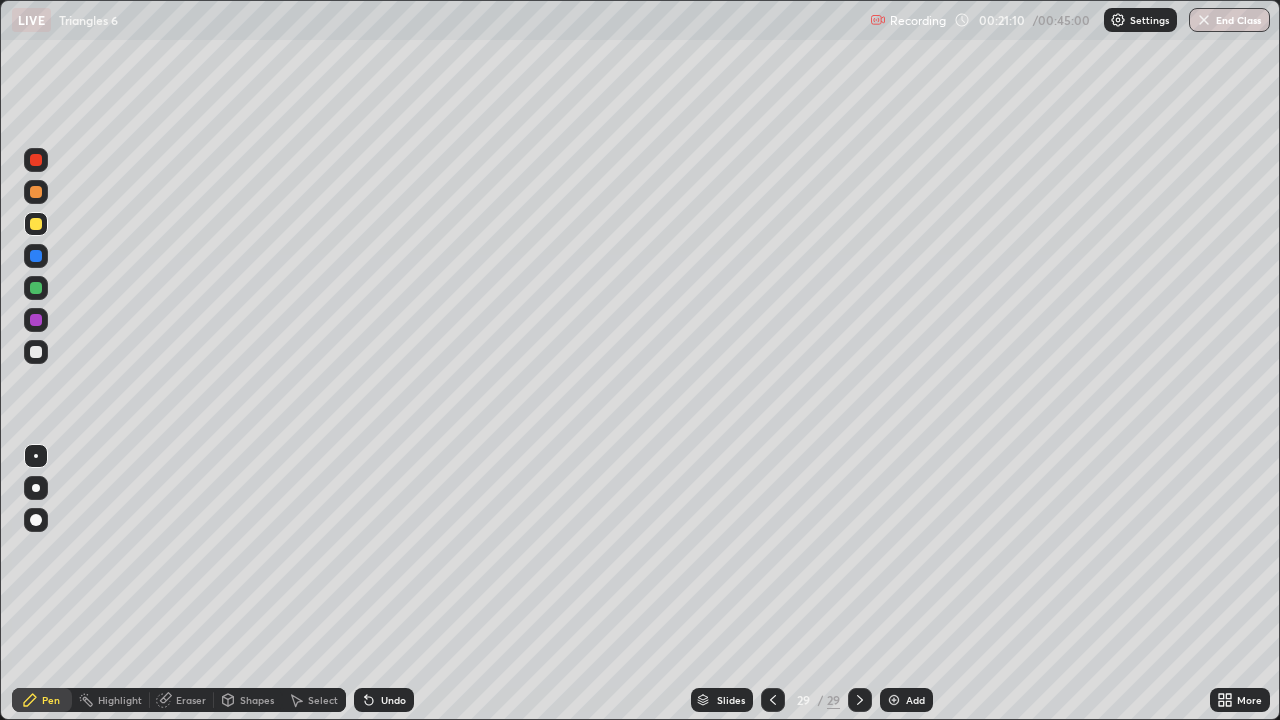 click at bounding box center [36, 192] 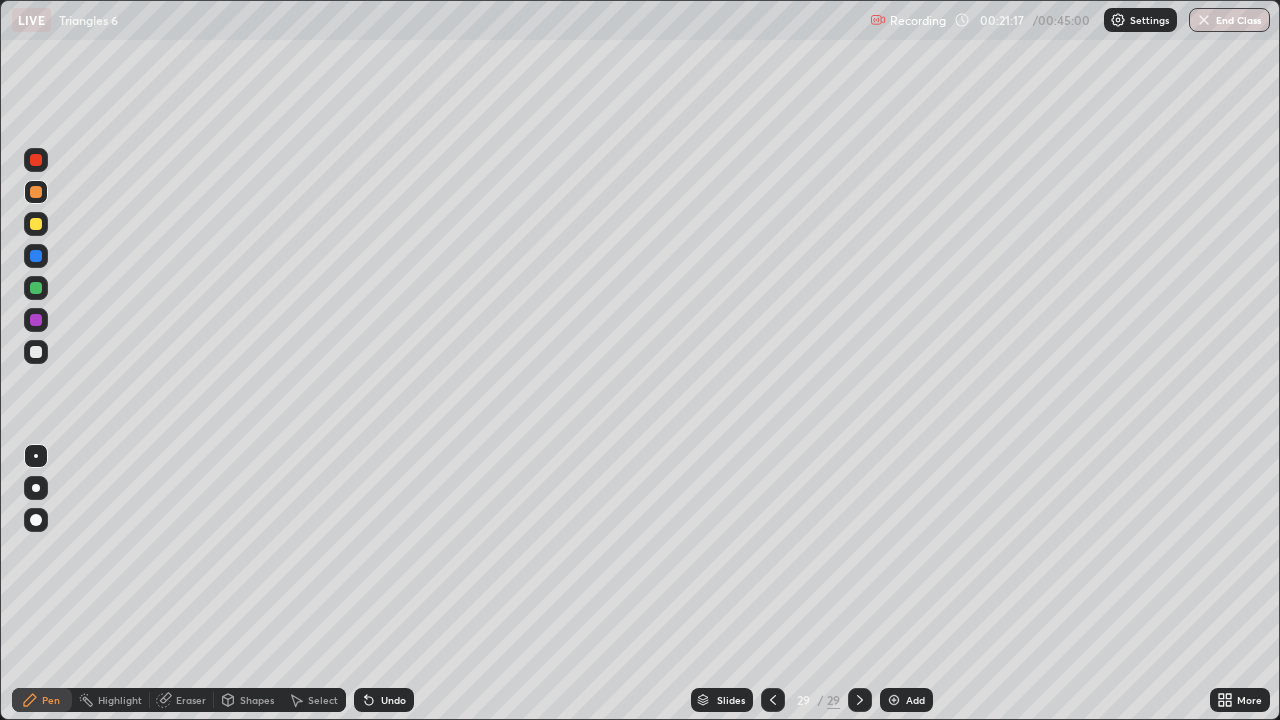click on "Undo" at bounding box center (393, 700) 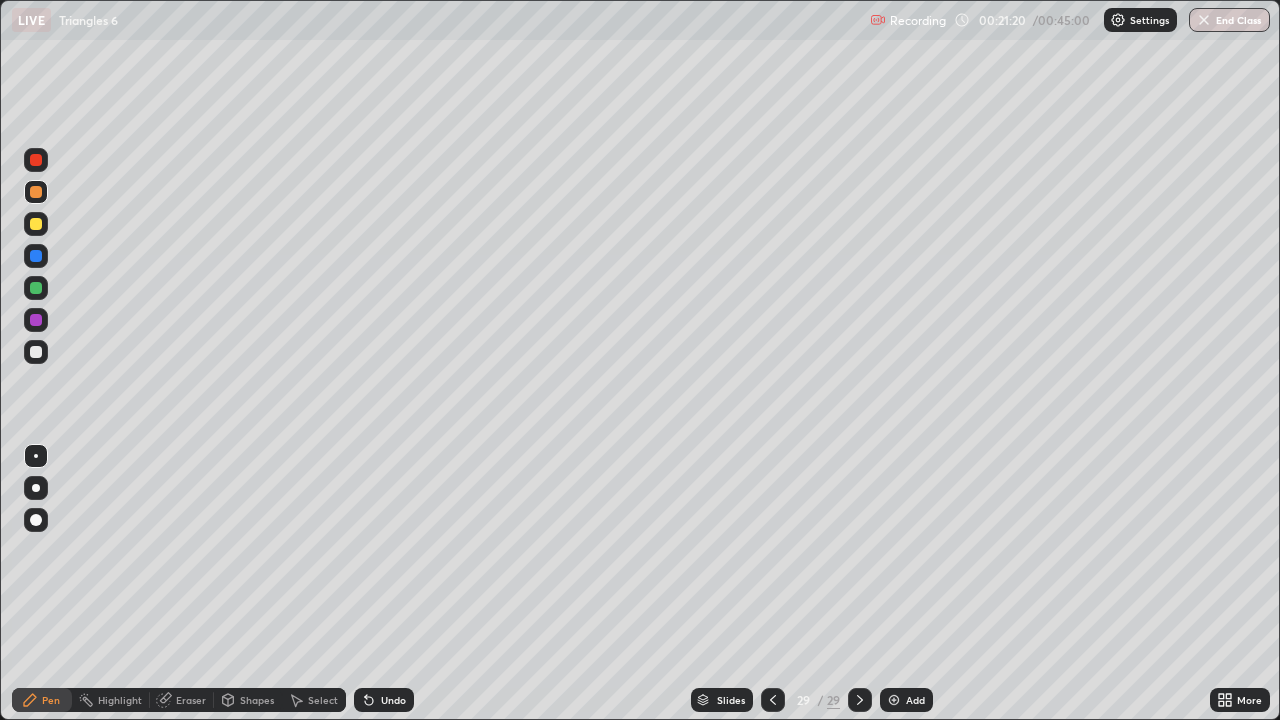 click at bounding box center [36, 352] 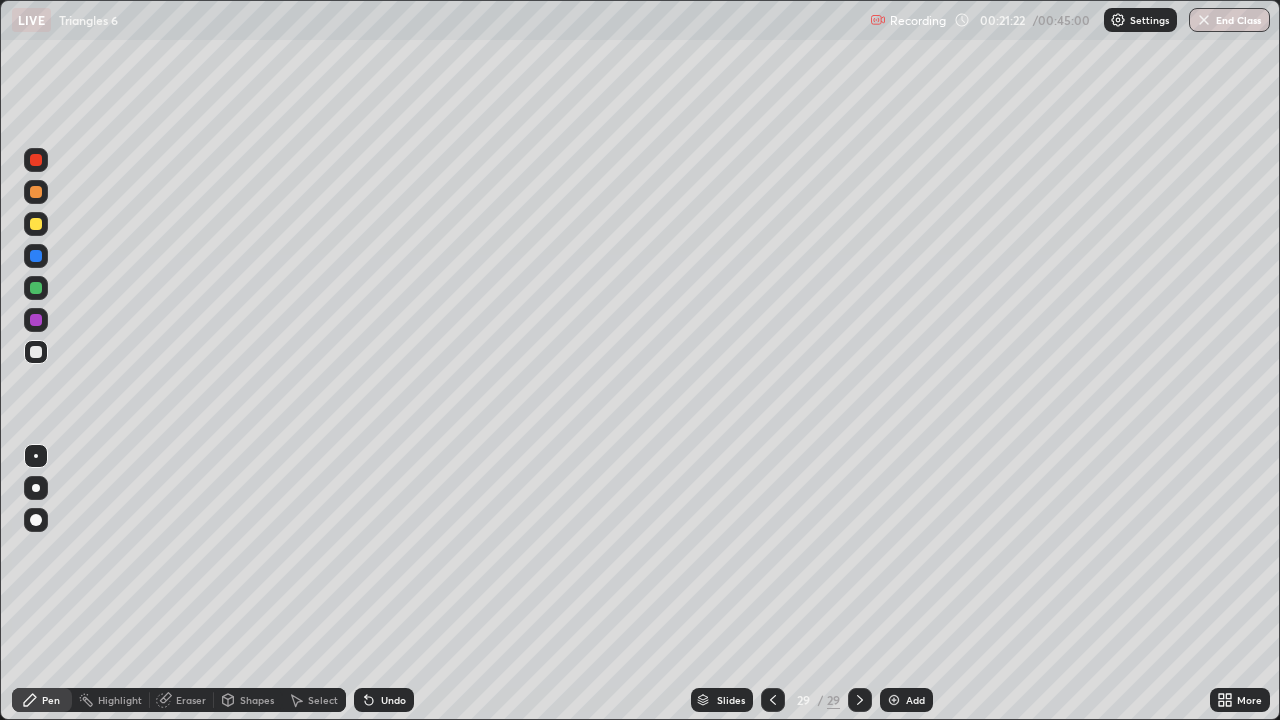 click at bounding box center [36, 224] 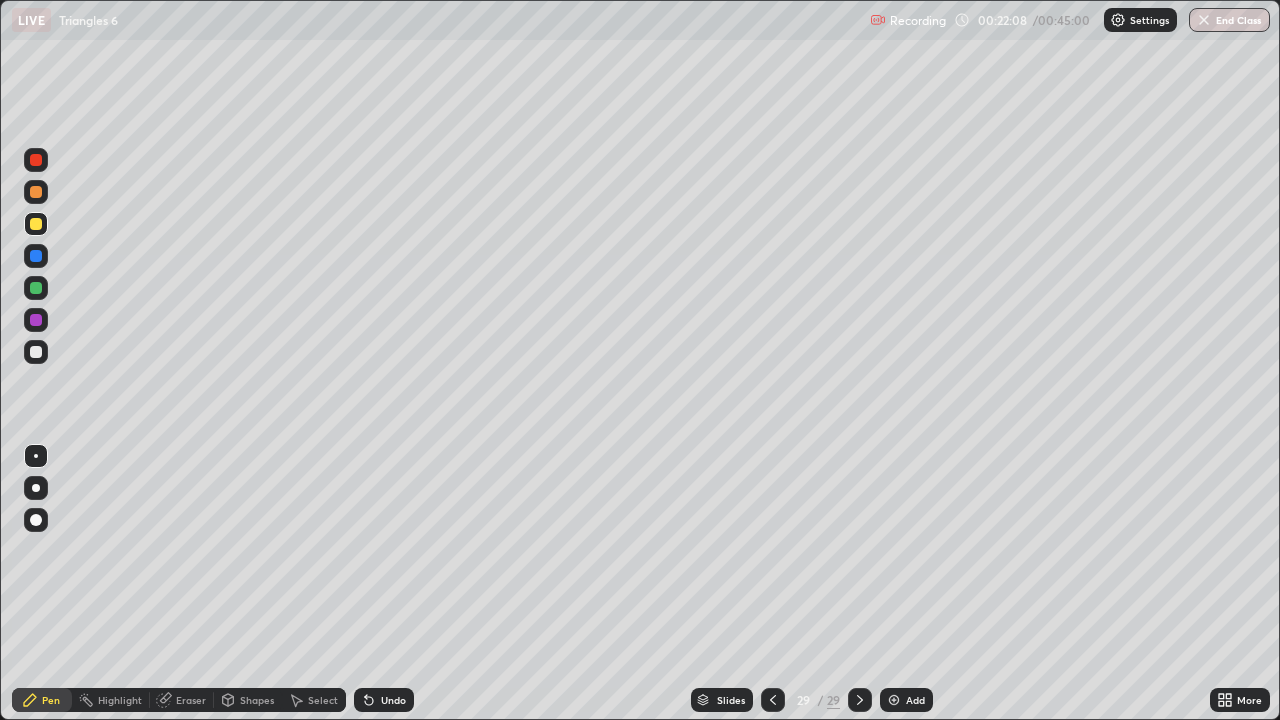 click on "Undo" at bounding box center [384, 700] 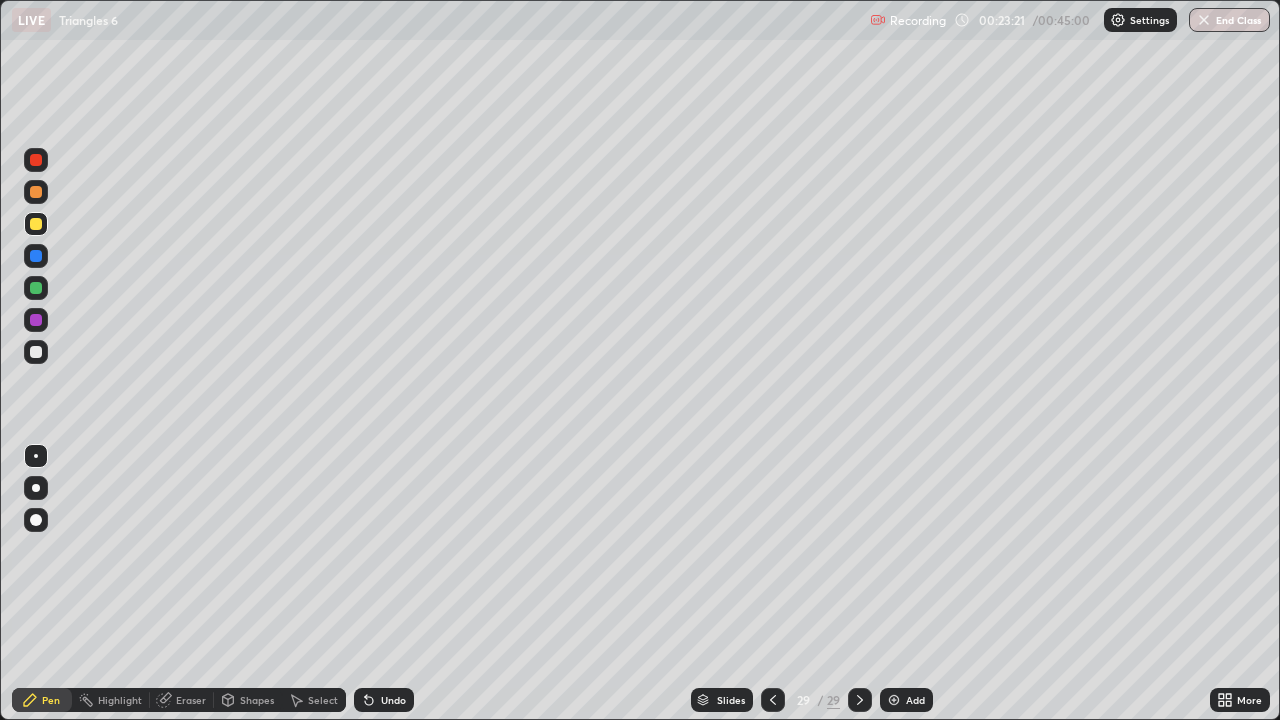 click at bounding box center (36, 192) 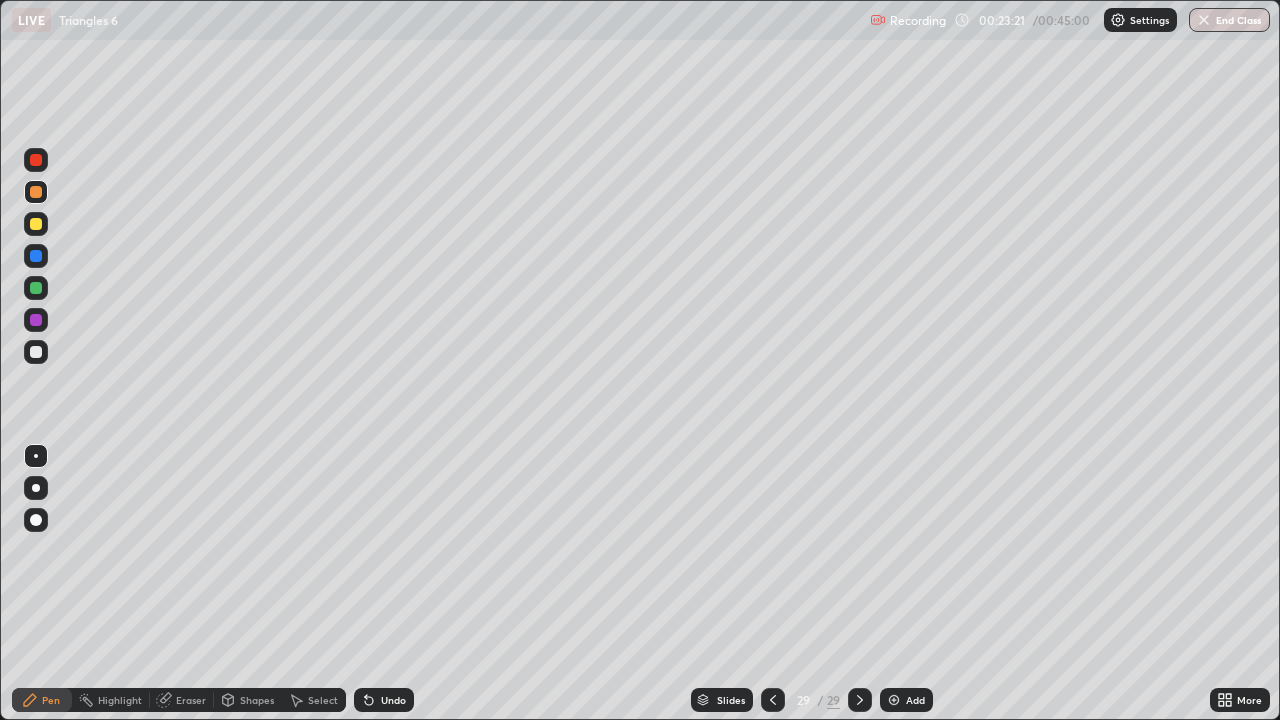 click at bounding box center [36, 160] 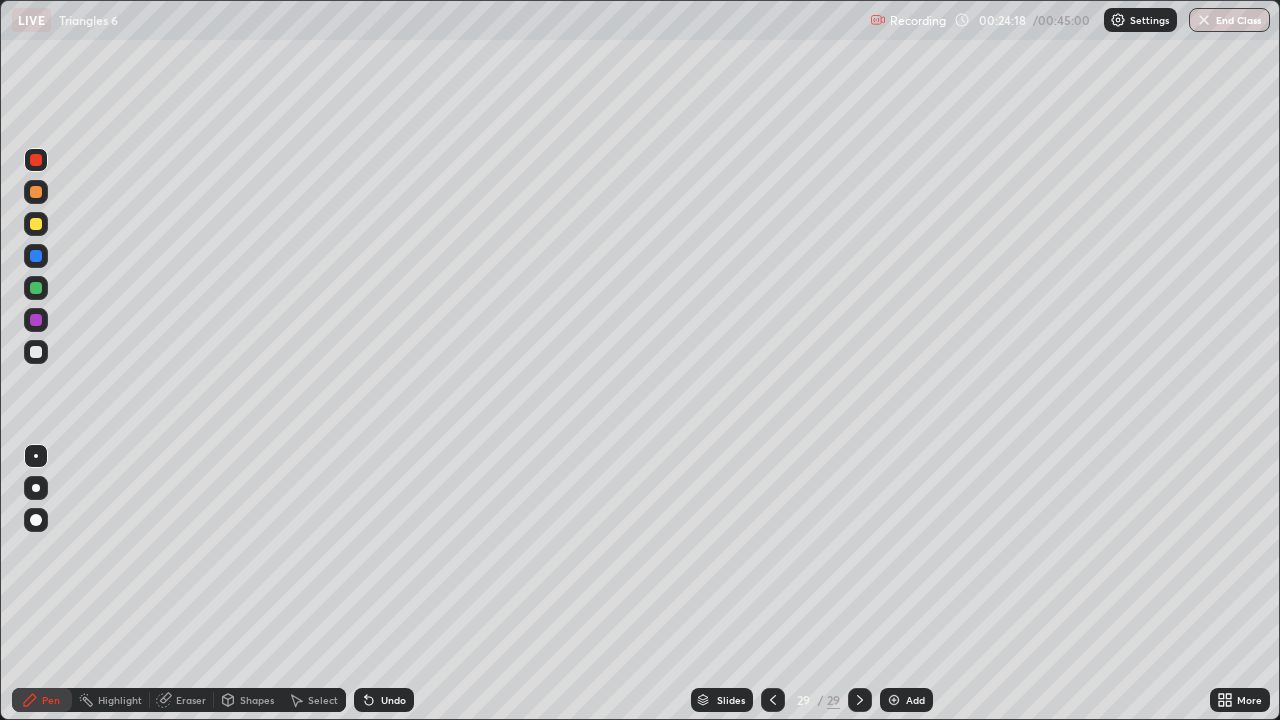 click at bounding box center [36, 352] 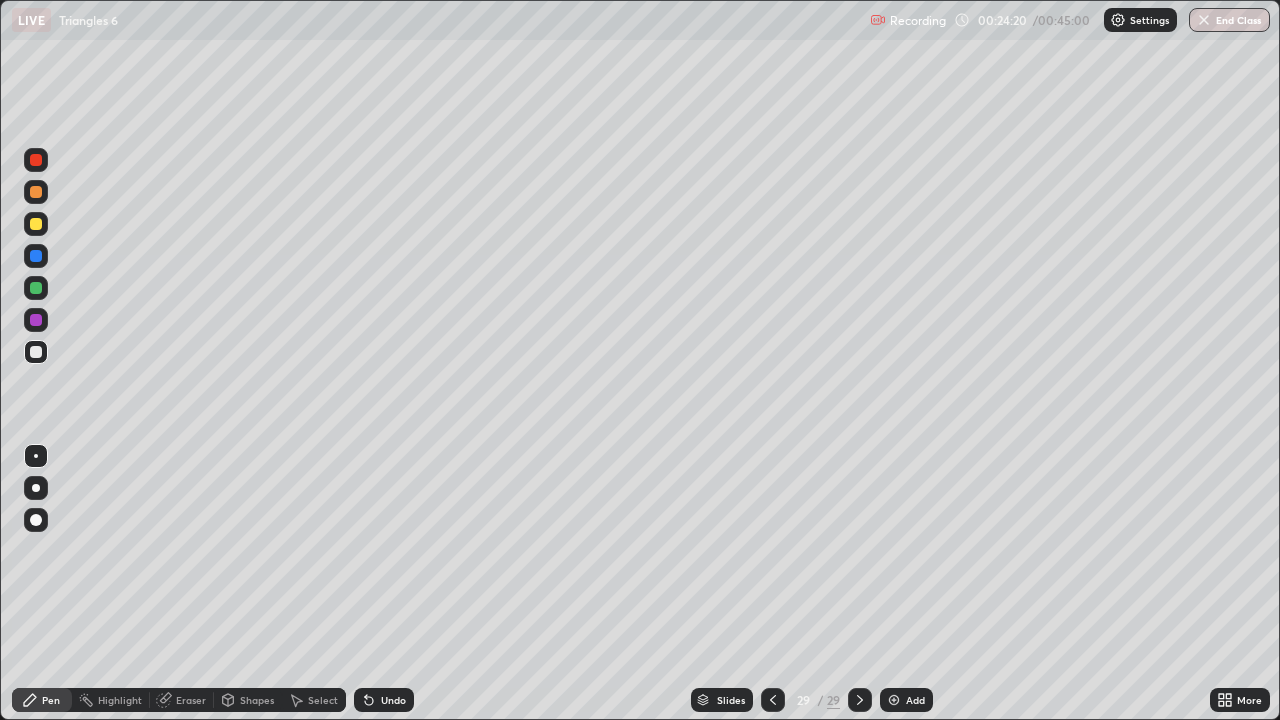 click at bounding box center [36, 224] 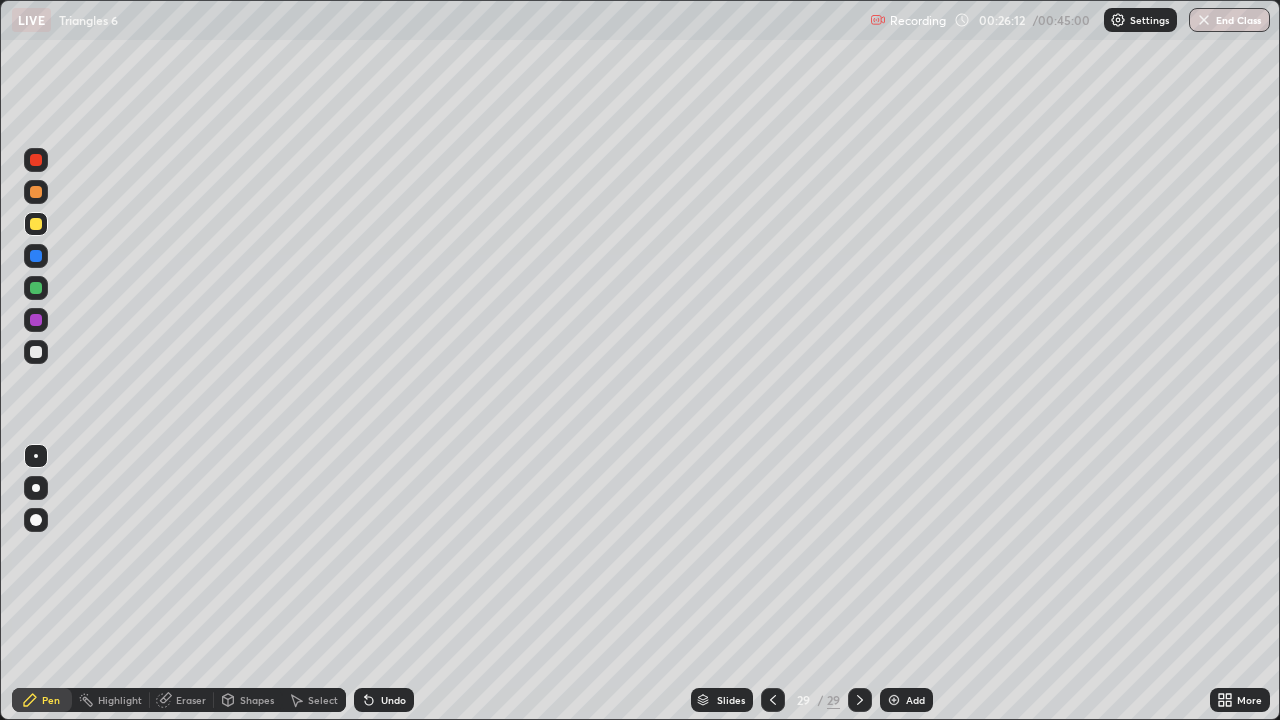 click on "Add" at bounding box center (915, 700) 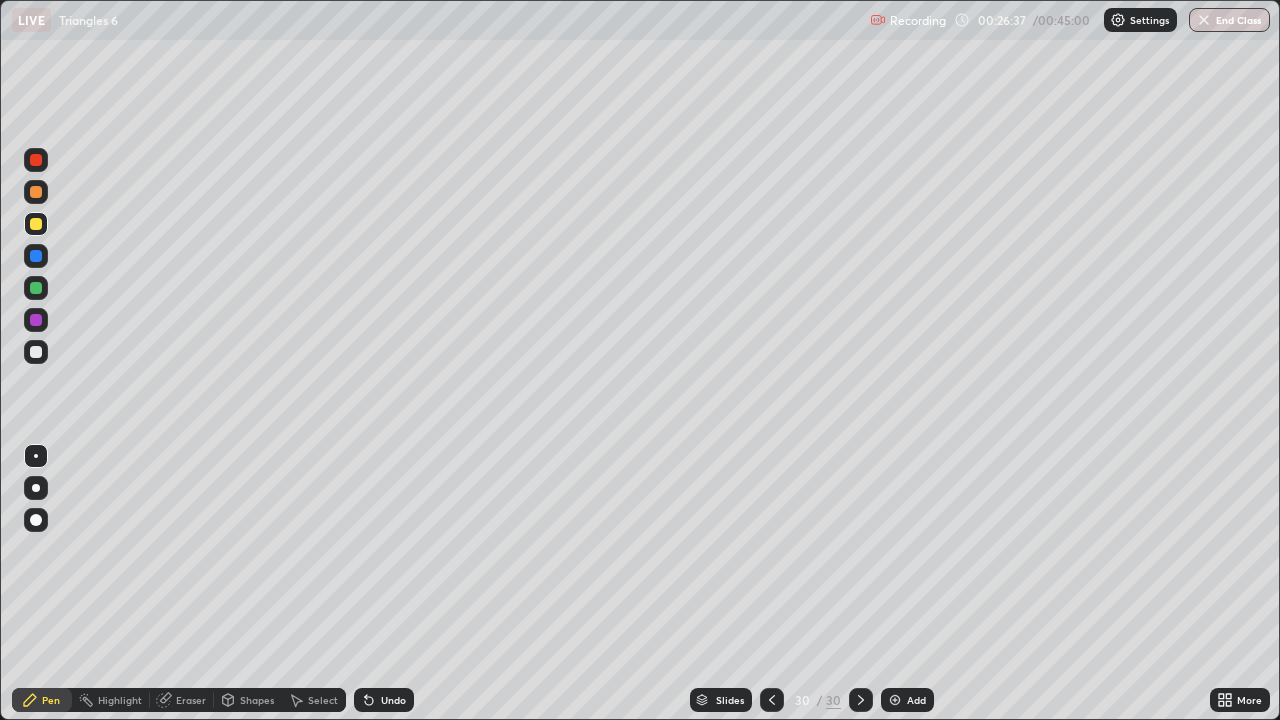 click on "Undo" at bounding box center [384, 700] 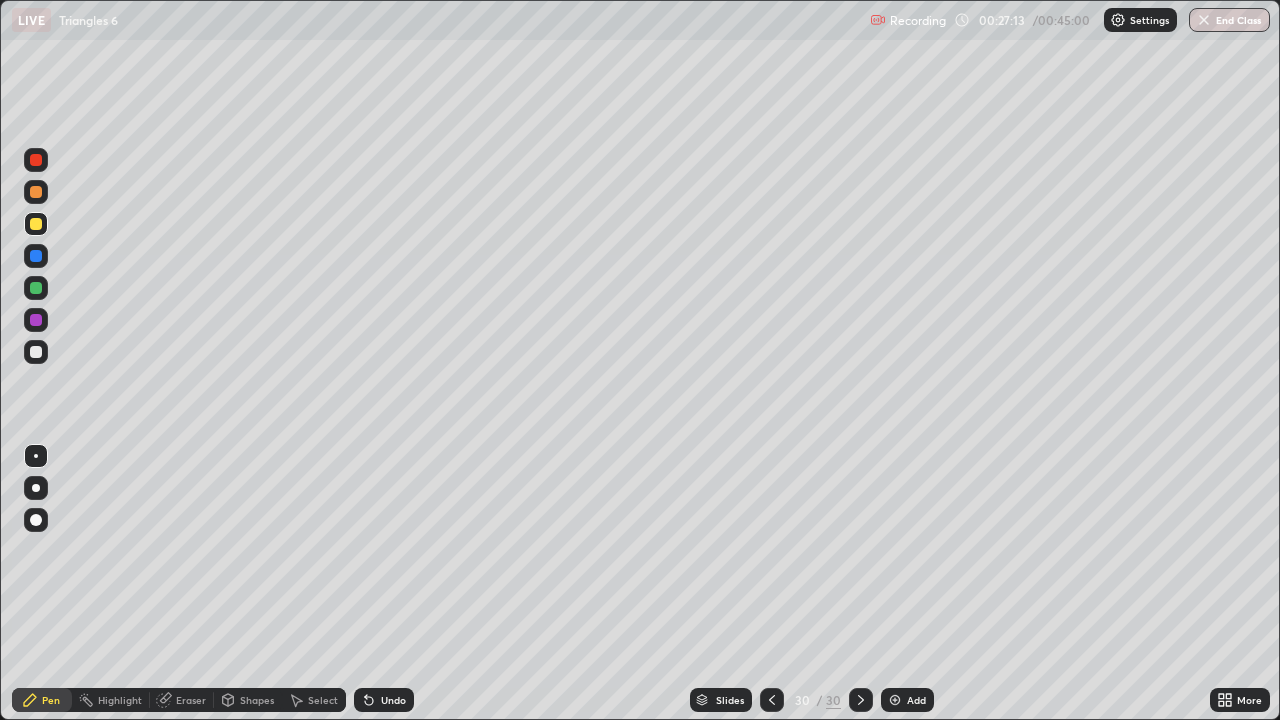click 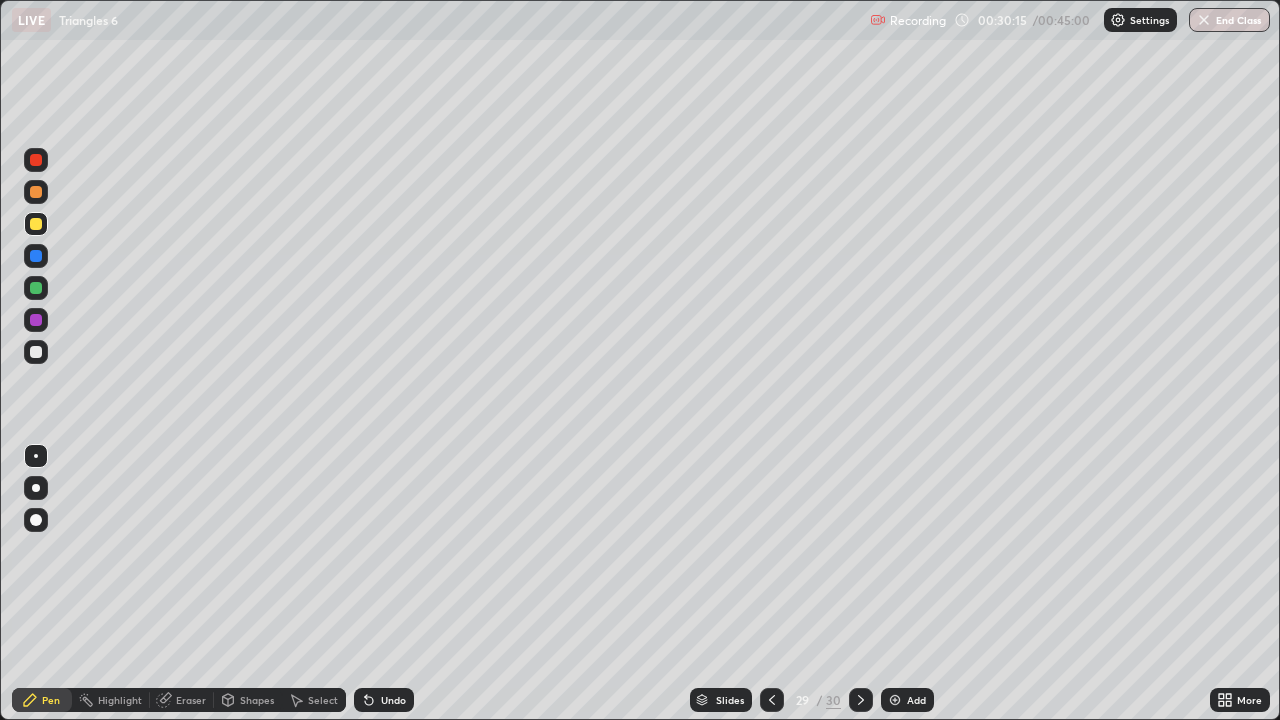 click 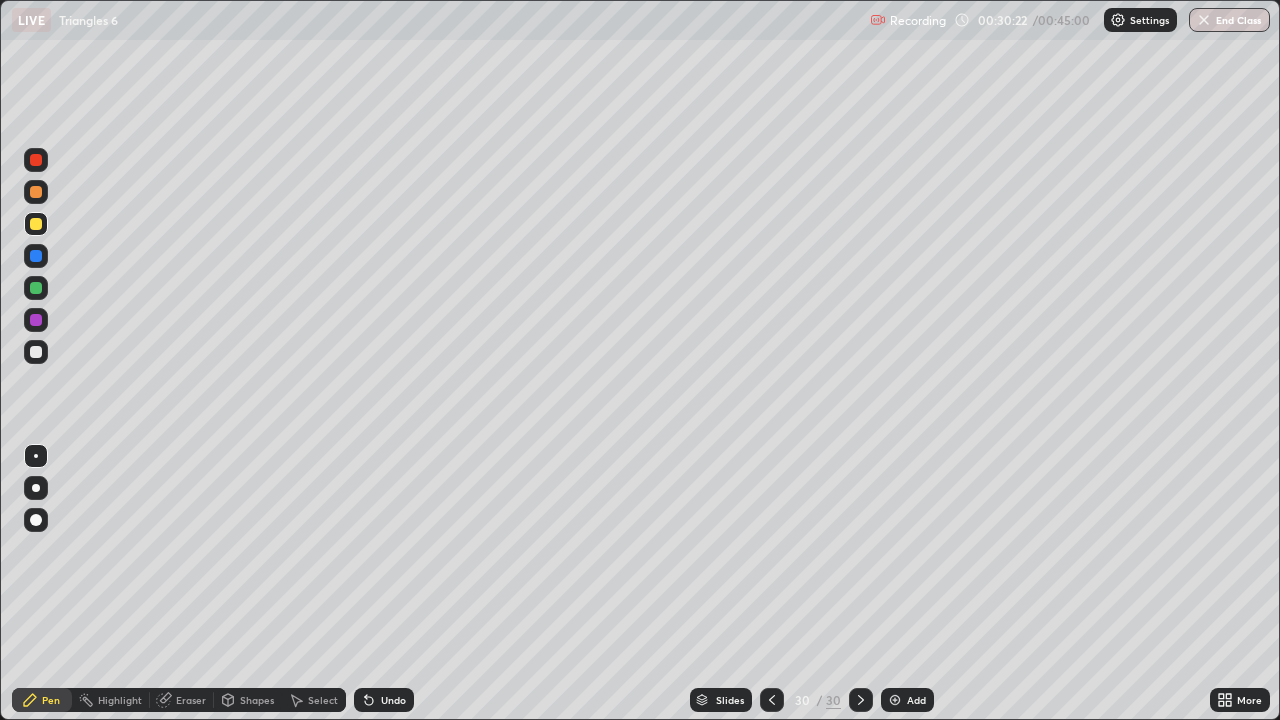 click on "Add" at bounding box center [907, 700] 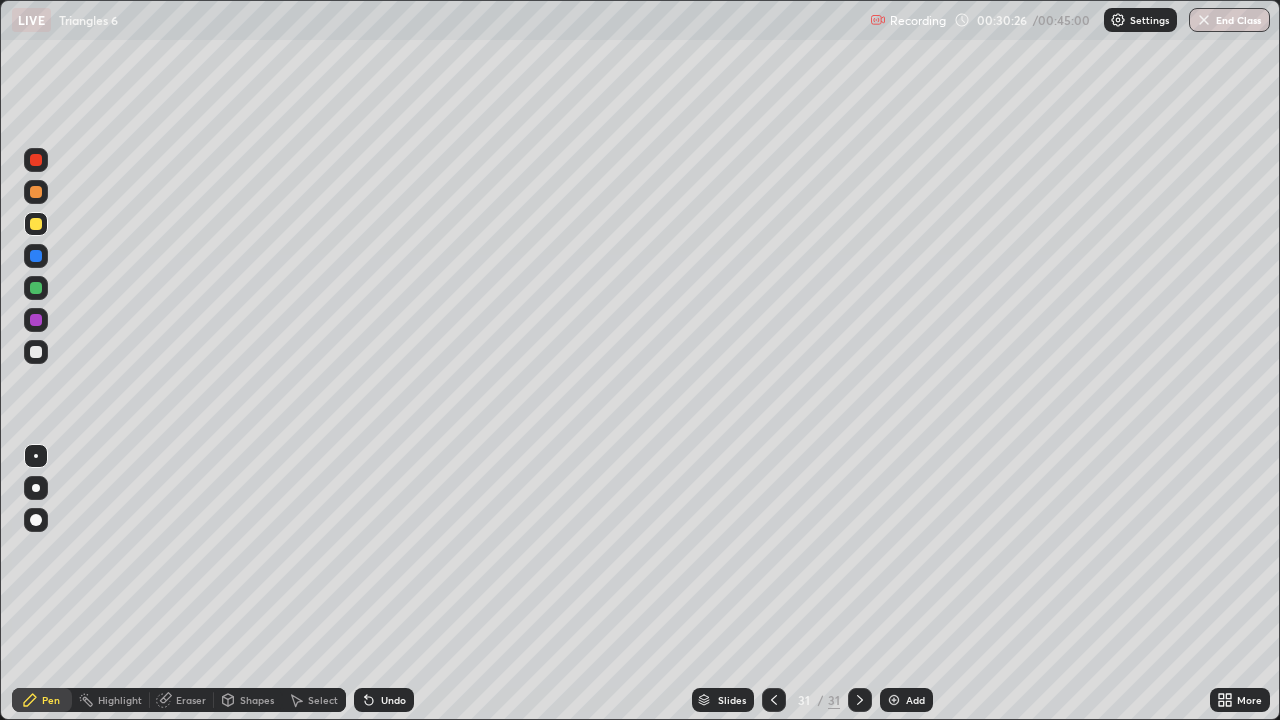click at bounding box center (36, 224) 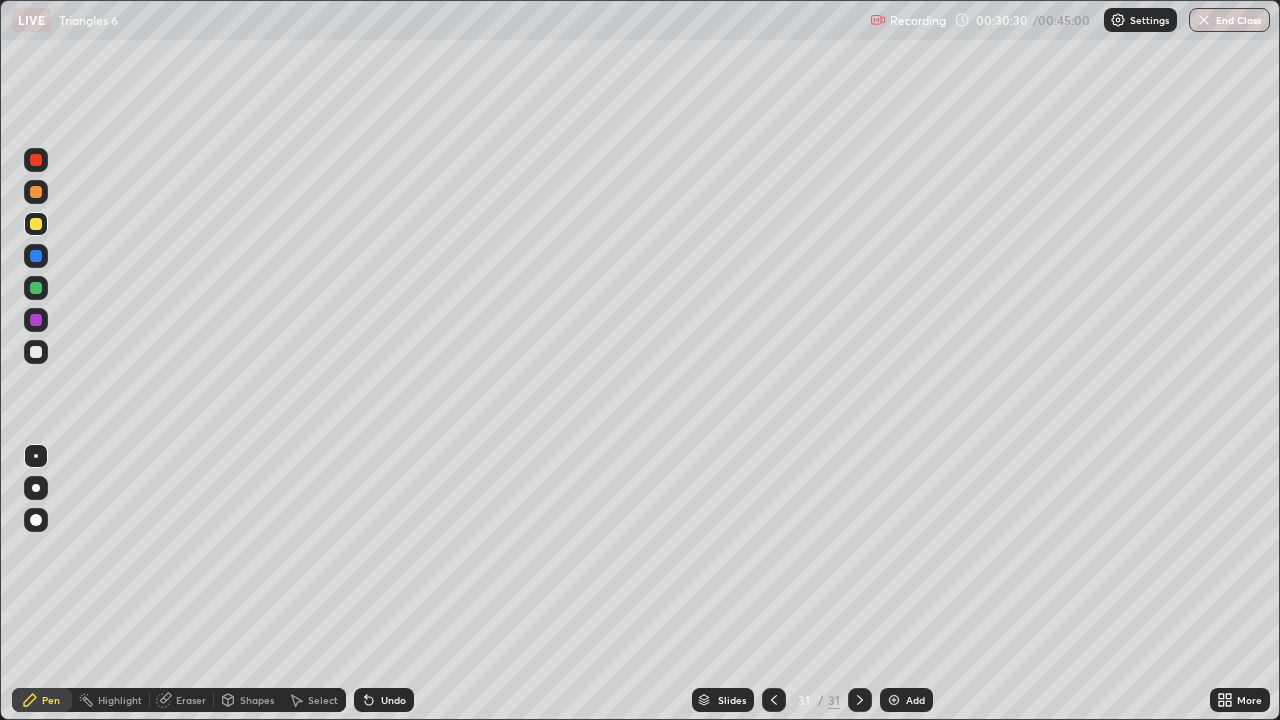 click on "Shapes" at bounding box center [257, 700] 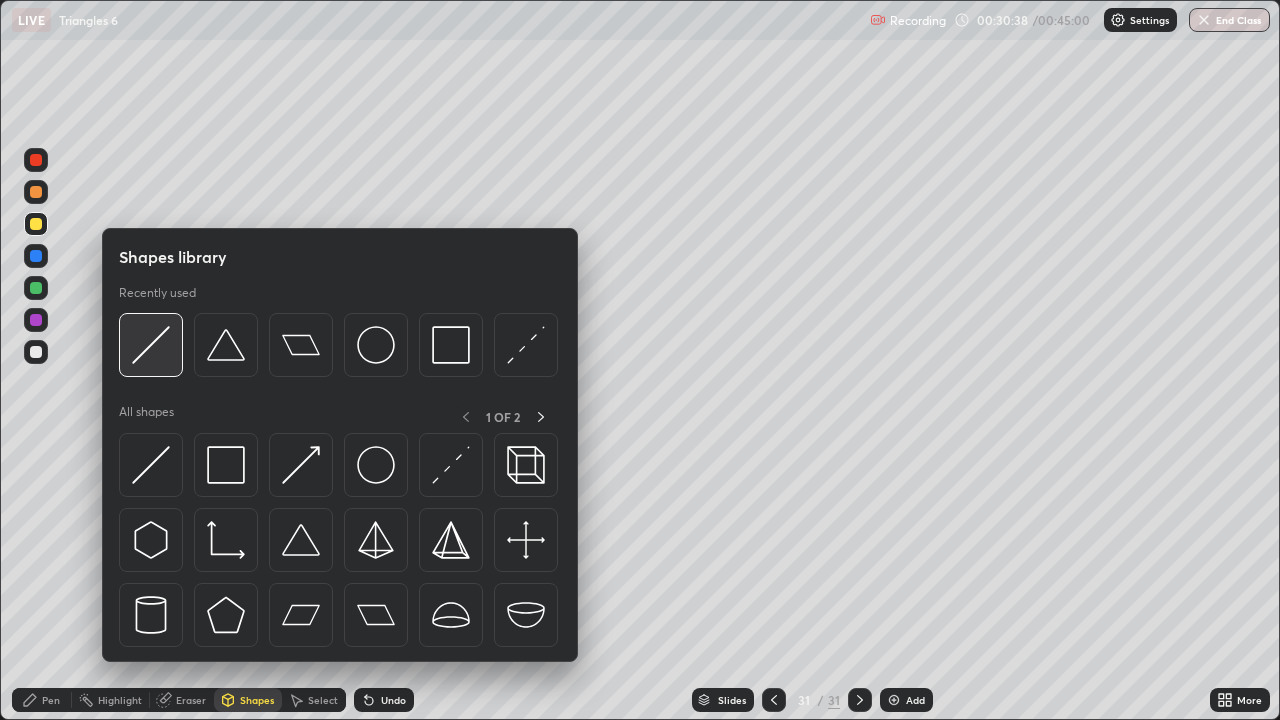 click at bounding box center [151, 345] 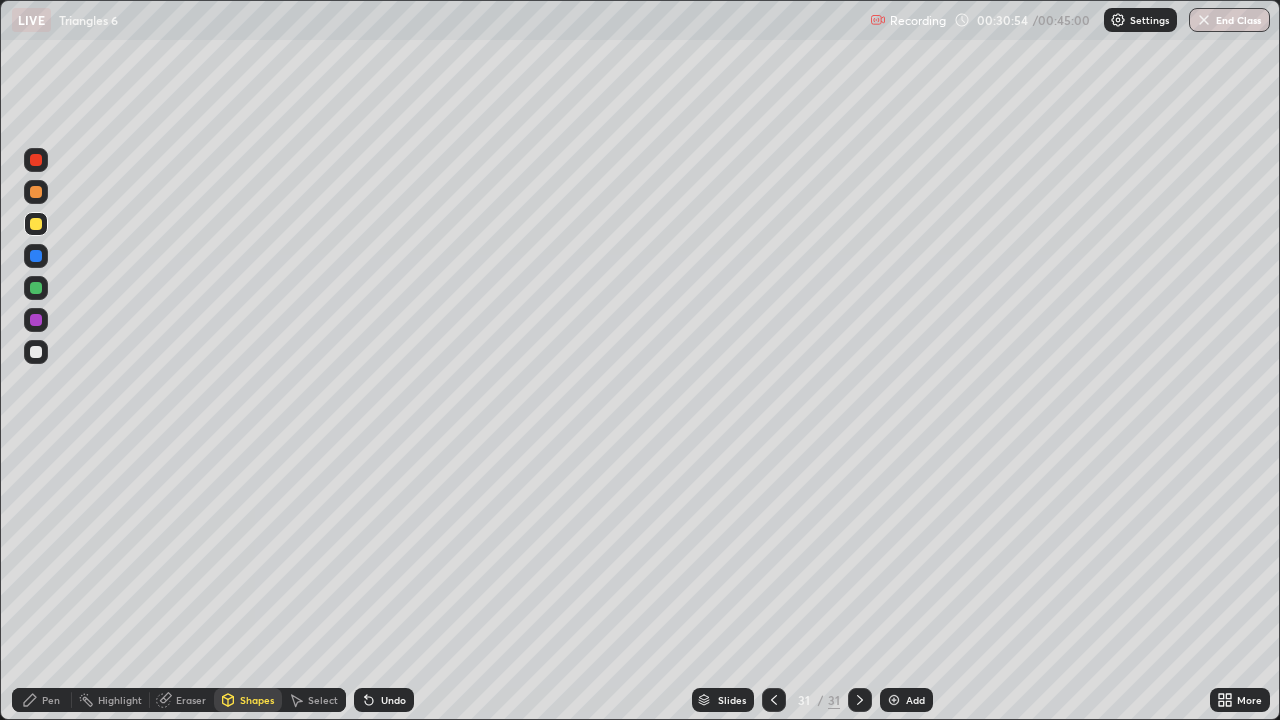 click 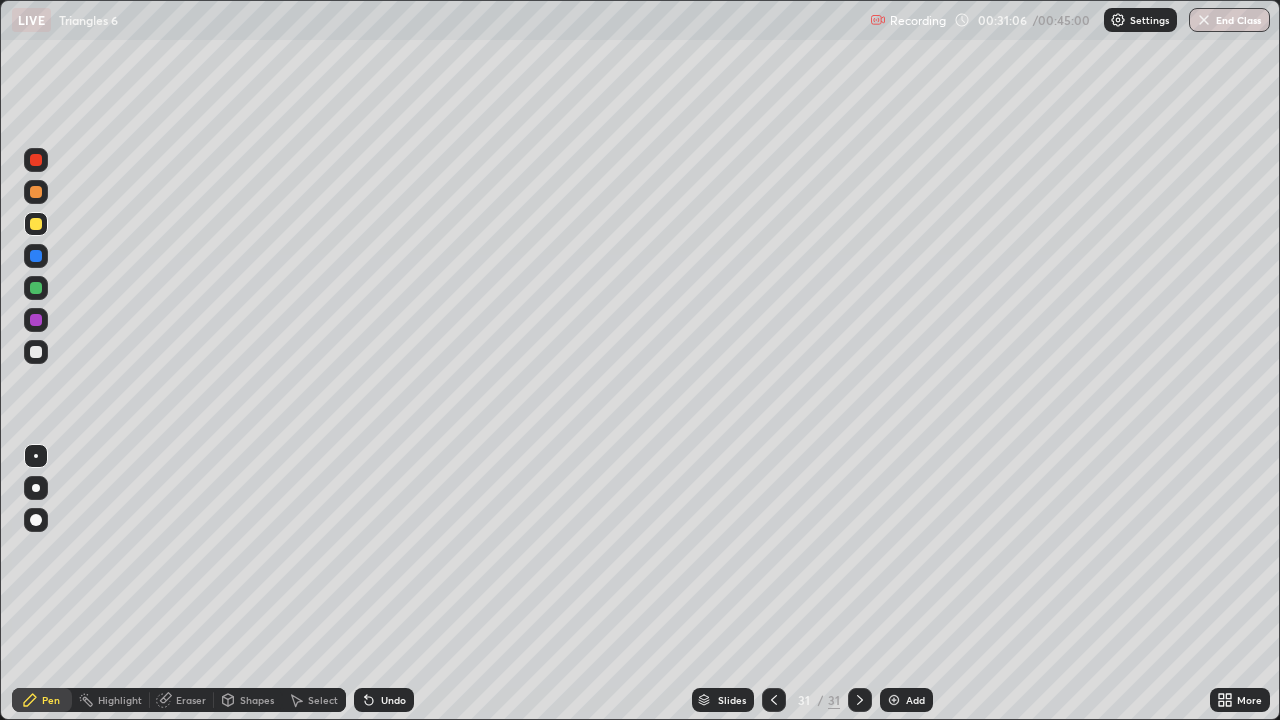 click on "Slides" at bounding box center [732, 700] 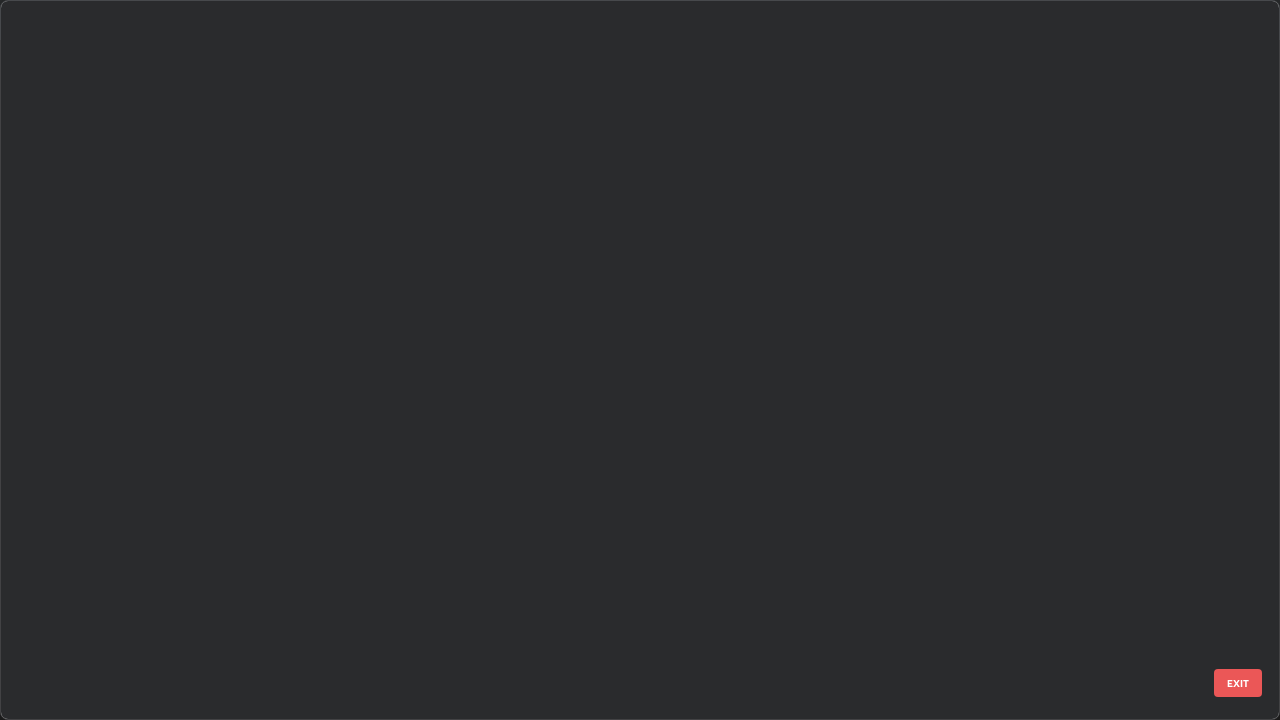 scroll, scrollTop: 1753, scrollLeft: 0, axis: vertical 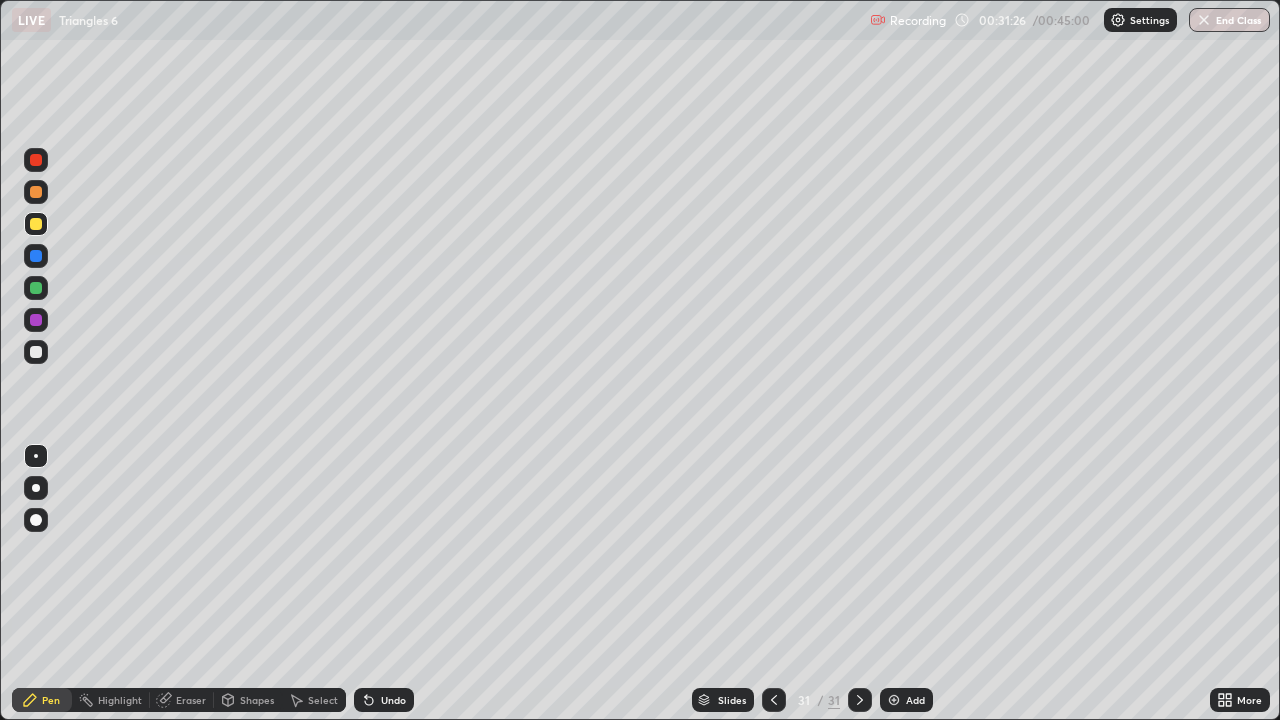 click at bounding box center (36, 352) 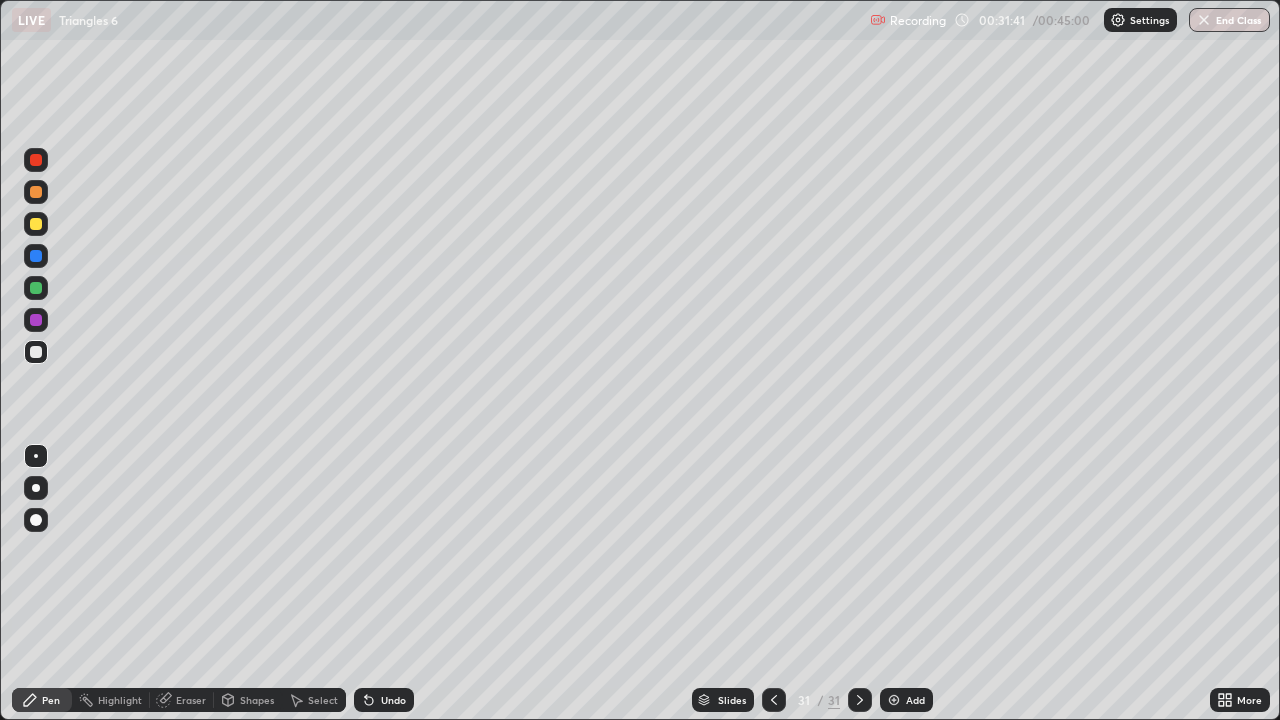 click at bounding box center (36, 192) 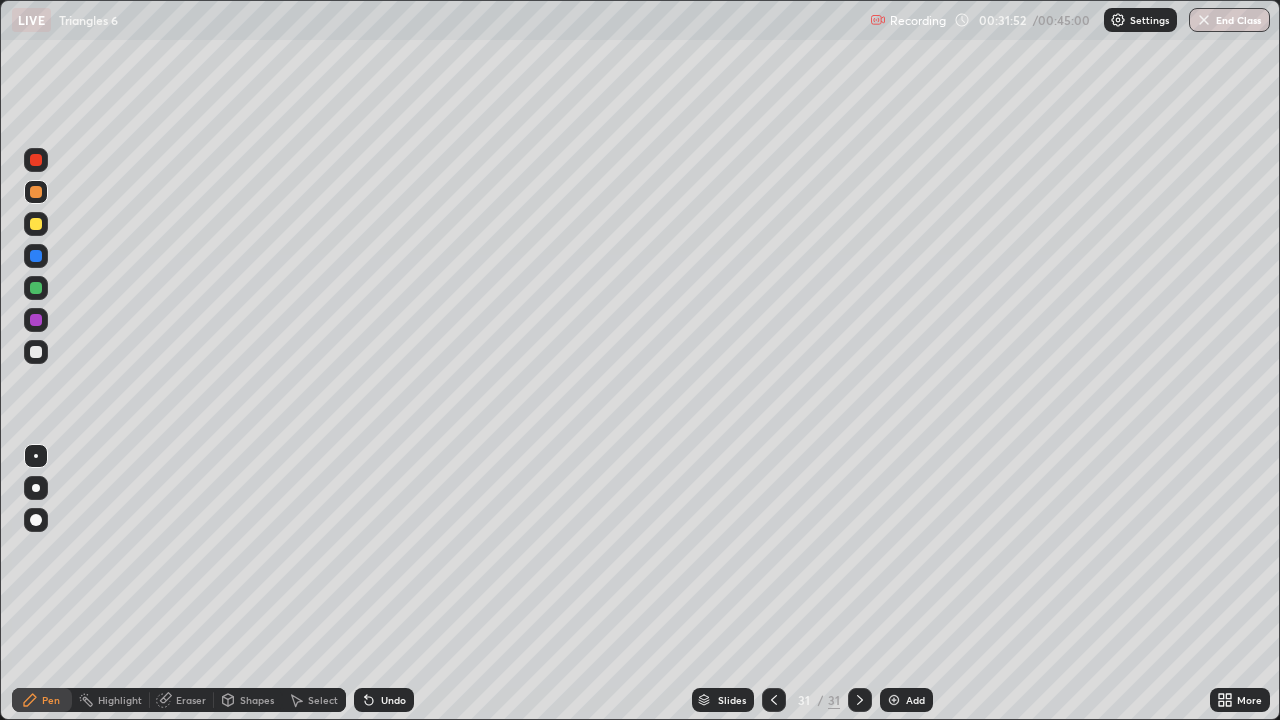 click at bounding box center (36, 352) 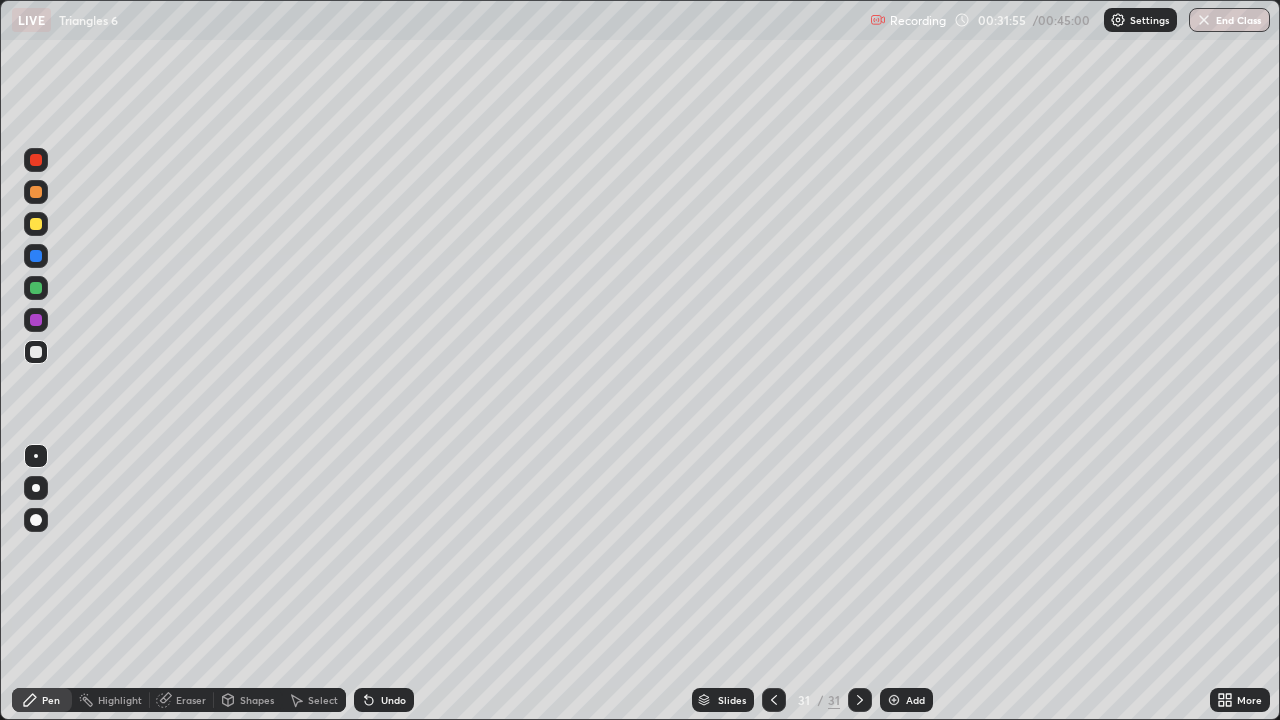 click on "Undo" at bounding box center [393, 700] 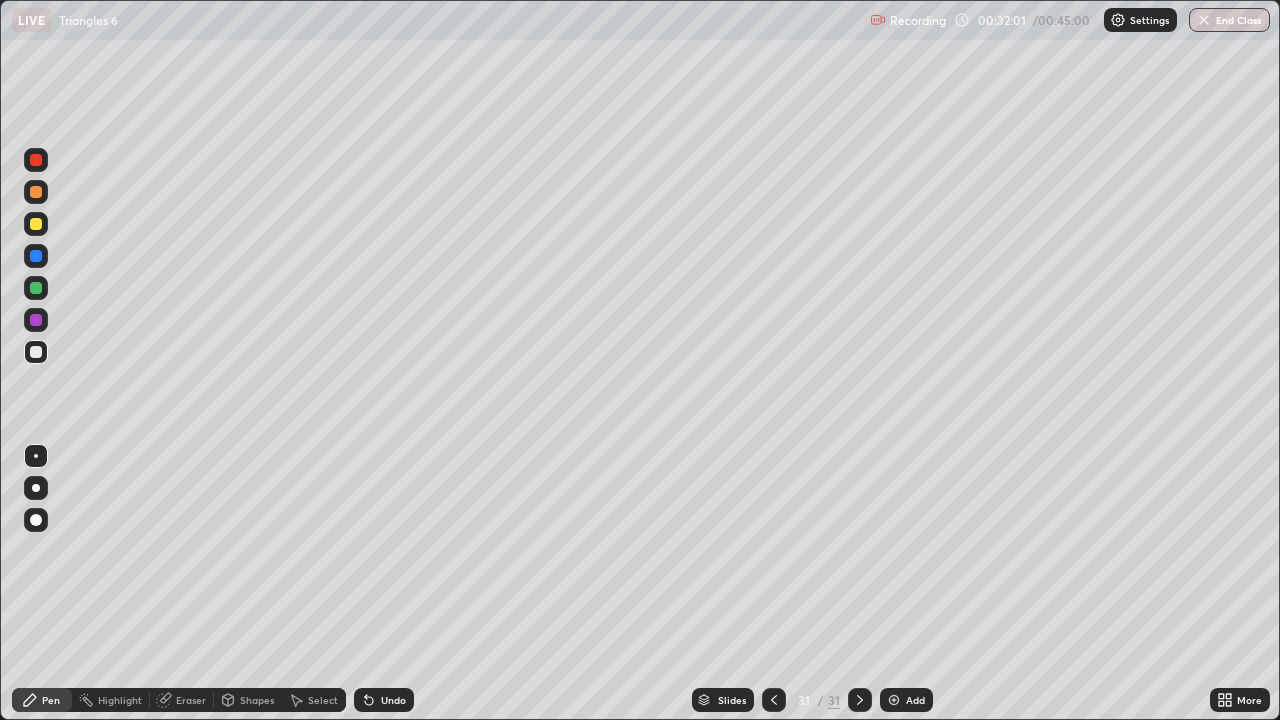 click on "Undo" at bounding box center (393, 700) 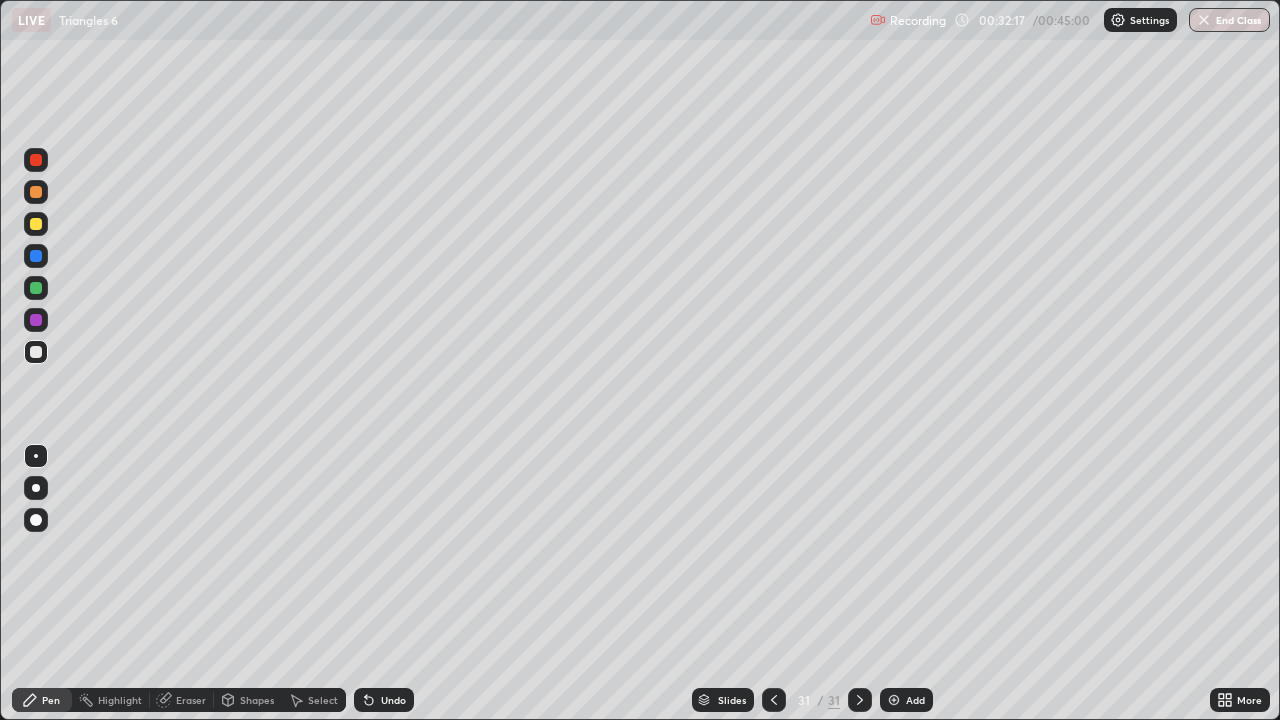 click 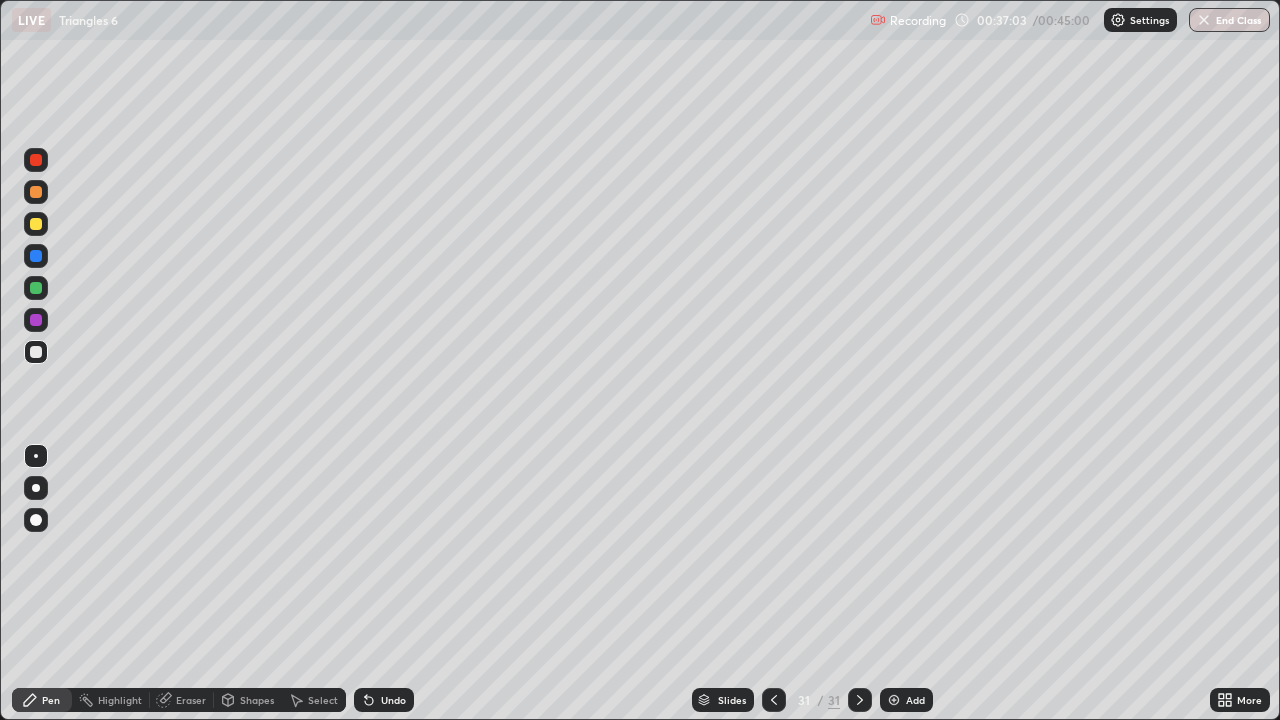 click on "Add" at bounding box center (906, 700) 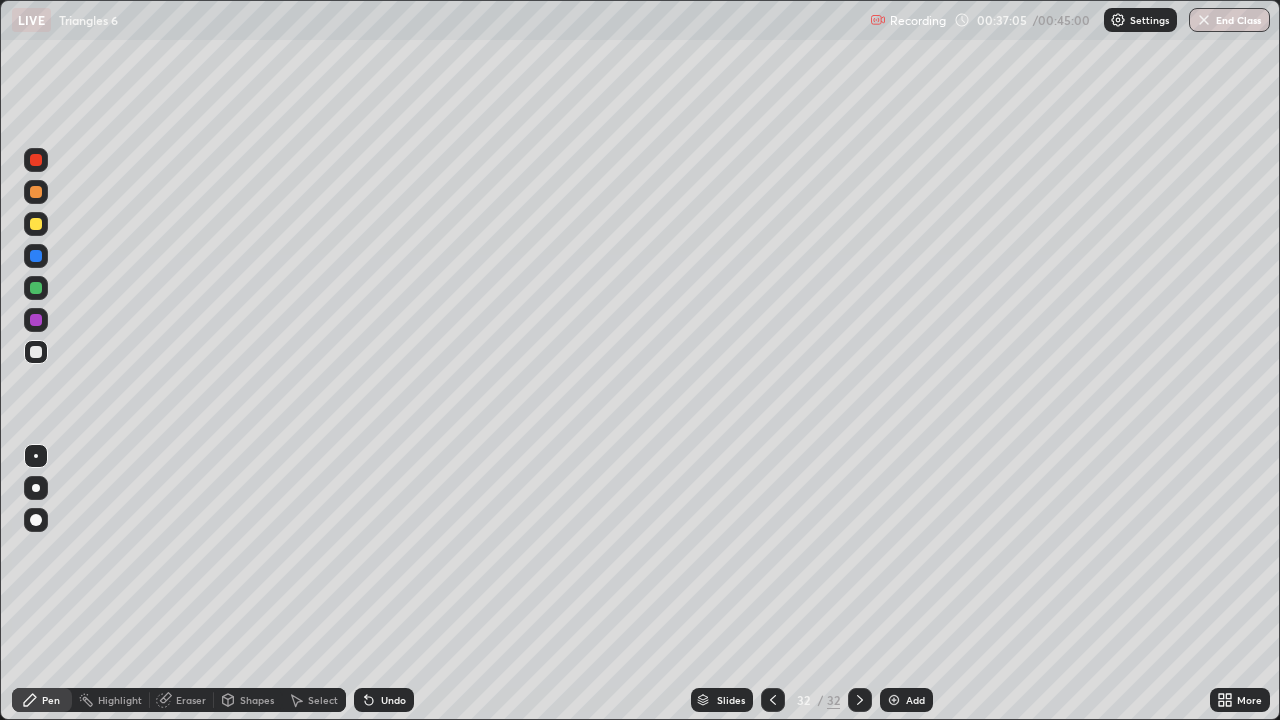 click at bounding box center (36, 224) 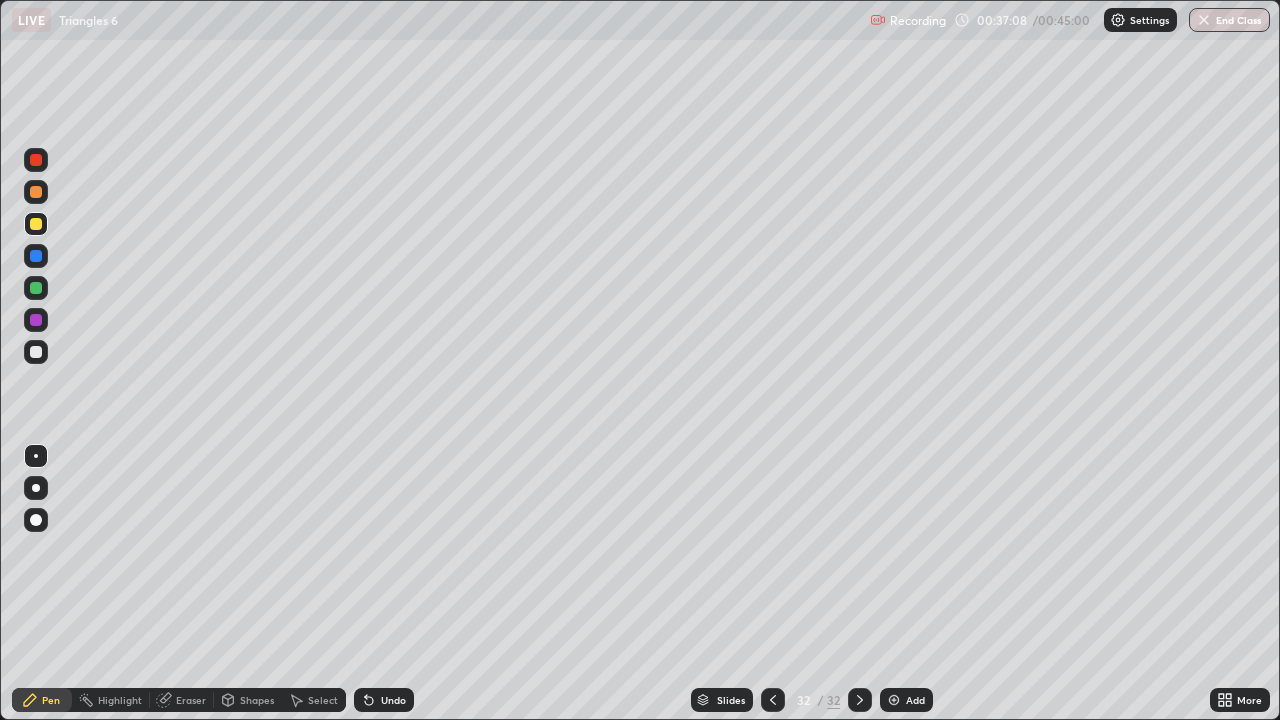click 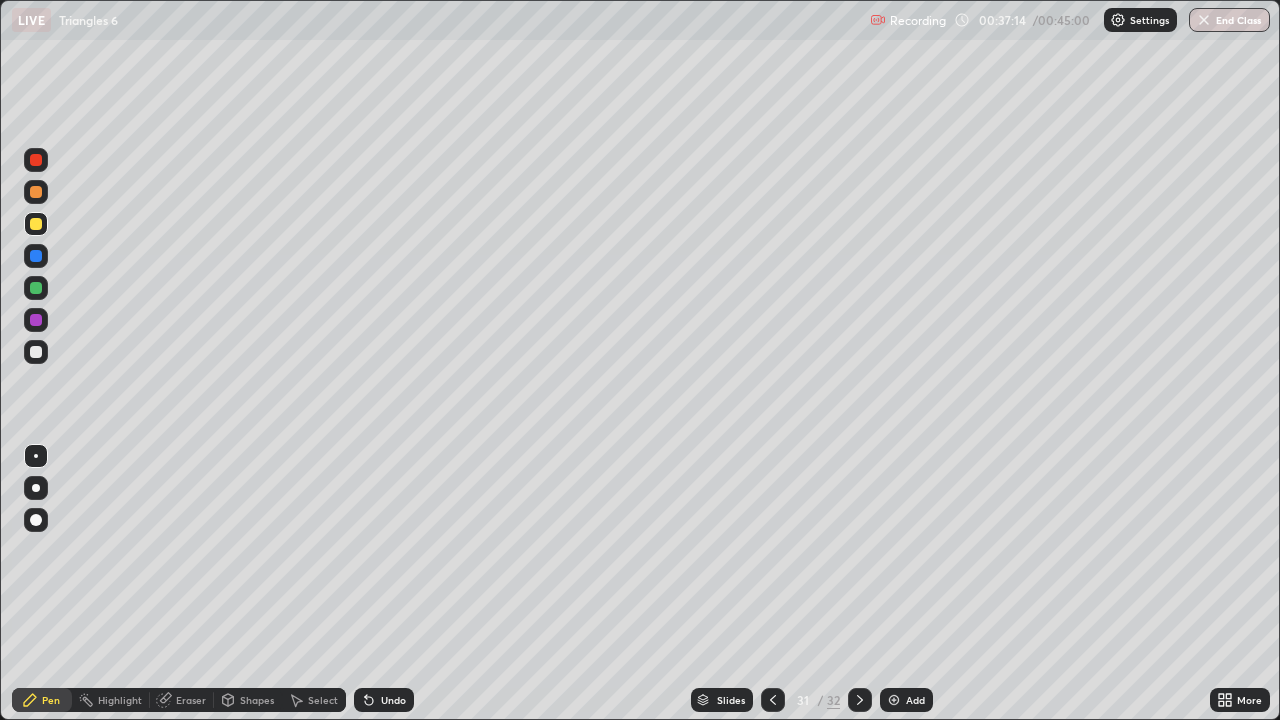 click on "Select" at bounding box center [323, 700] 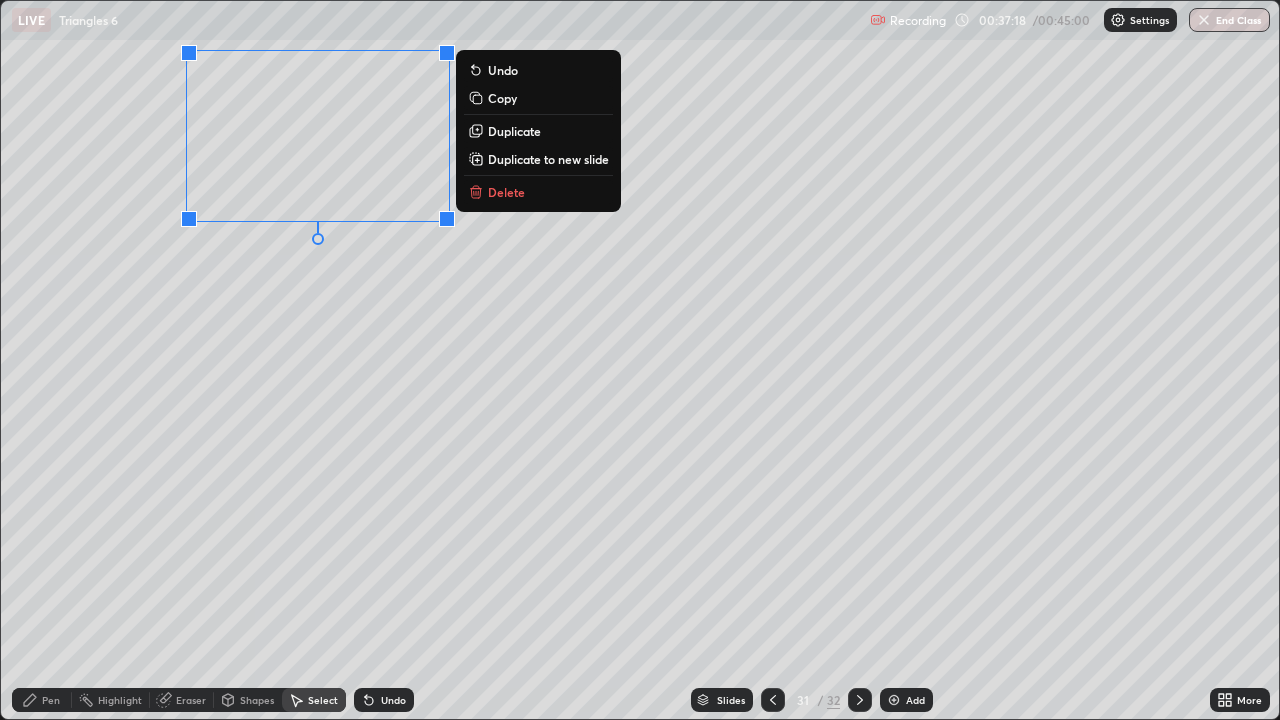 click on "Duplicate to new slide" at bounding box center (548, 159) 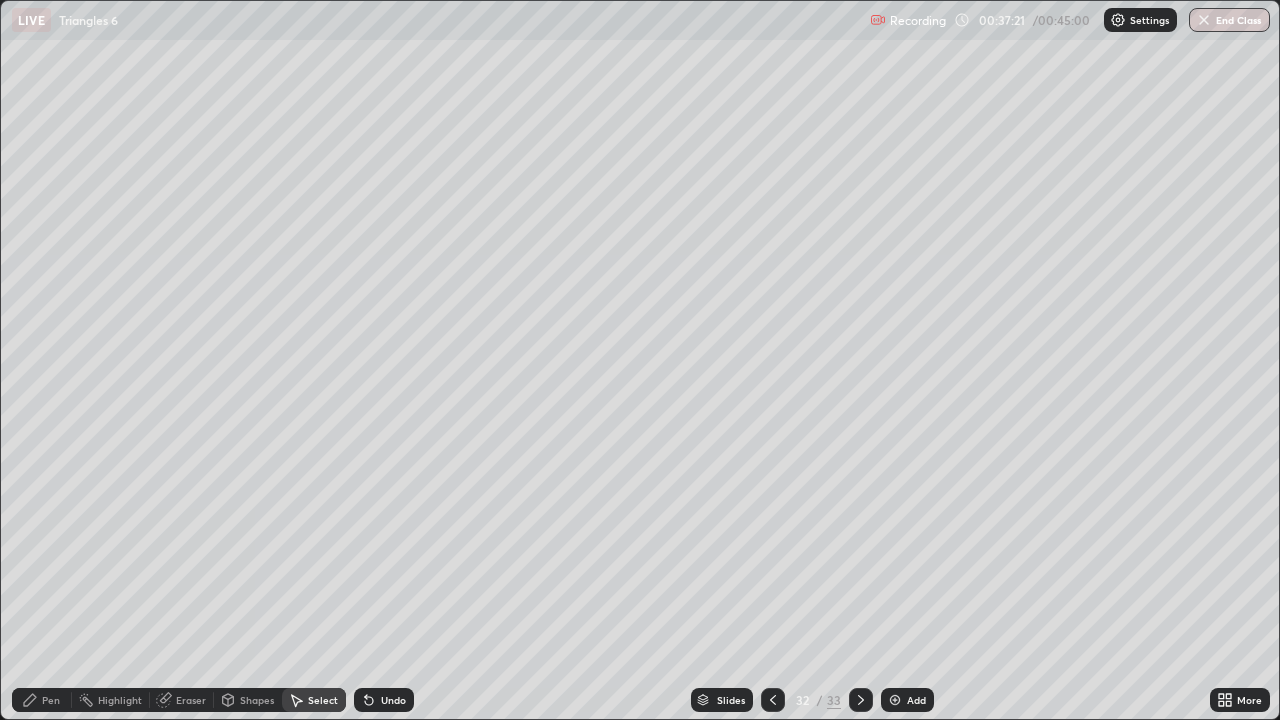 click on "Pen" at bounding box center [51, 700] 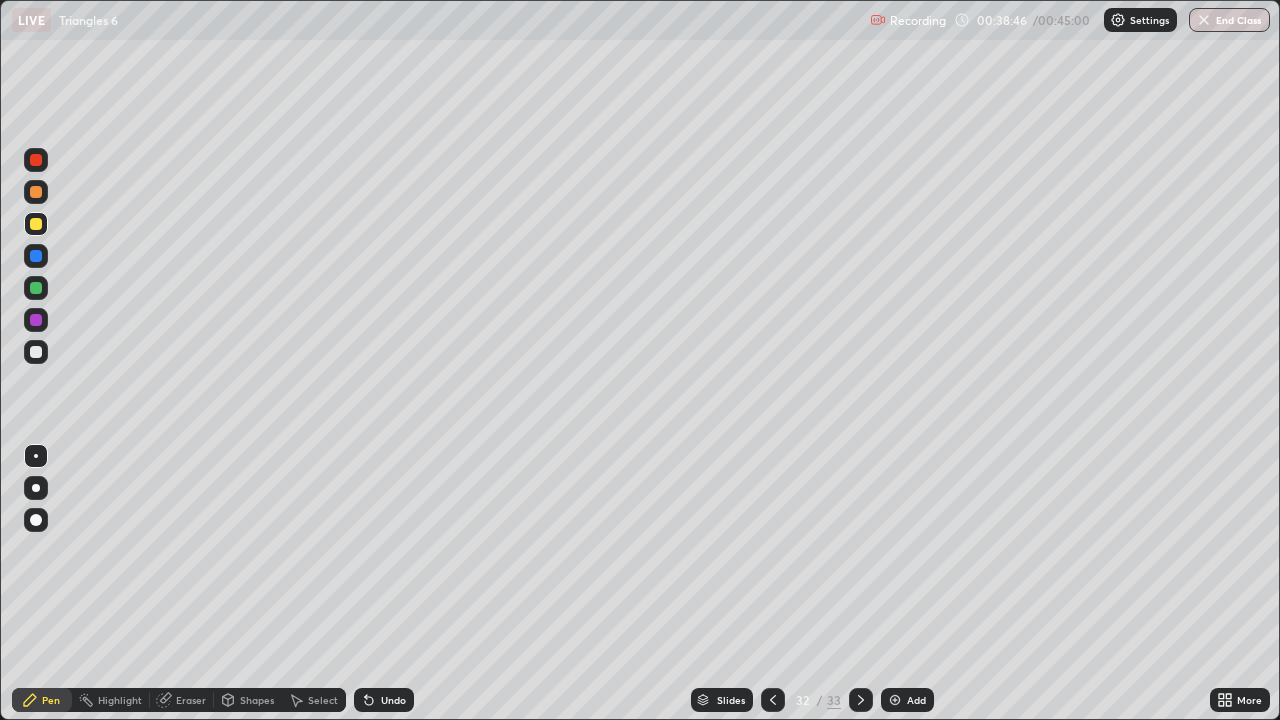 click on "Eraser" at bounding box center [191, 700] 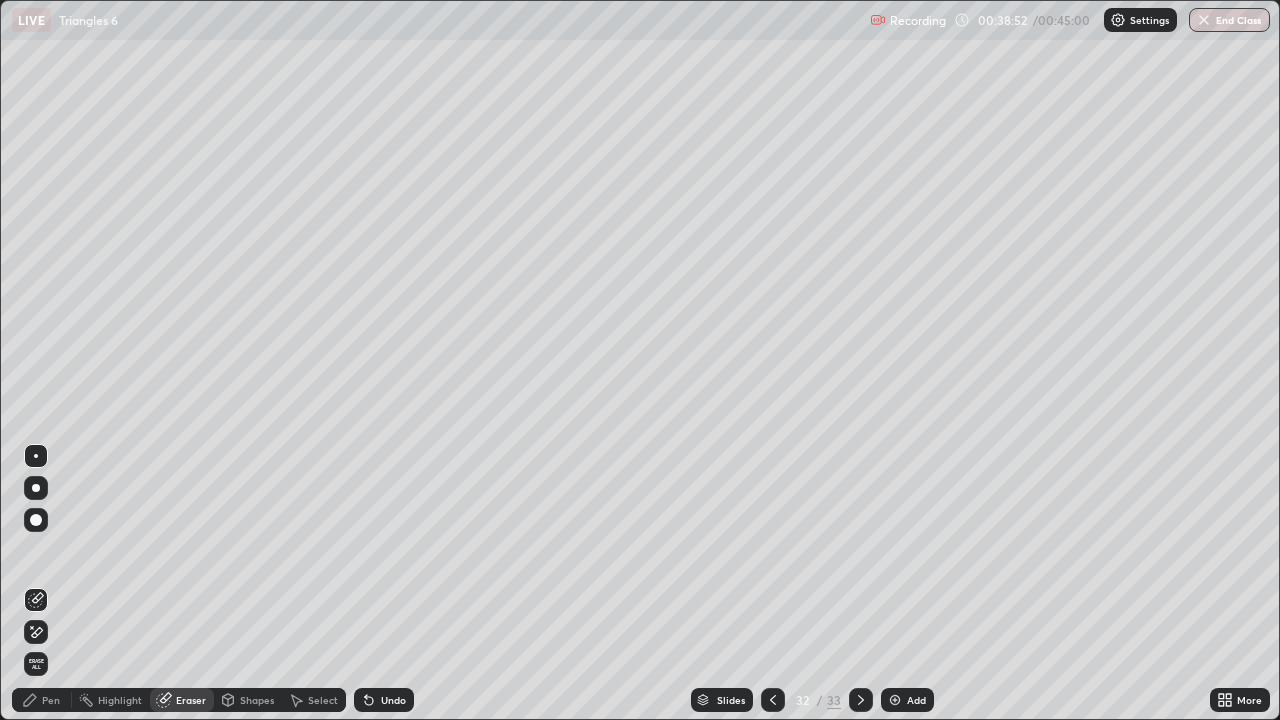 click on "Pen" at bounding box center (51, 700) 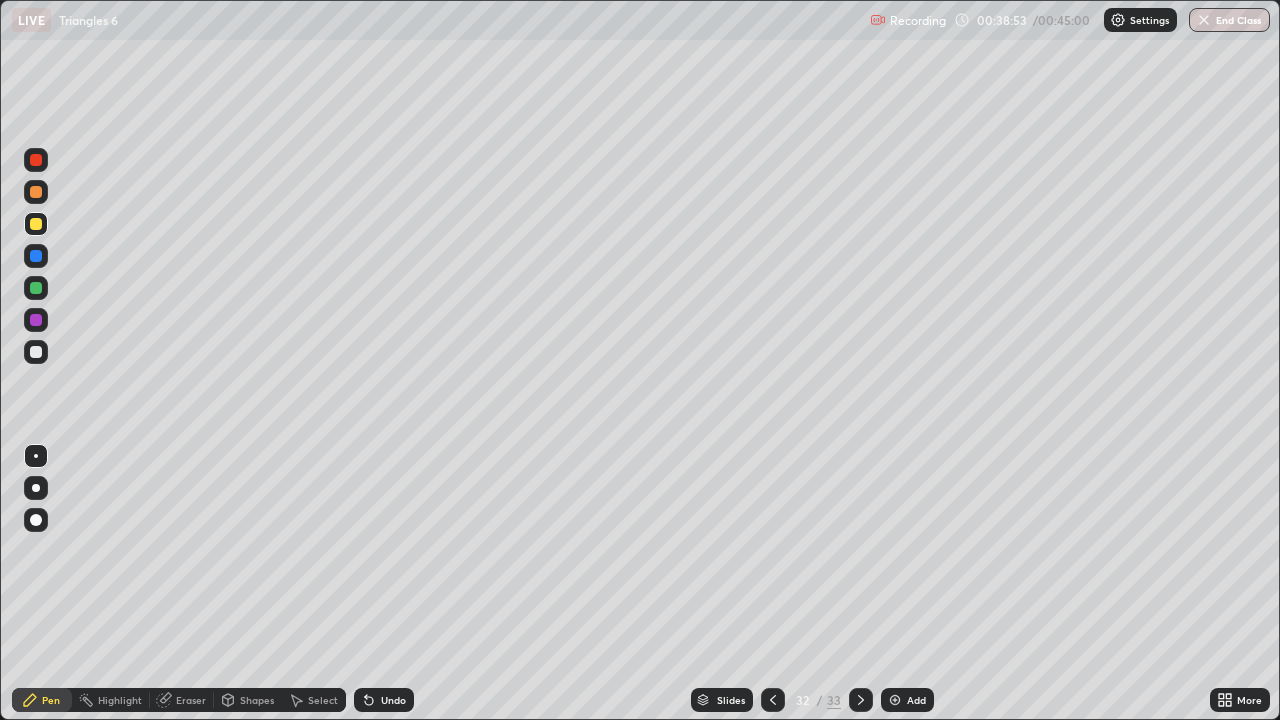click at bounding box center [36, 224] 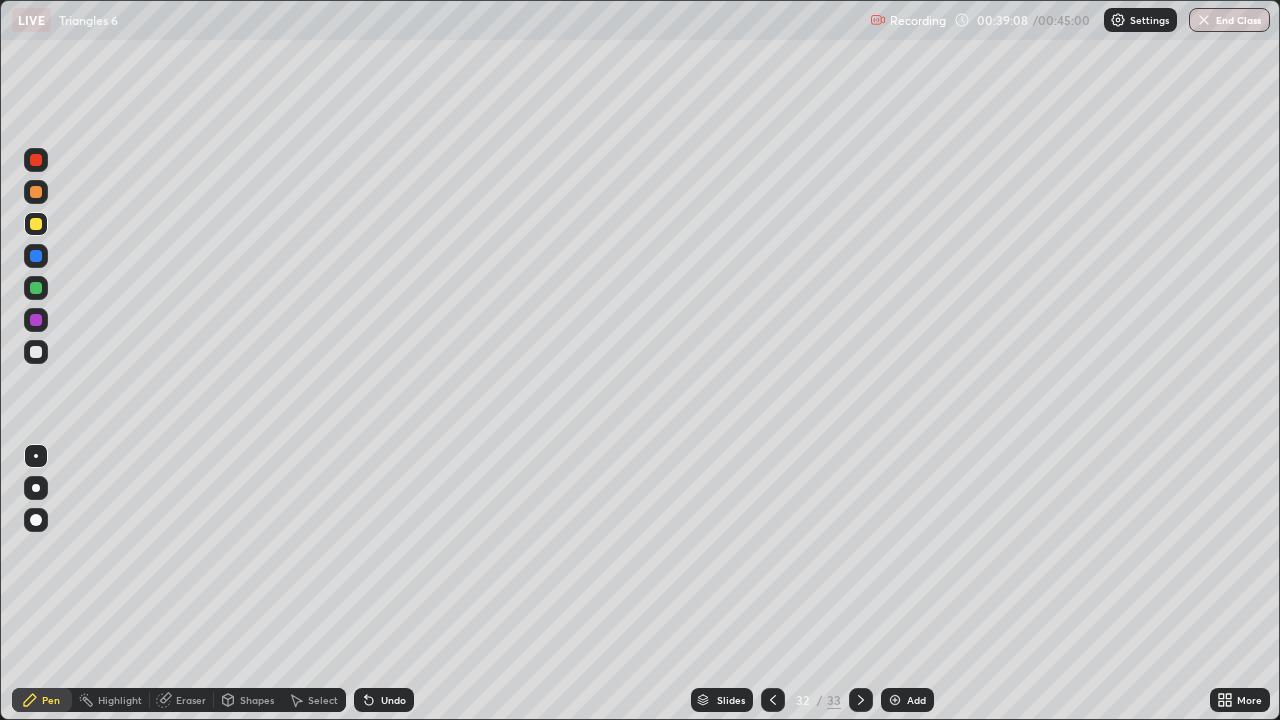 click at bounding box center (36, 352) 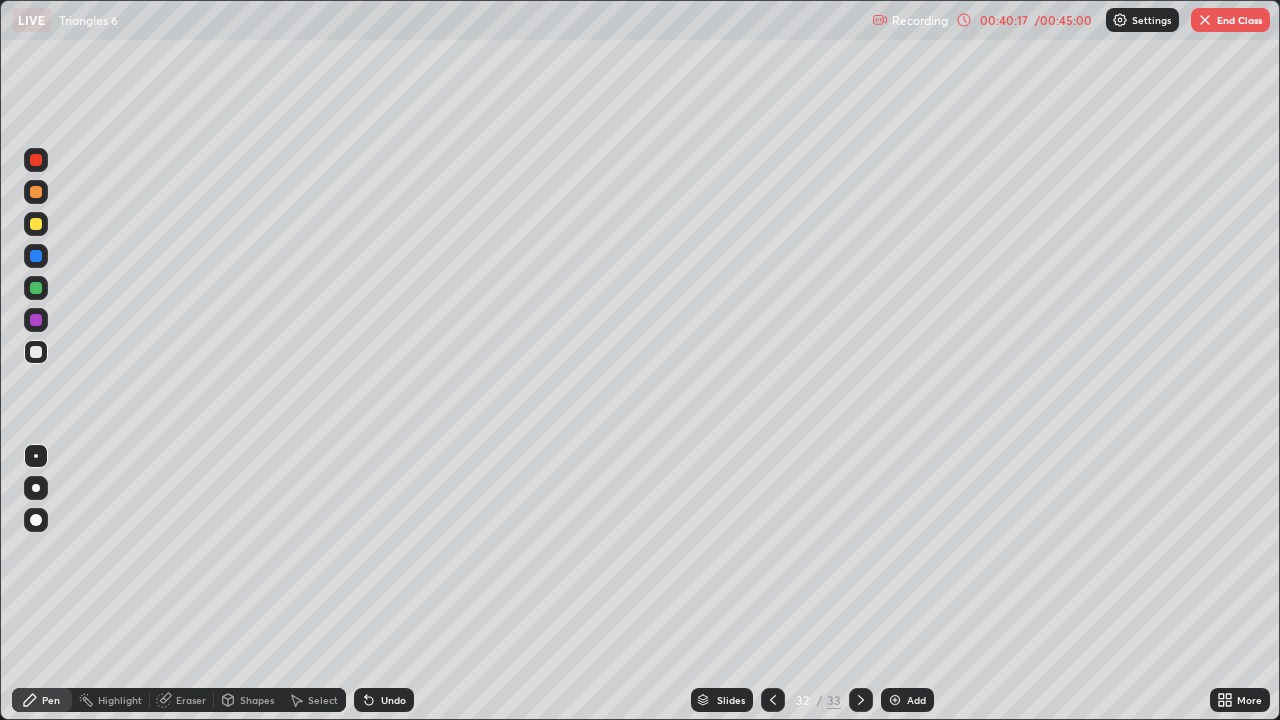 click at bounding box center (36, 256) 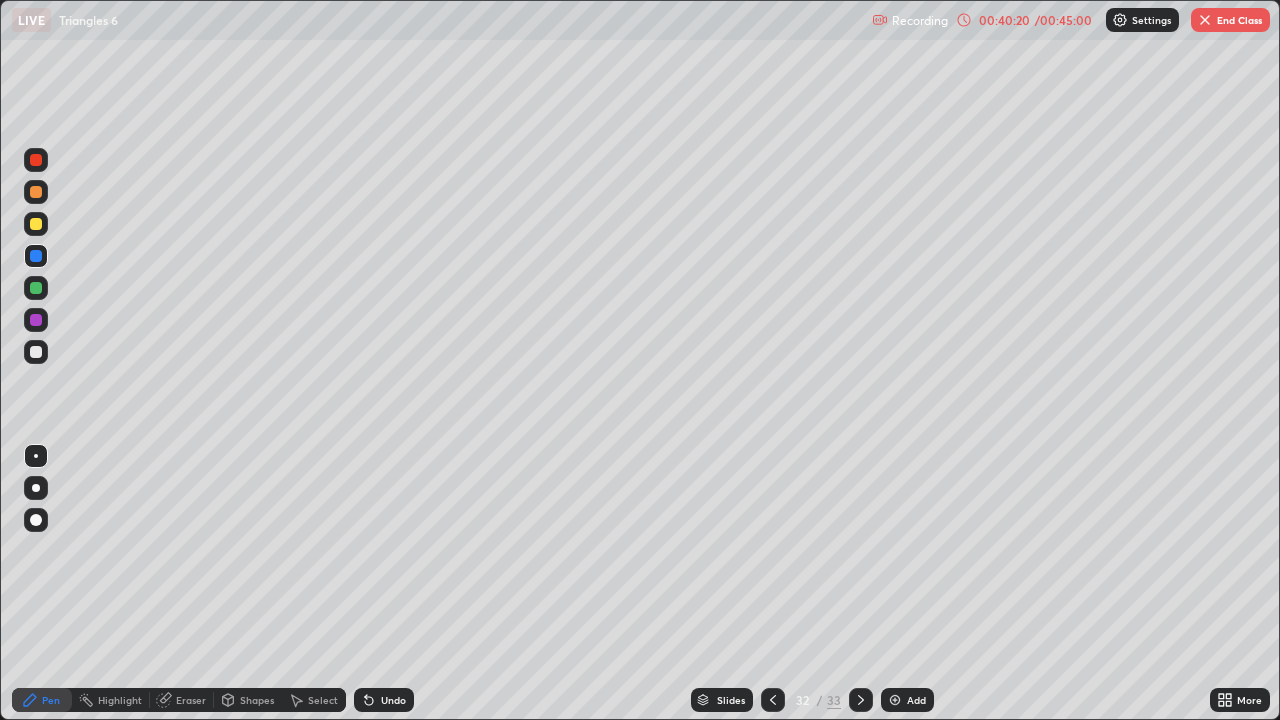 click at bounding box center [36, 352] 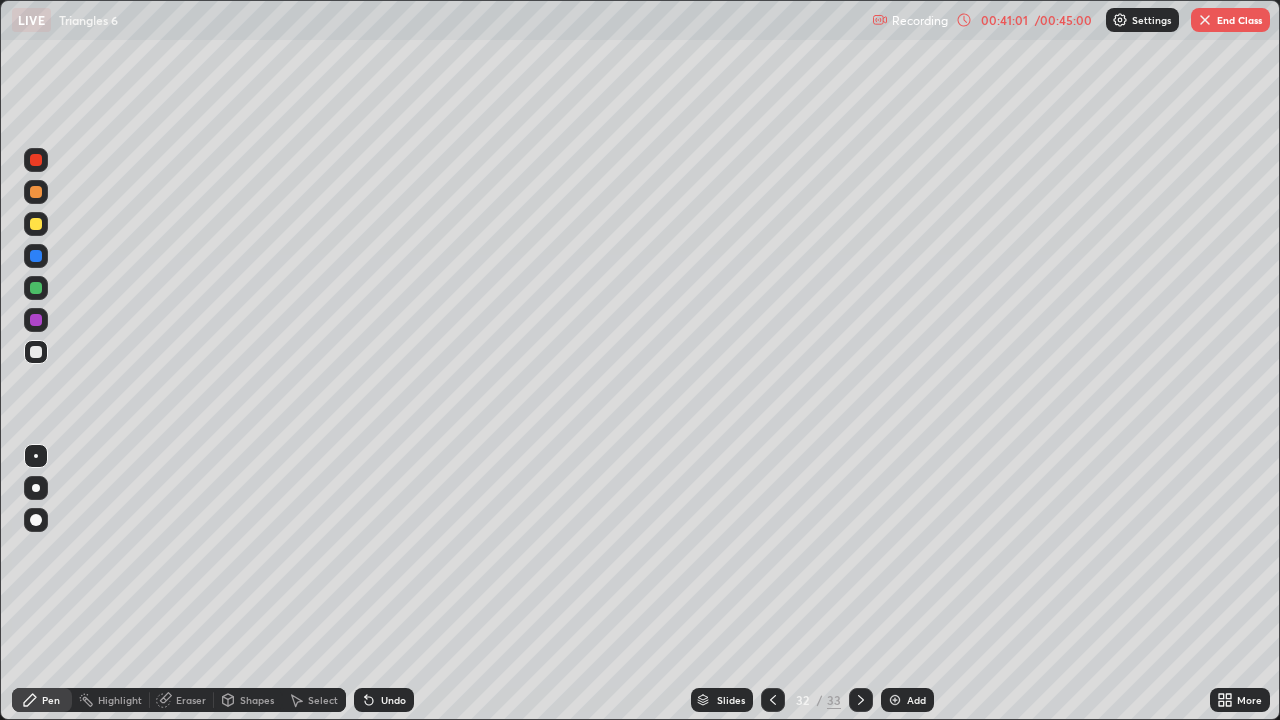 click at bounding box center [36, 192] 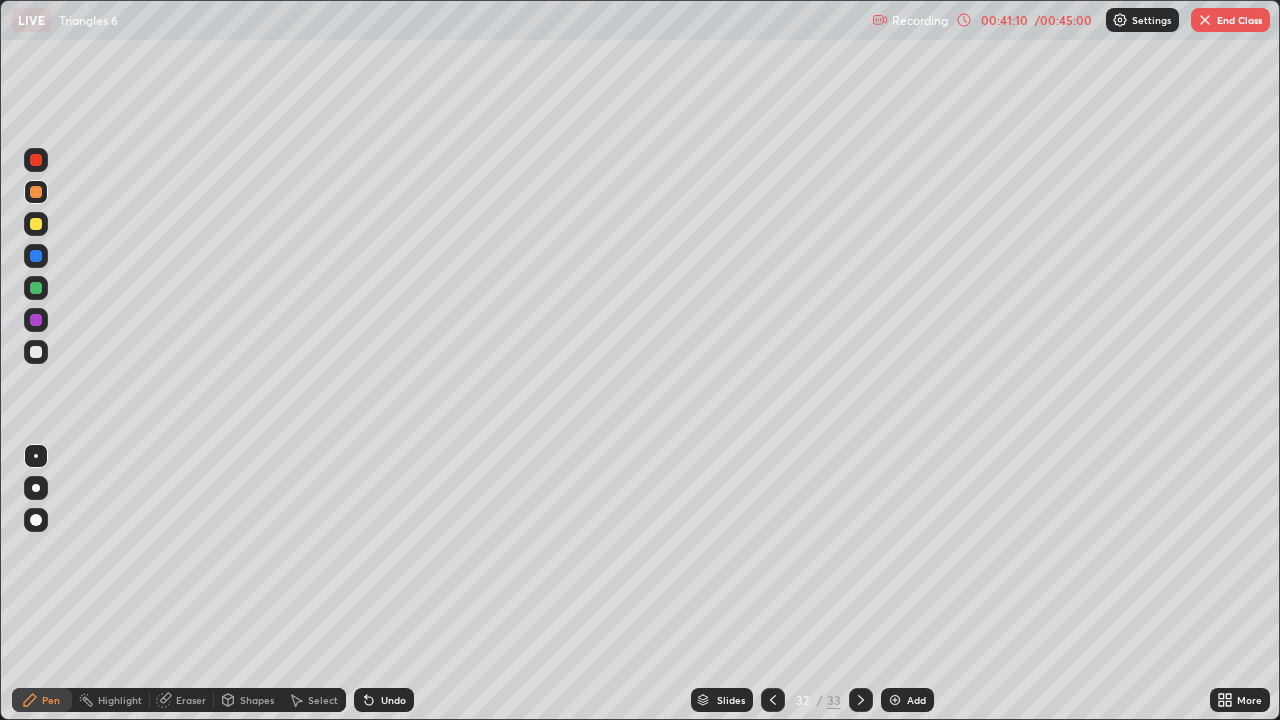 click at bounding box center (36, 256) 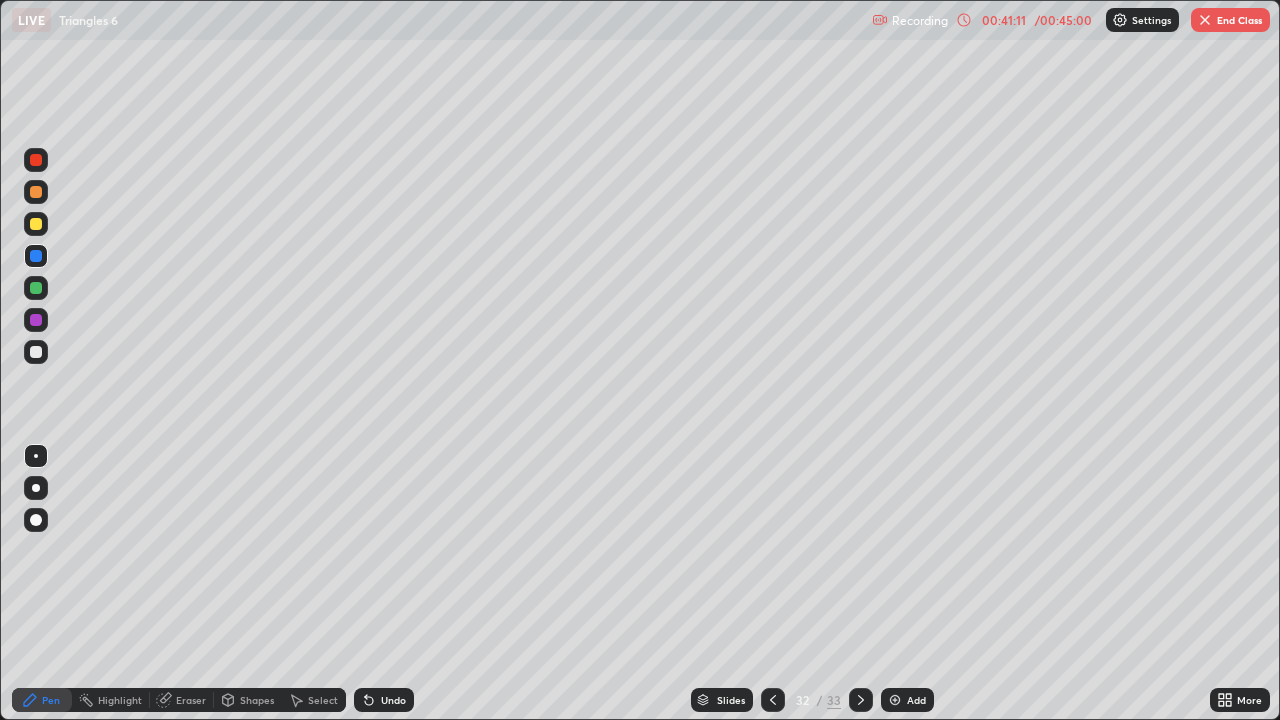 click at bounding box center (36, 288) 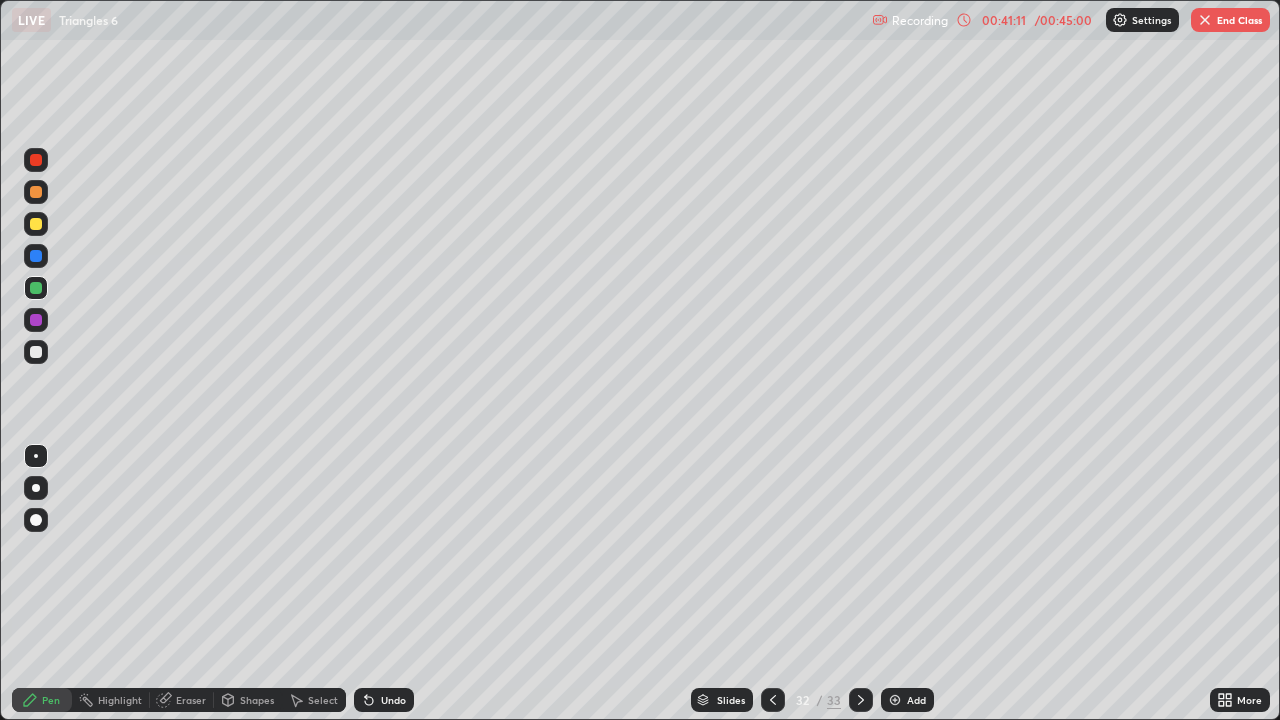 click at bounding box center (36, 288) 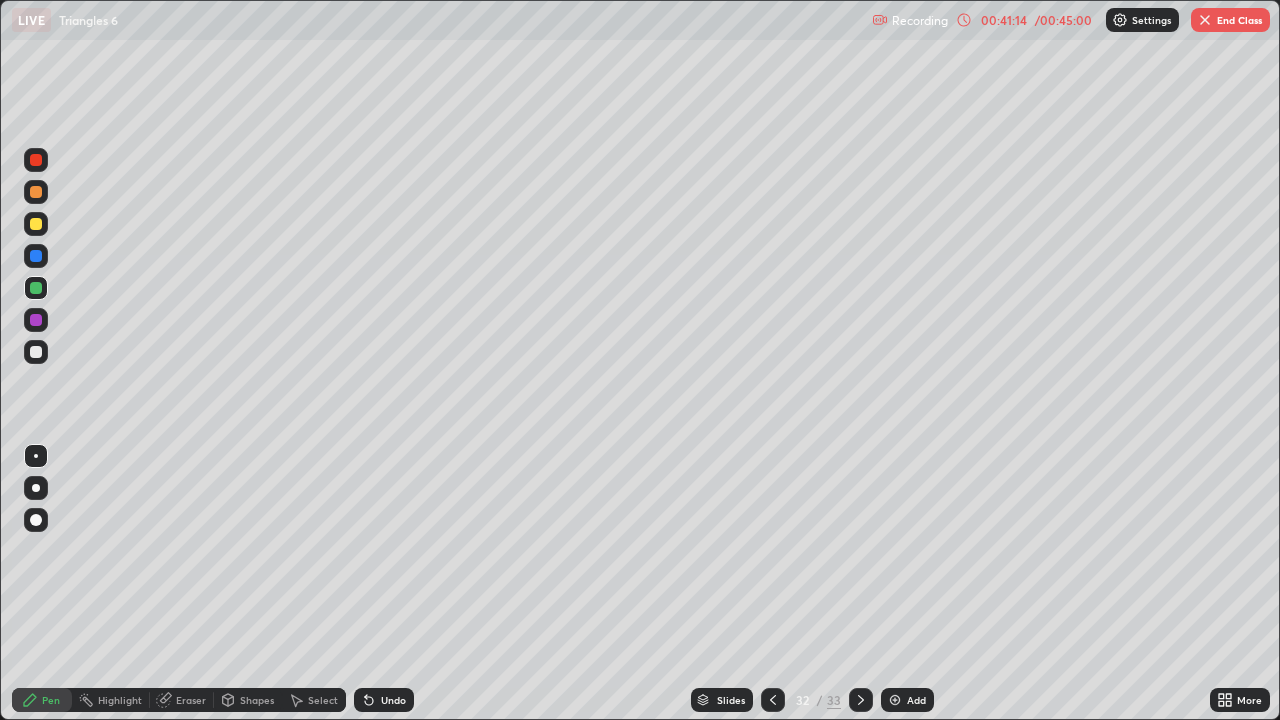 click on "Undo" at bounding box center (393, 700) 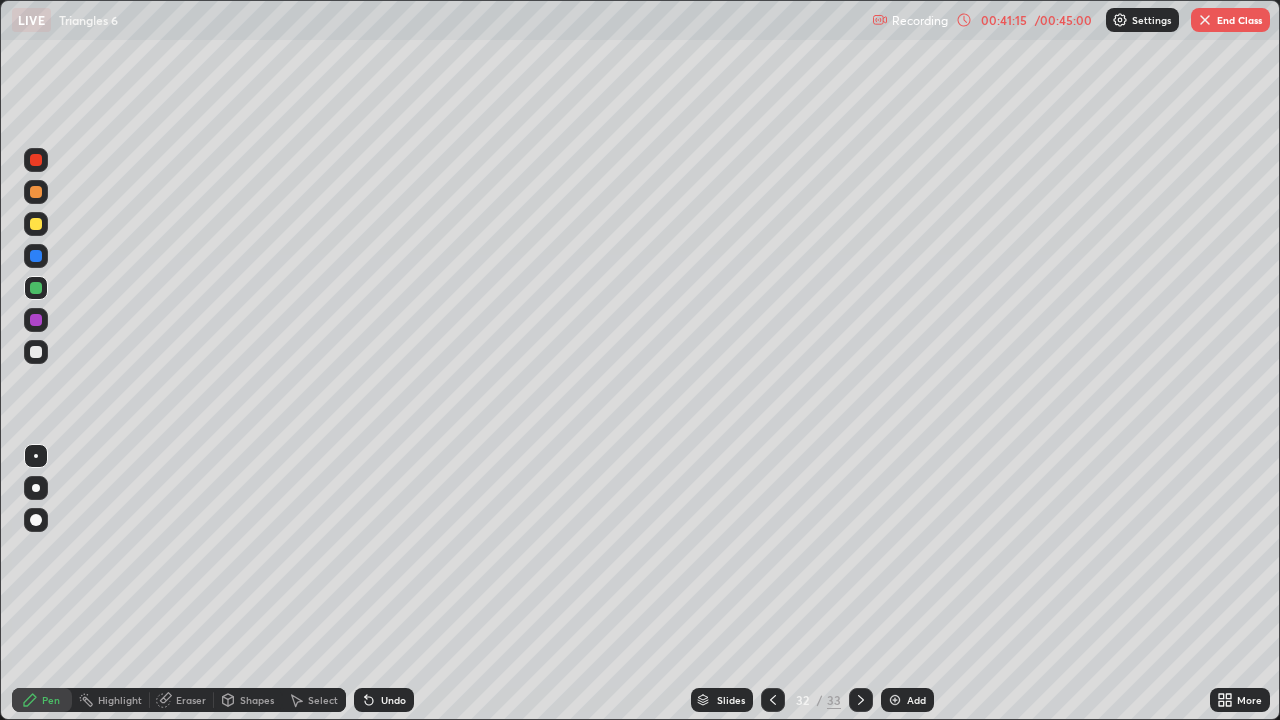 click on "Undo" at bounding box center [393, 700] 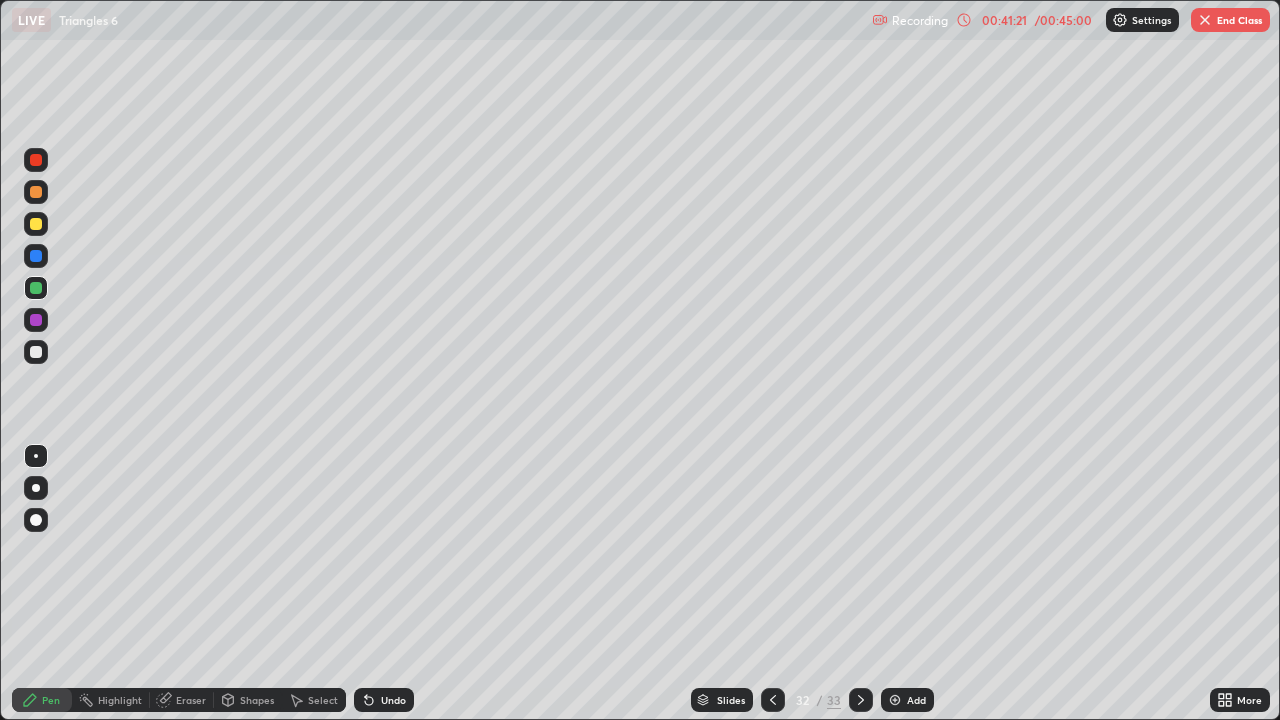 click at bounding box center [36, 192] 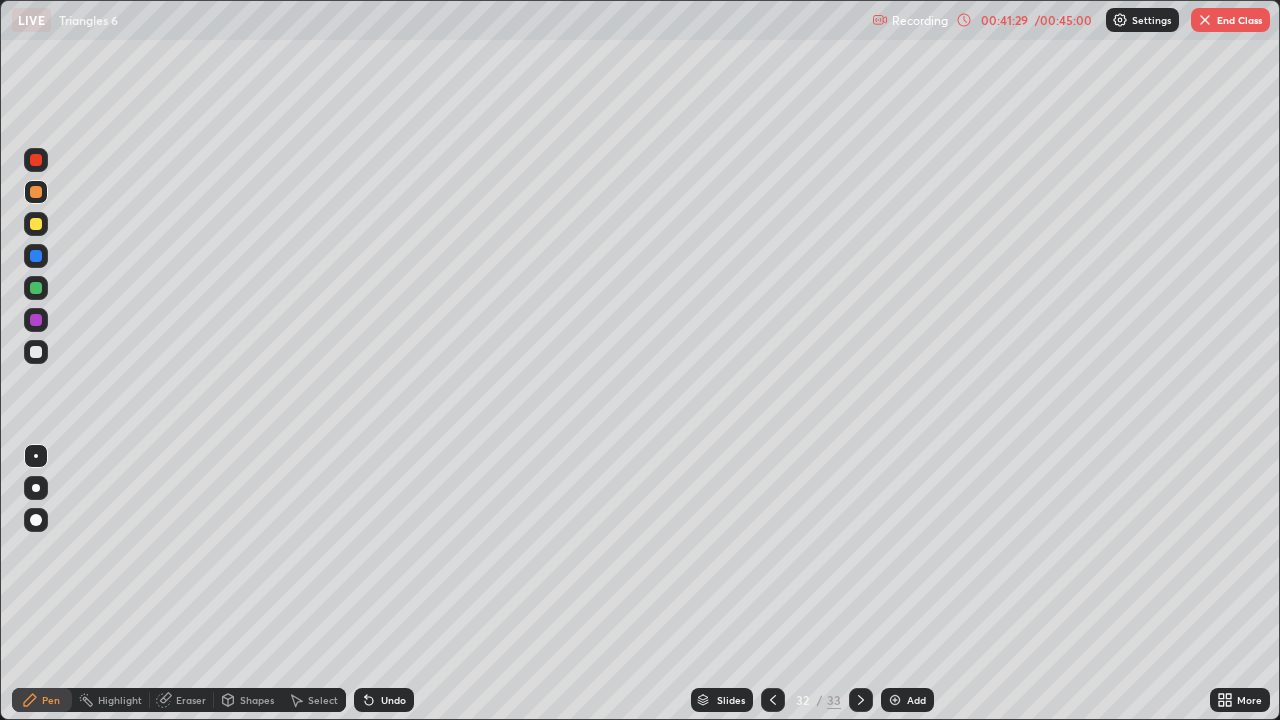 click at bounding box center (36, 256) 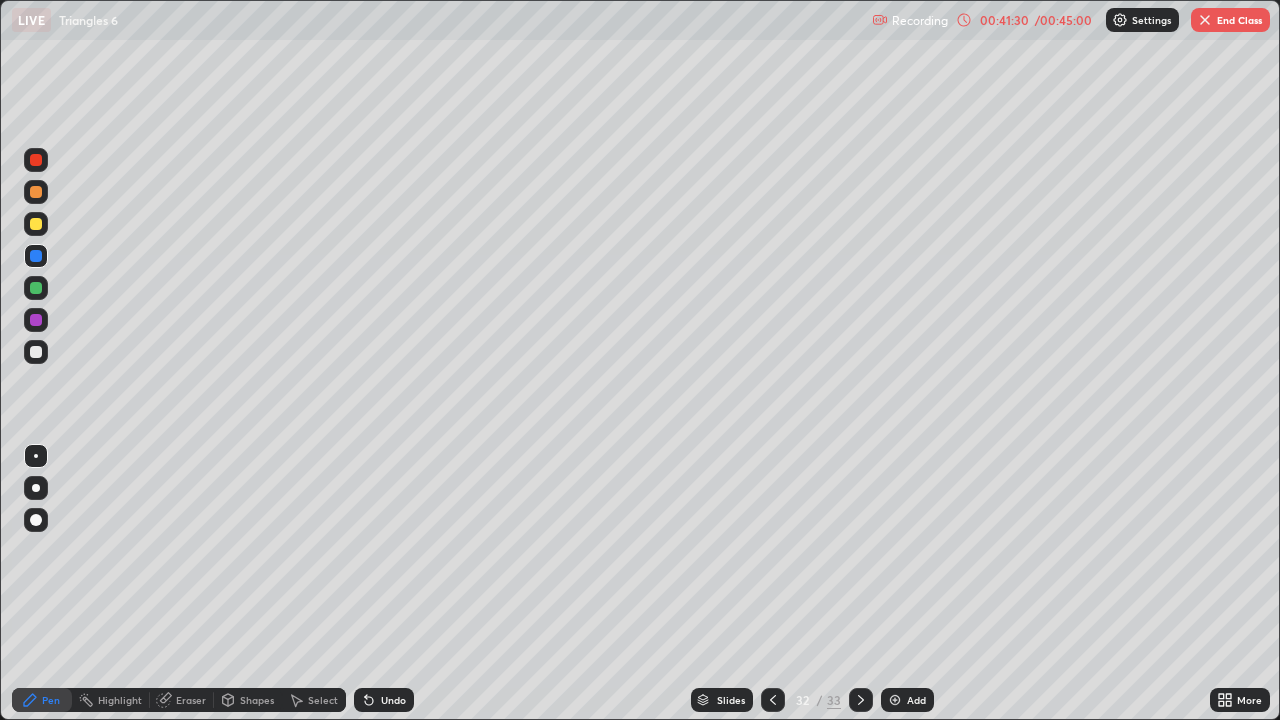 click at bounding box center [36, 288] 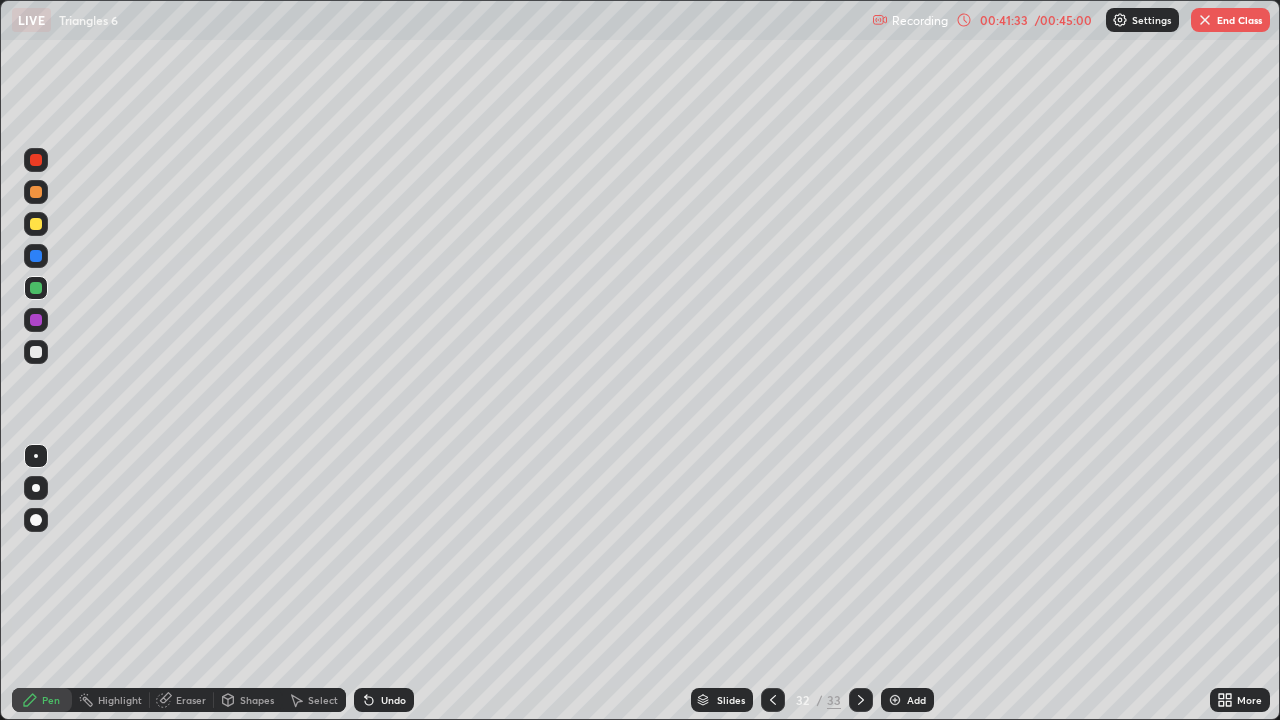 click at bounding box center [36, 192] 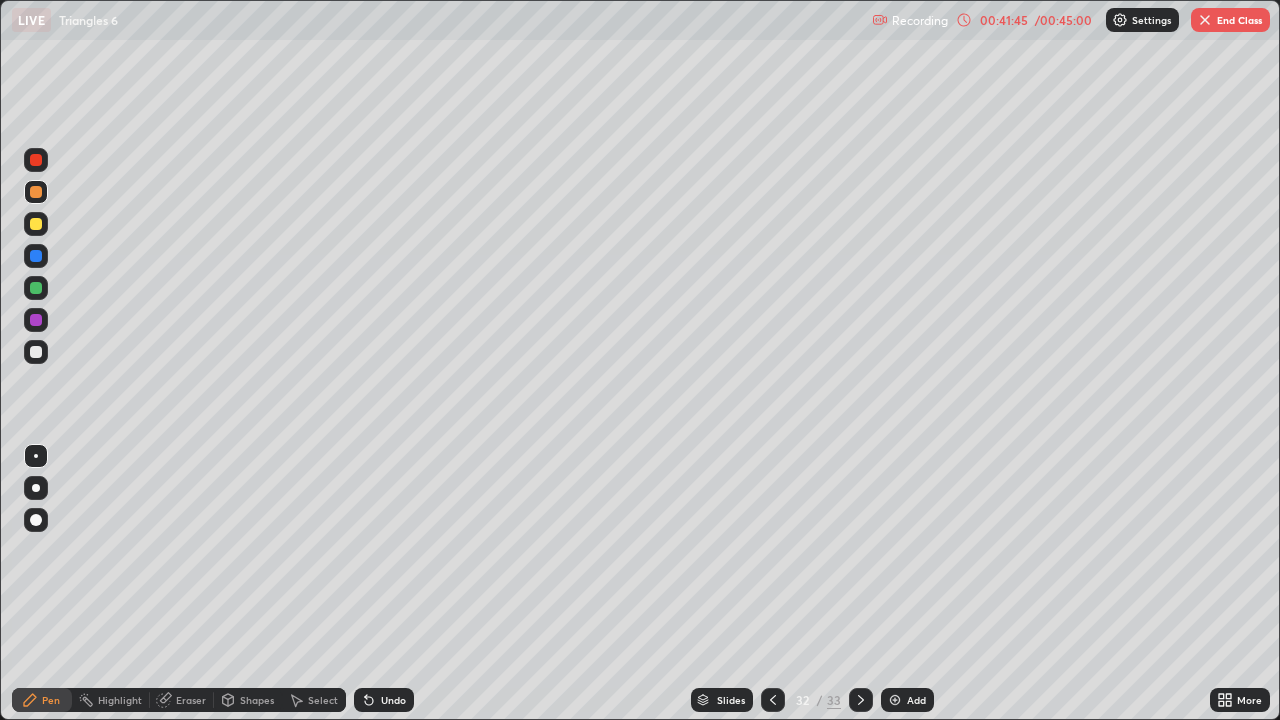 click at bounding box center (36, 224) 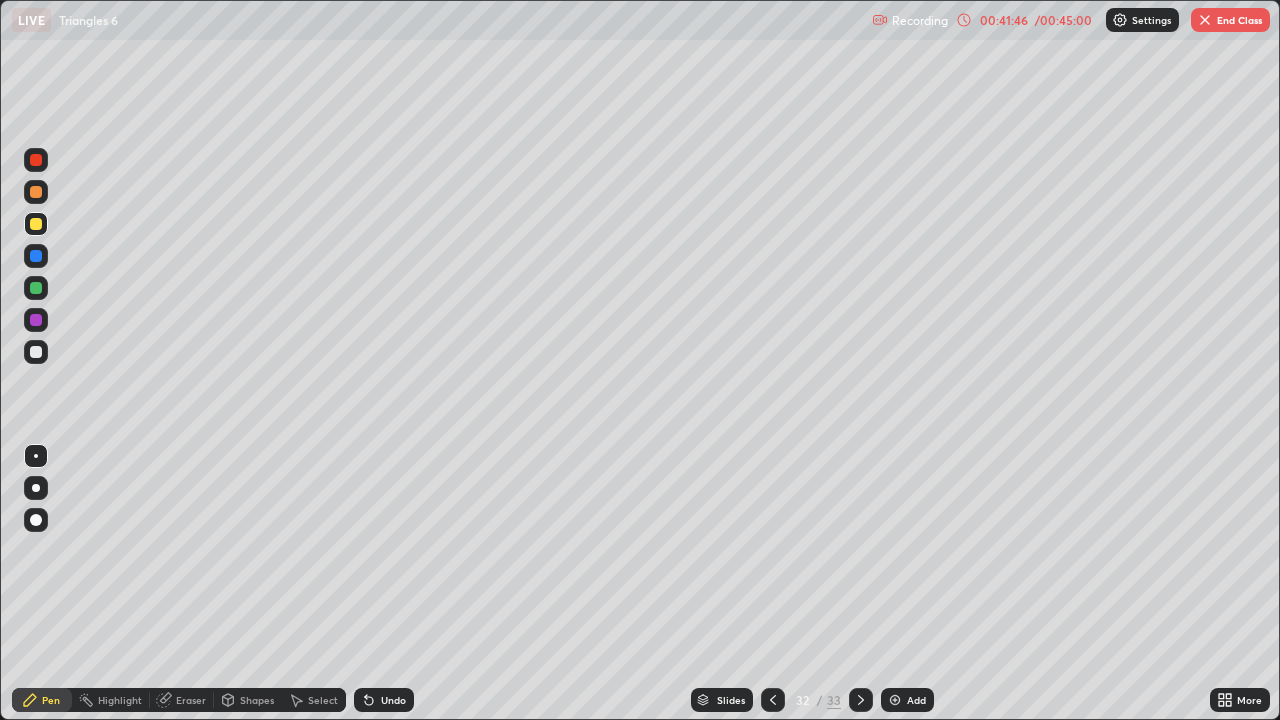 click at bounding box center (36, 320) 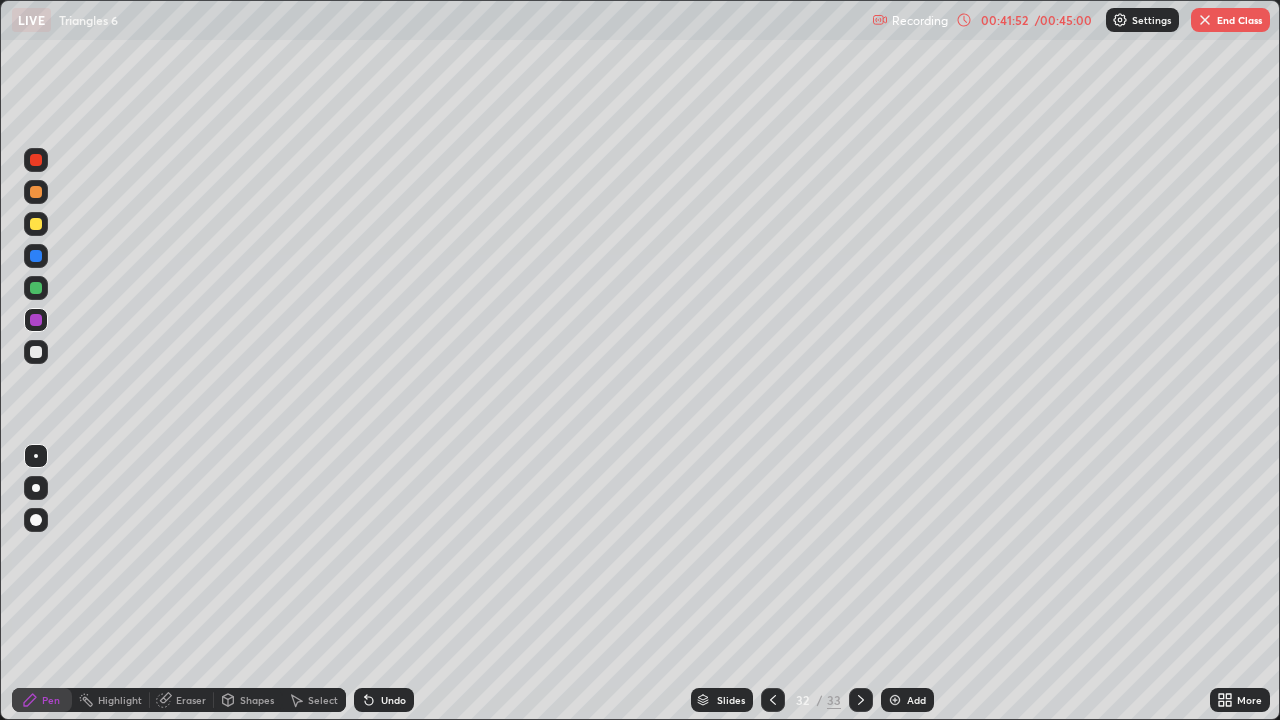 click at bounding box center (36, 352) 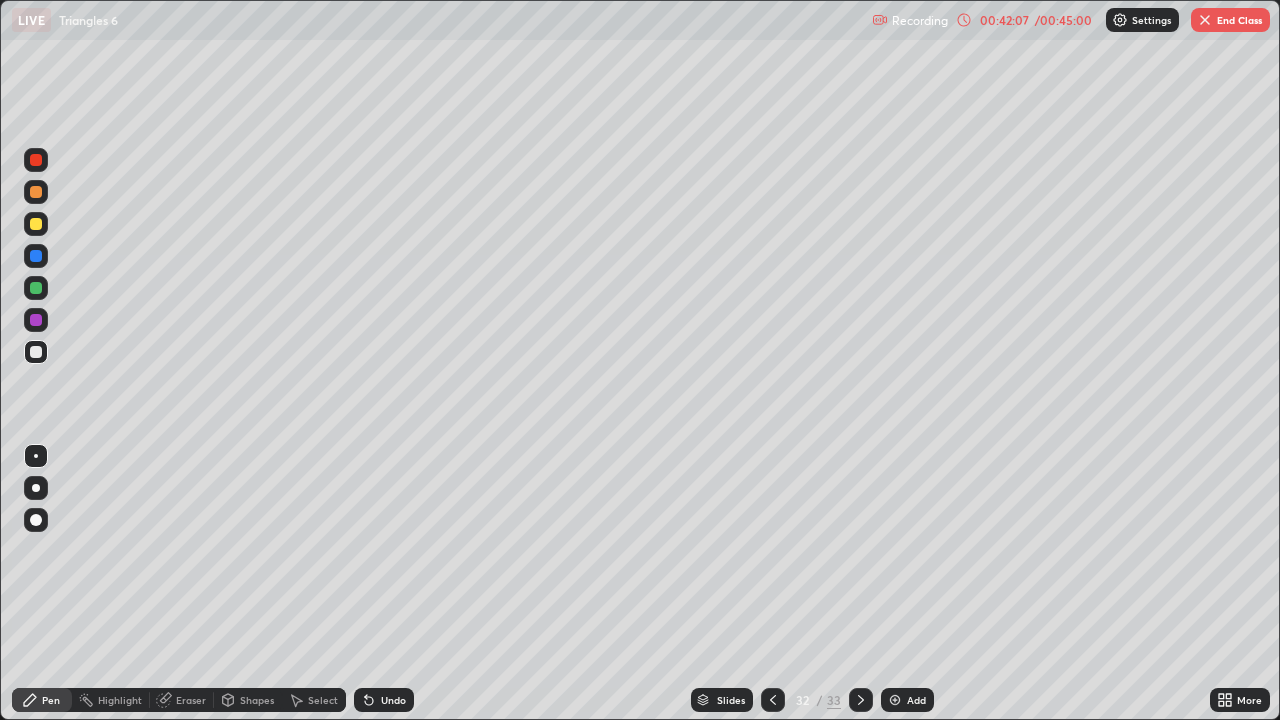 click at bounding box center [36, 352] 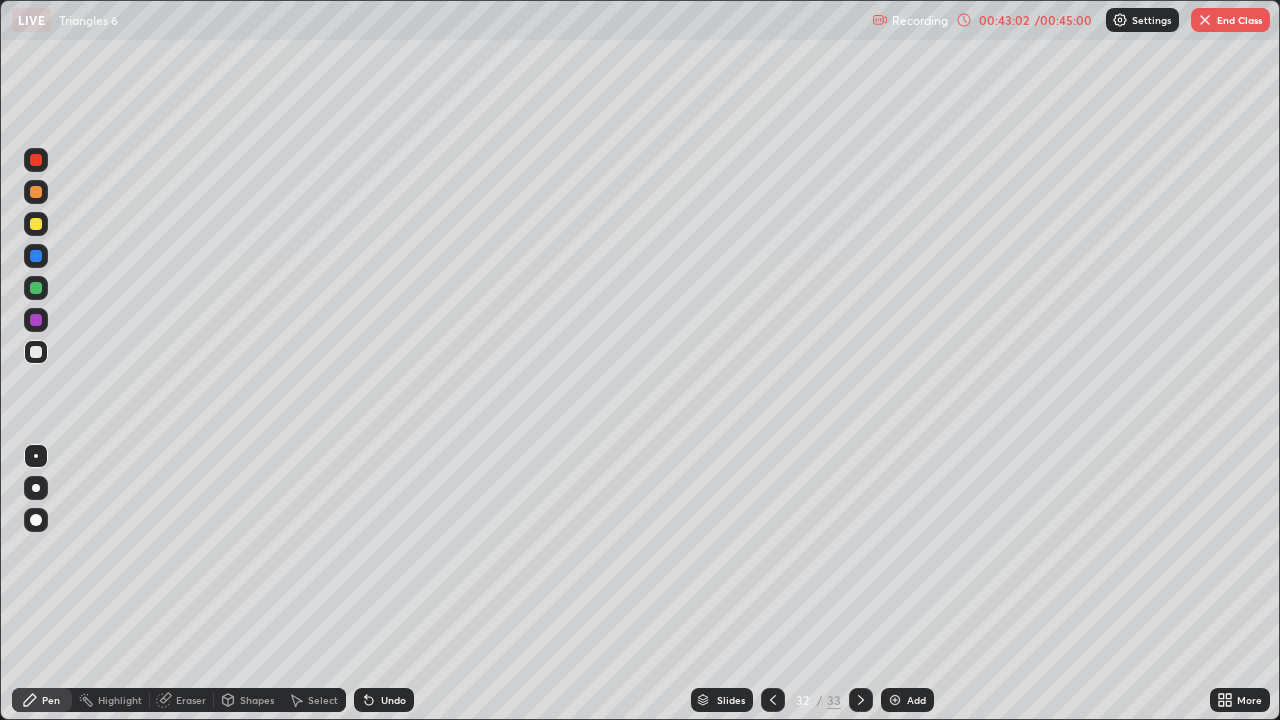 click at bounding box center (36, 224) 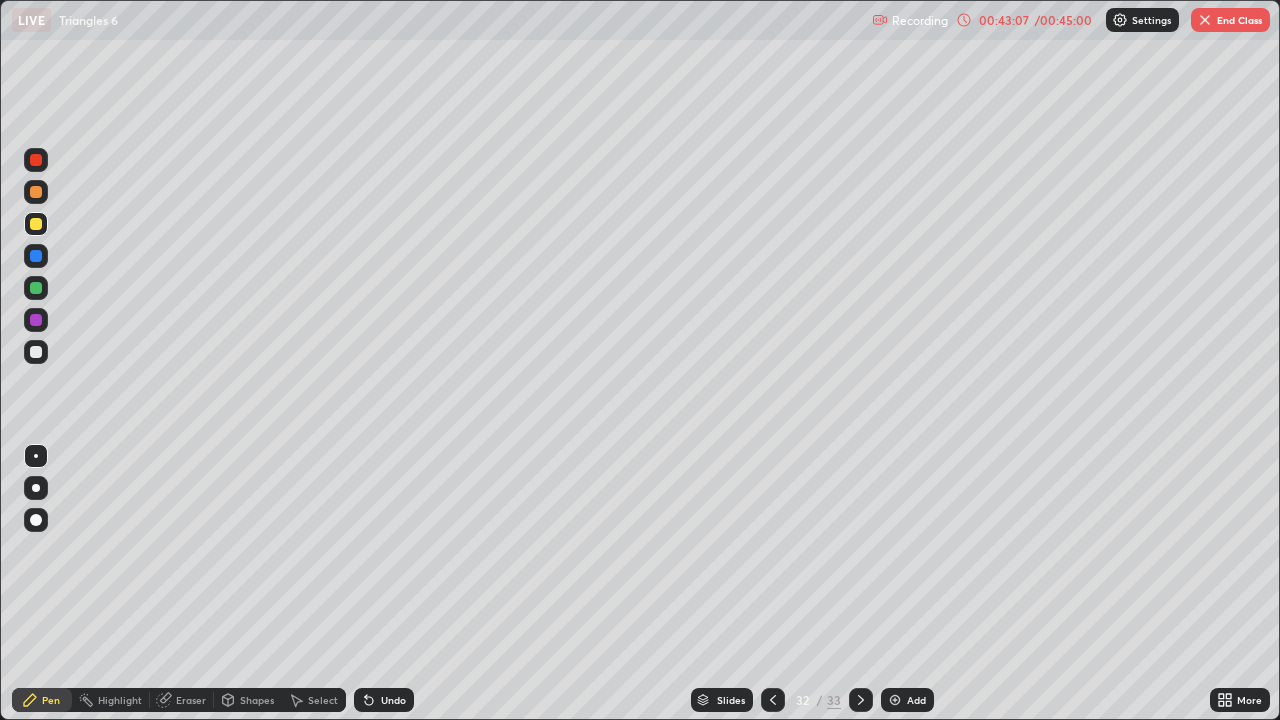 click at bounding box center (36, 352) 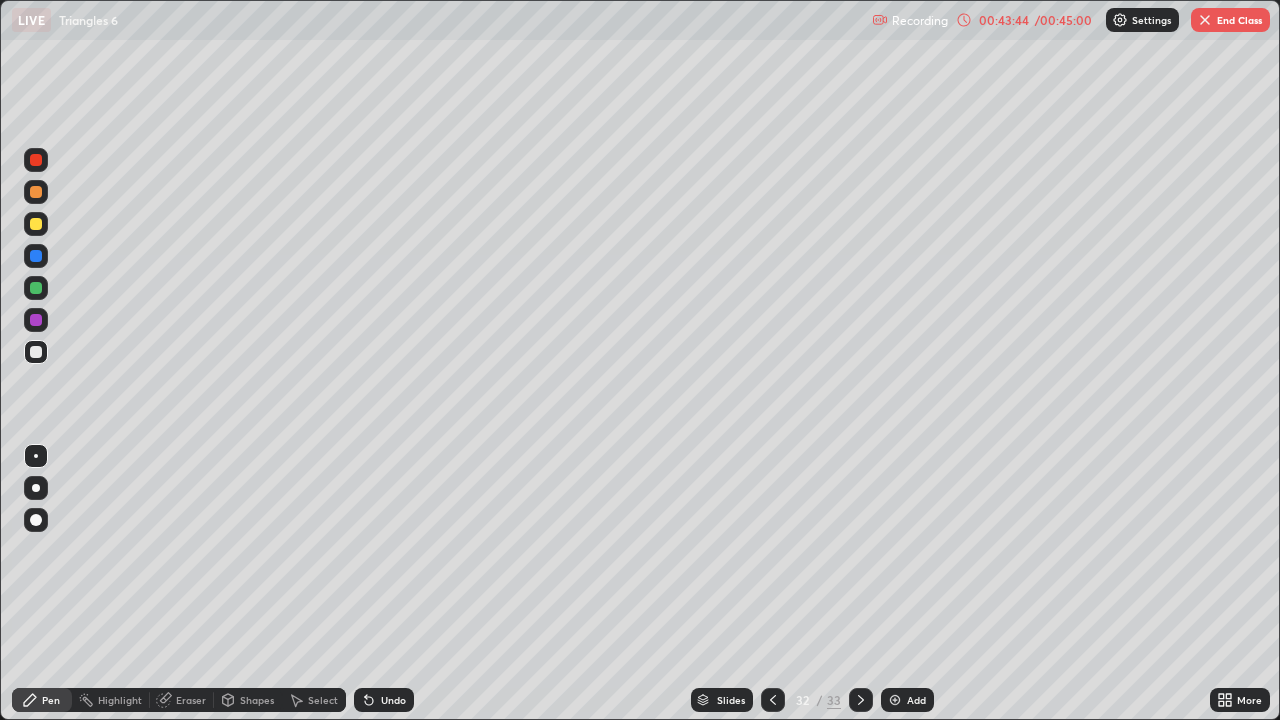click at bounding box center [36, 256] 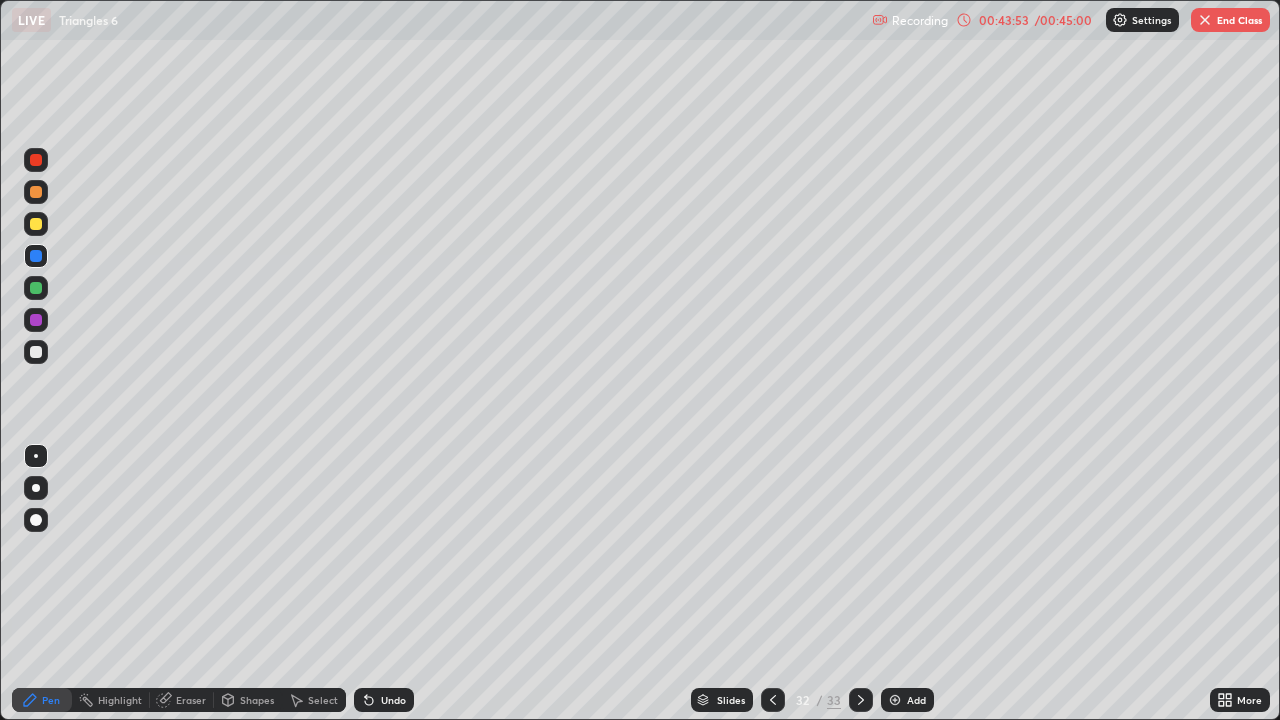 click at bounding box center [36, 352] 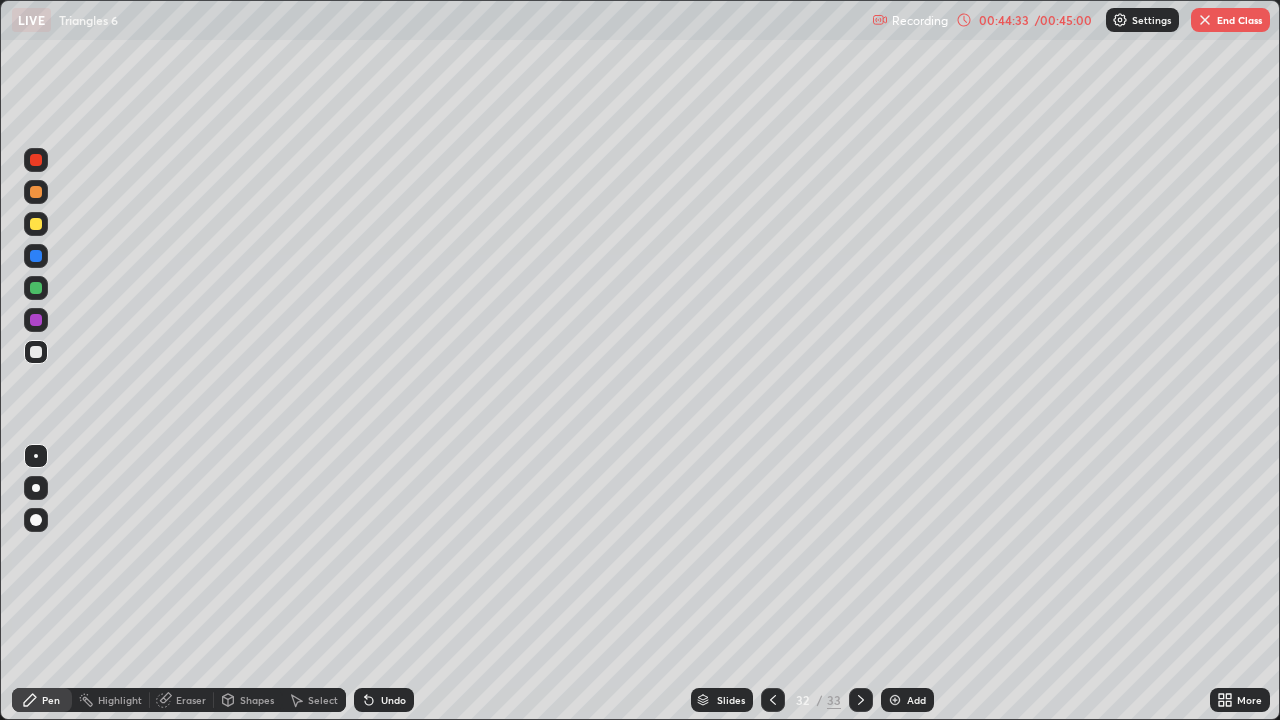 click on "Undo" at bounding box center [384, 700] 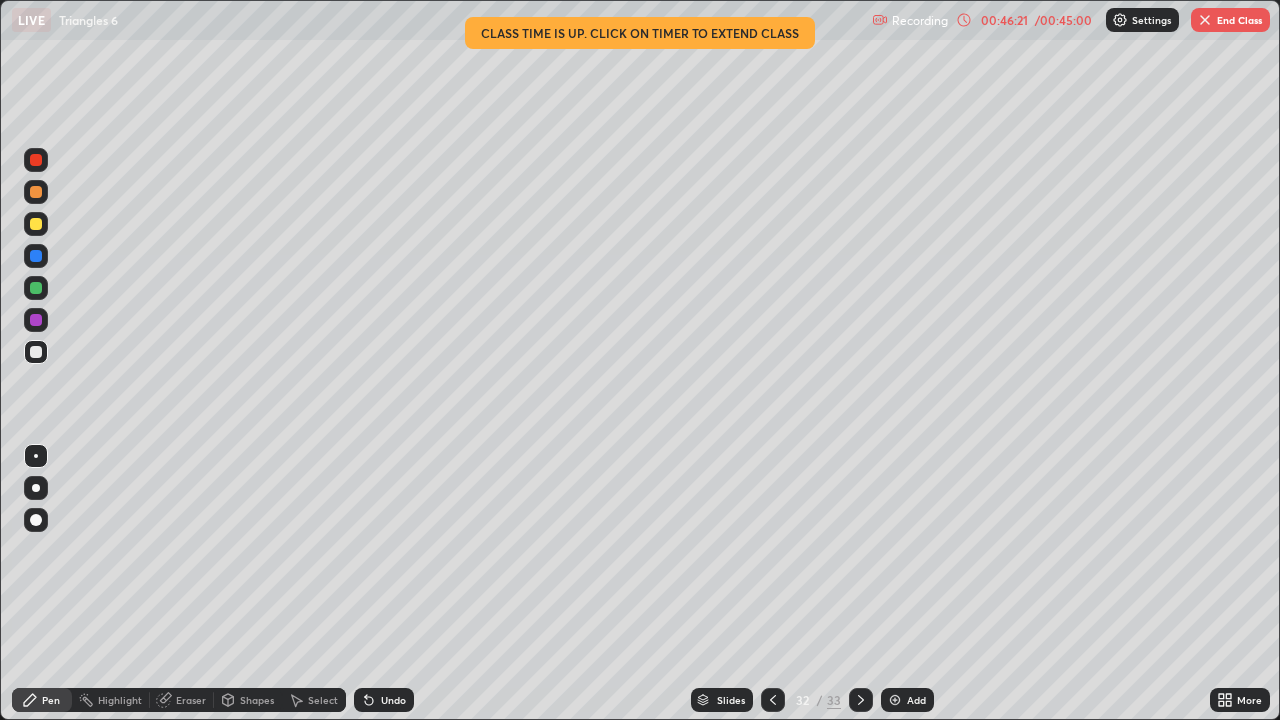 click on "End Class" at bounding box center (1230, 20) 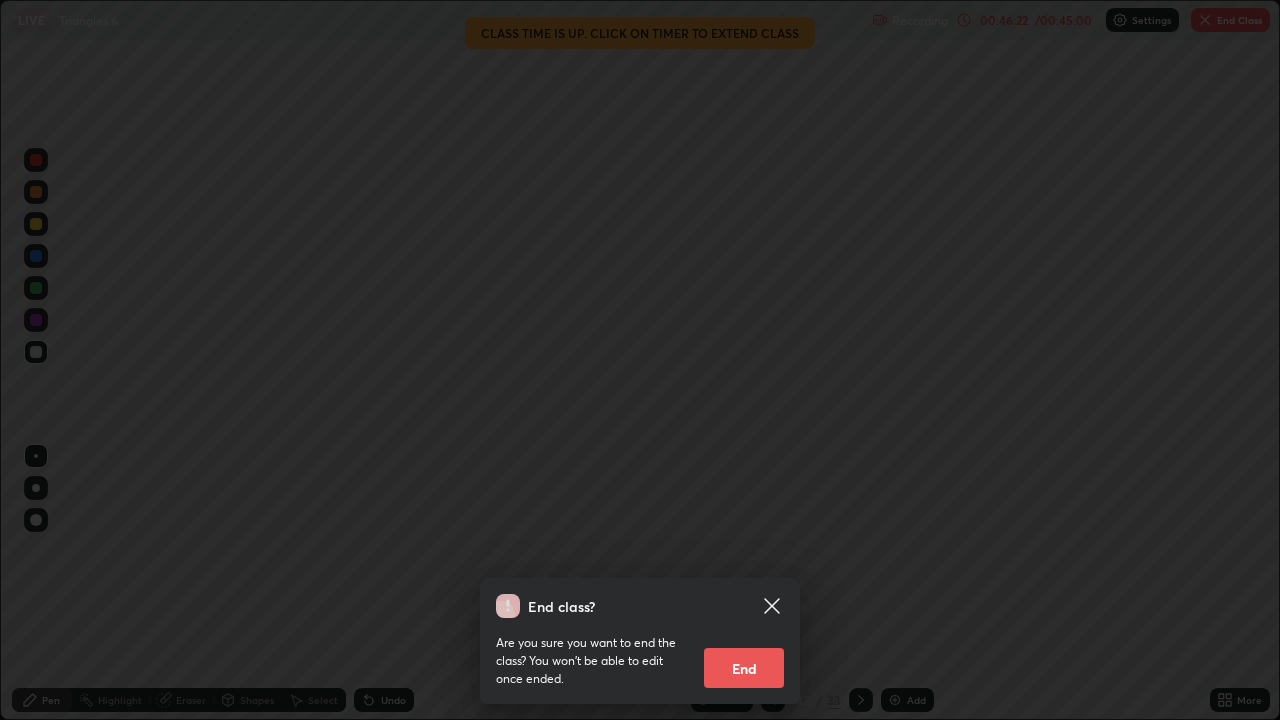 click on "End" at bounding box center (744, 668) 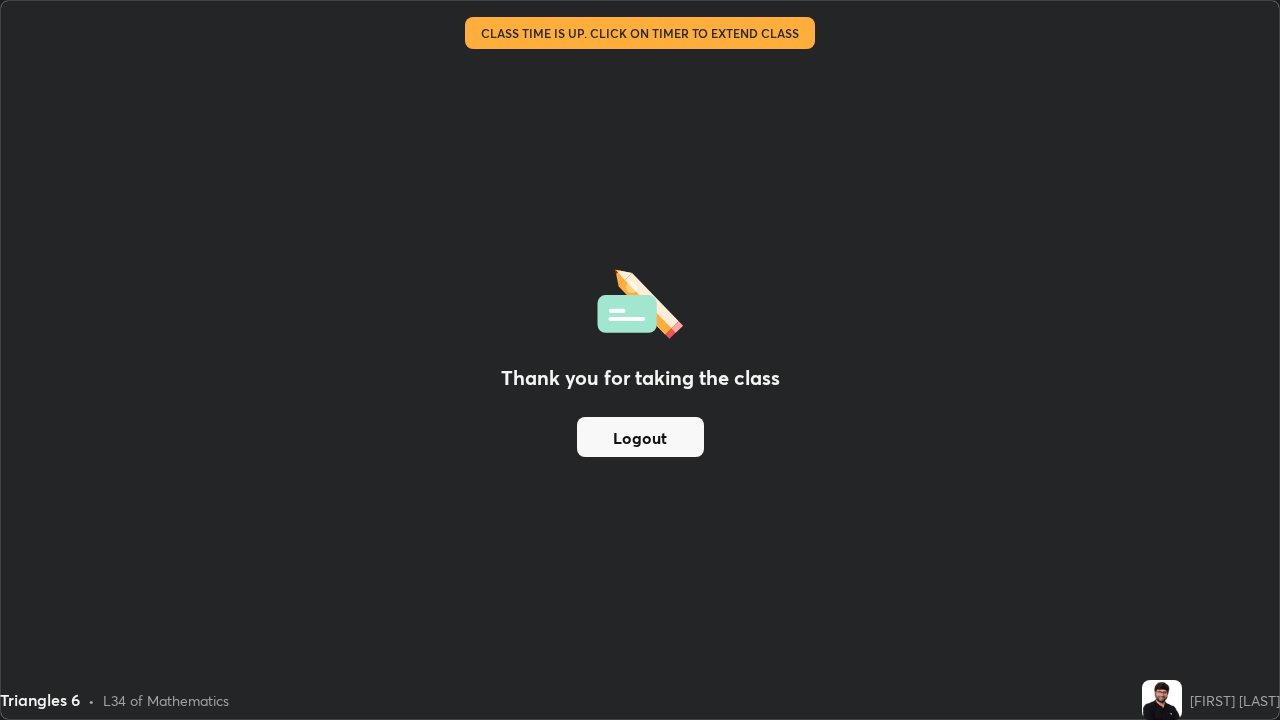 click on "Thank you for taking the class Logout" at bounding box center (640, 360) 